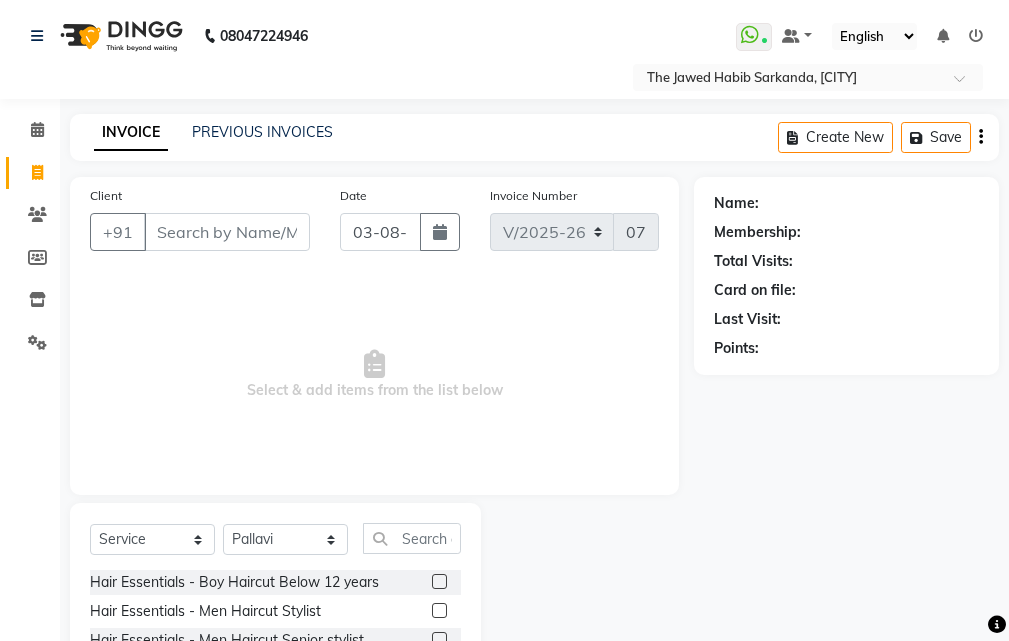 select on "6473" 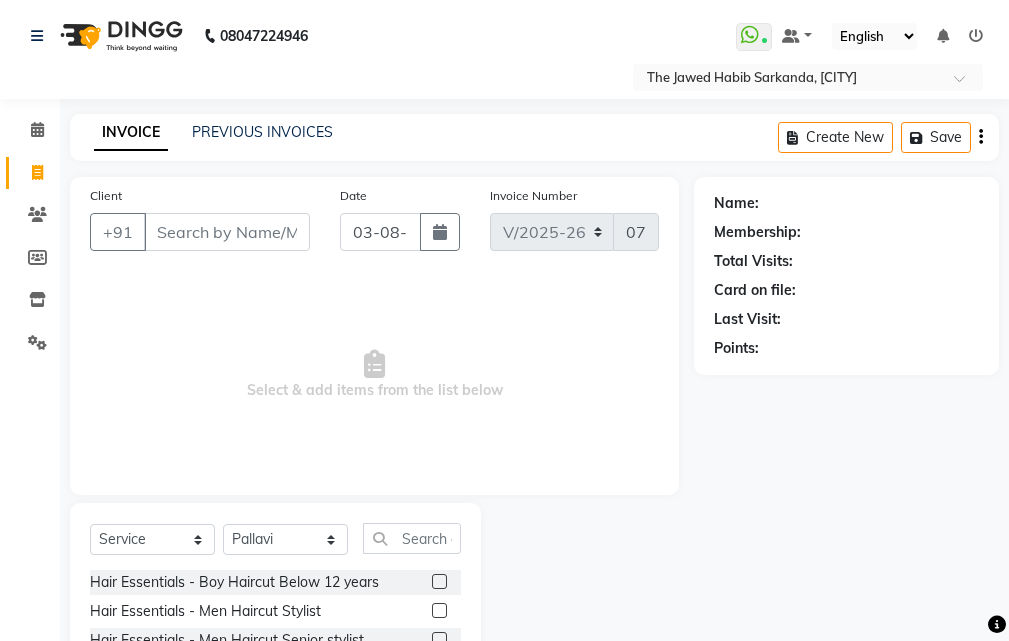 select on "service" 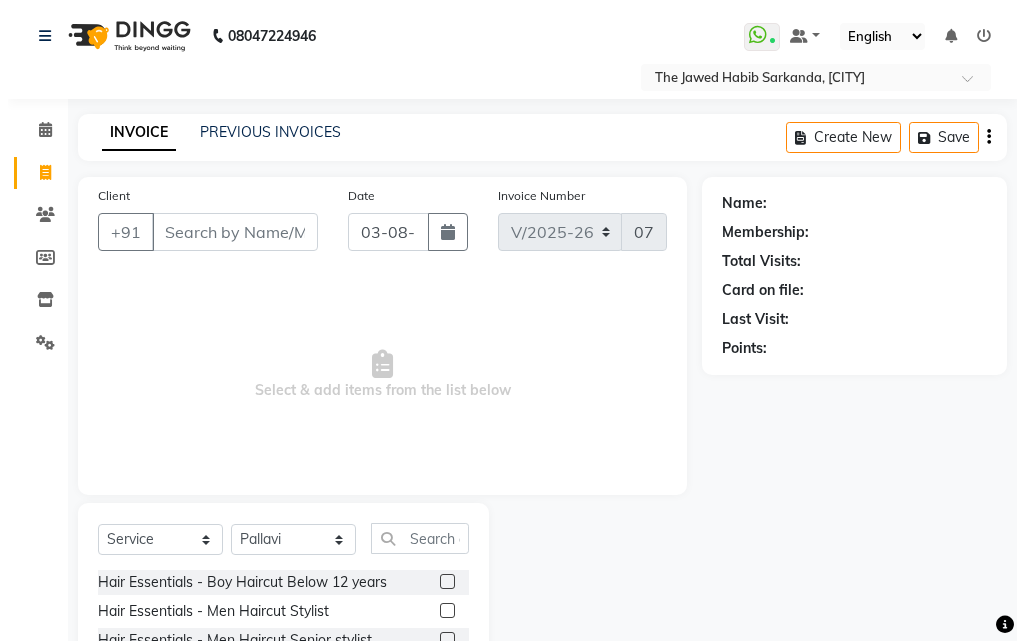 scroll, scrollTop: 0, scrollLeft: 0, axis: both 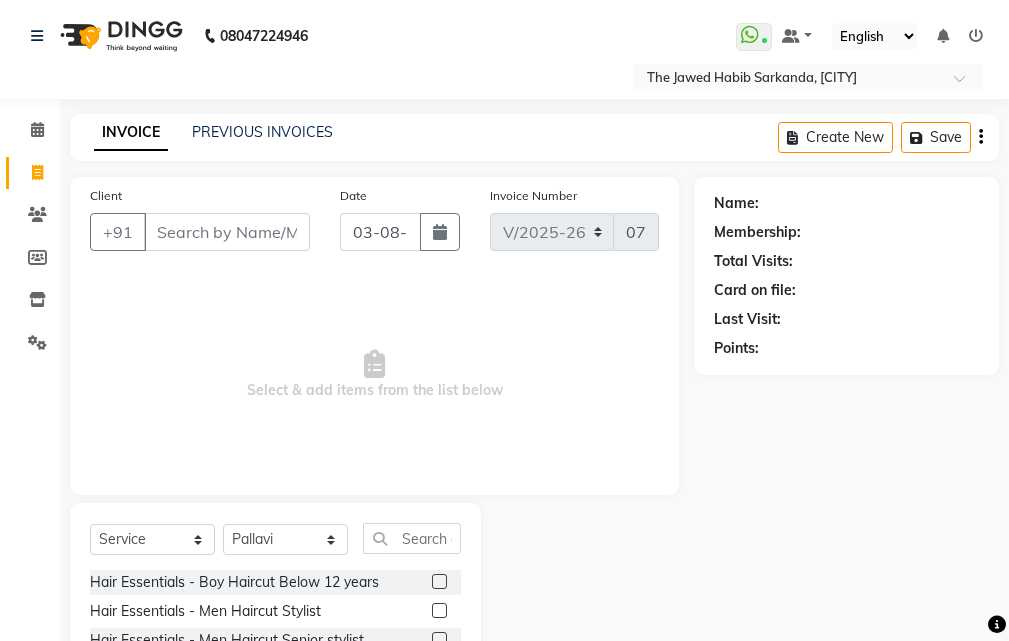 click on "Client" at bounding box center [227, 232] 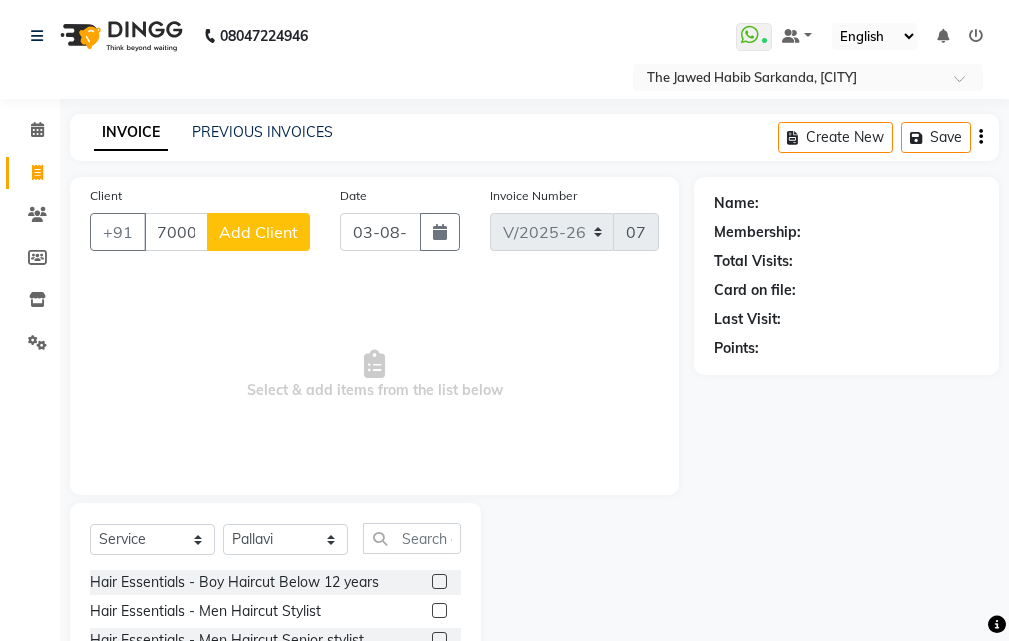 type on "7000267064" 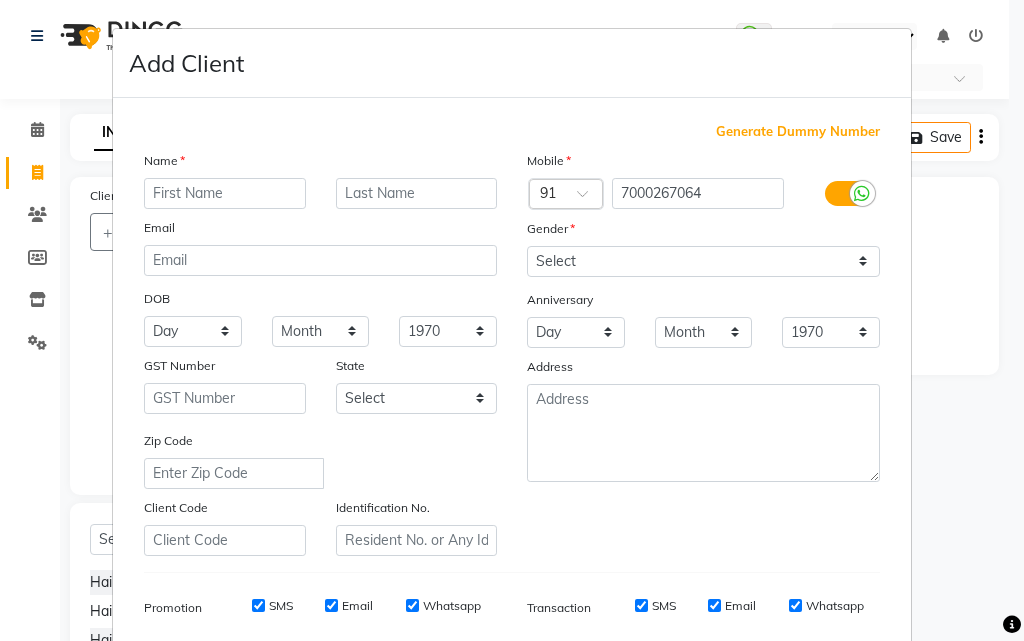 click at bounding box center (225, 193) 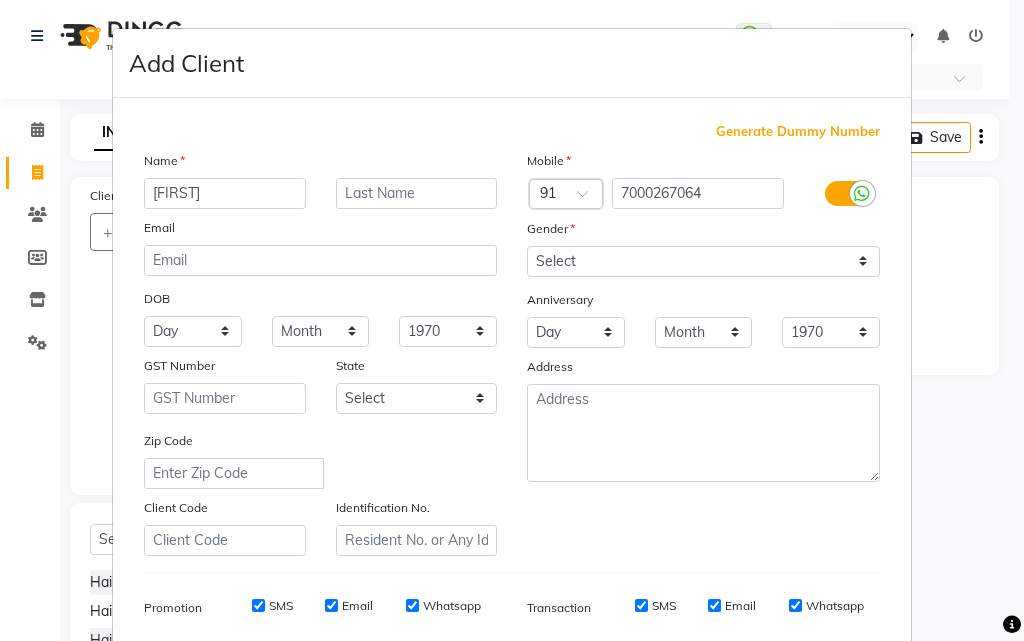 type on "[FIRST]" 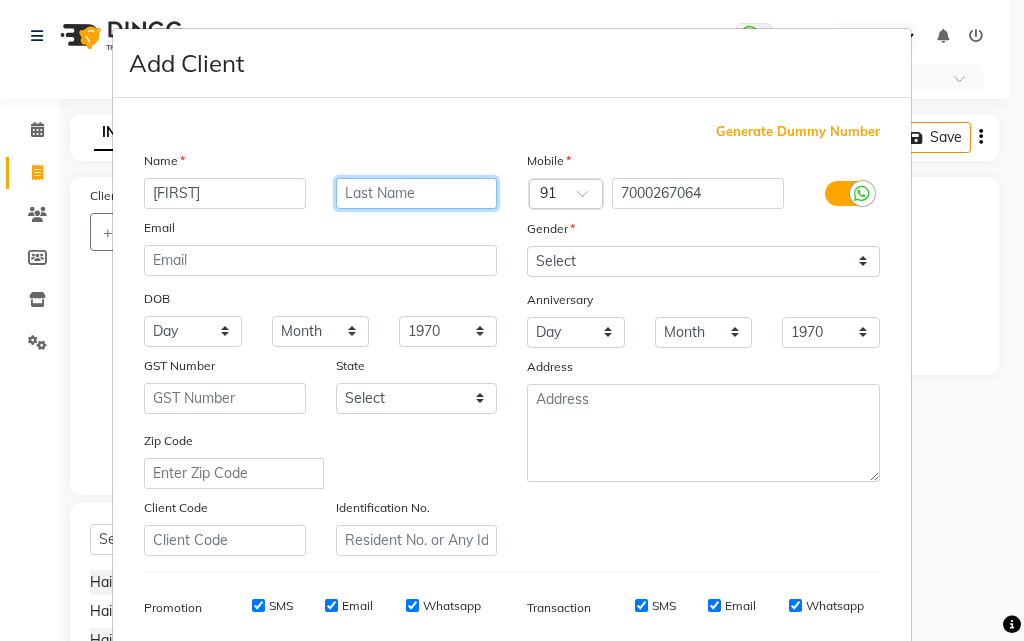 click at bounding box center [417, 193] 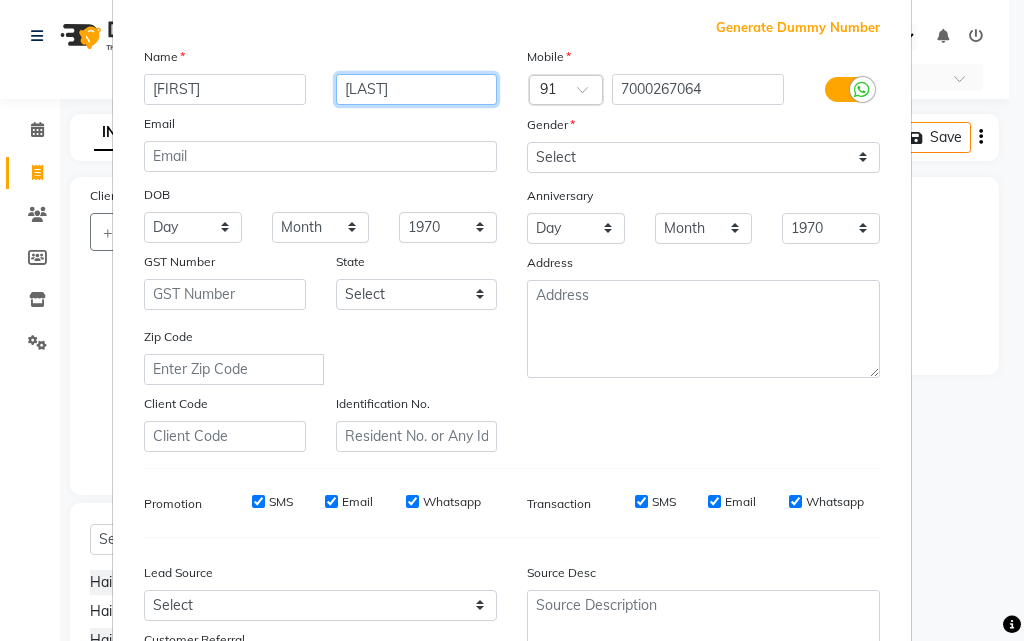 scroll, scrollTop: 282, scrollLeft: 0, axis: vertical 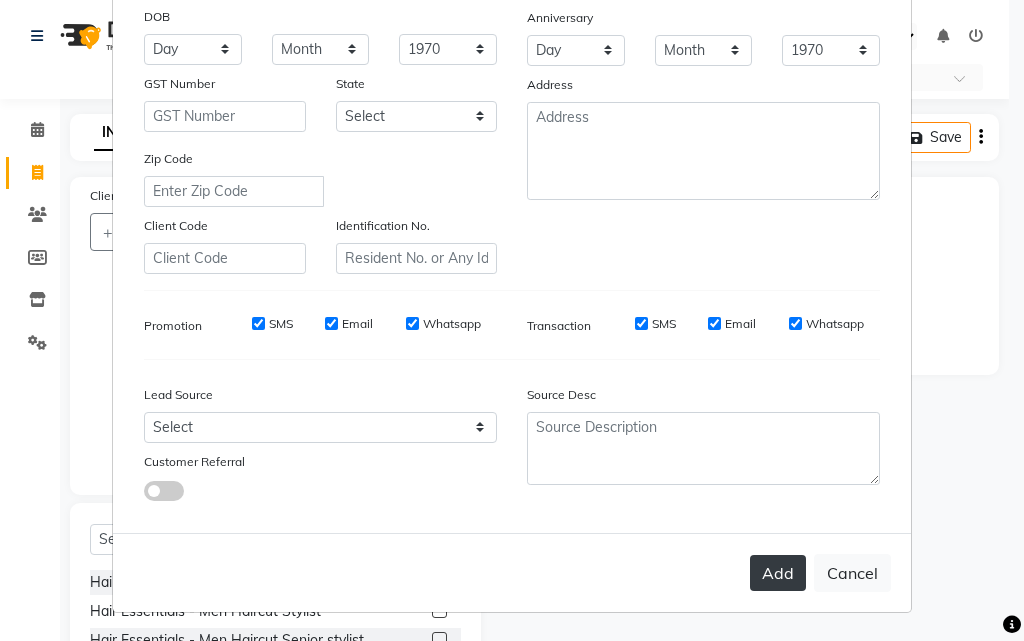 type on "[LAST]" 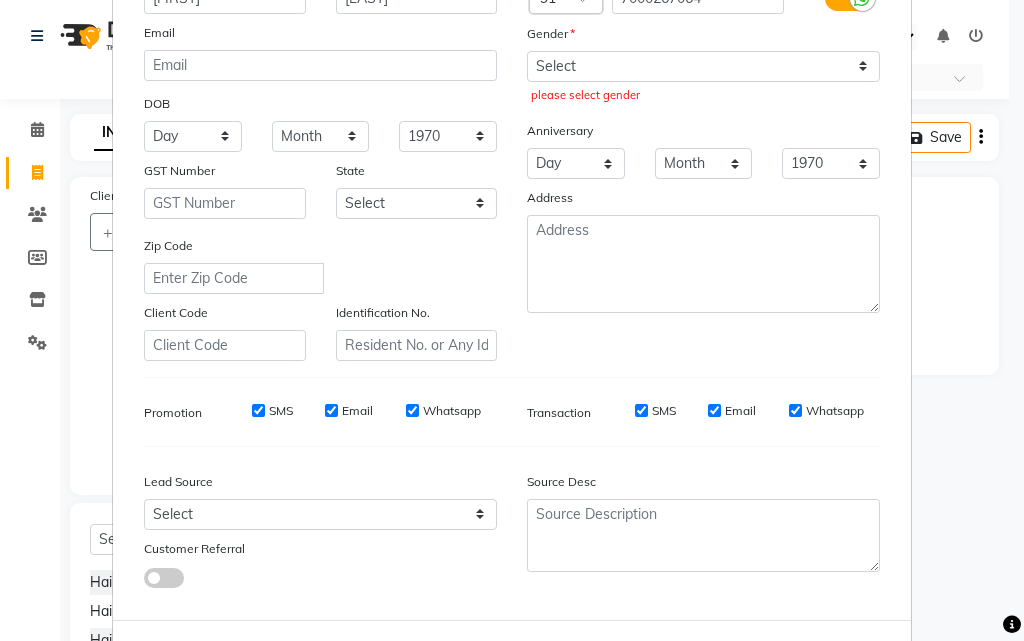 scroll, scrollTop: 82, scrollLeft: 0, axis: vertical 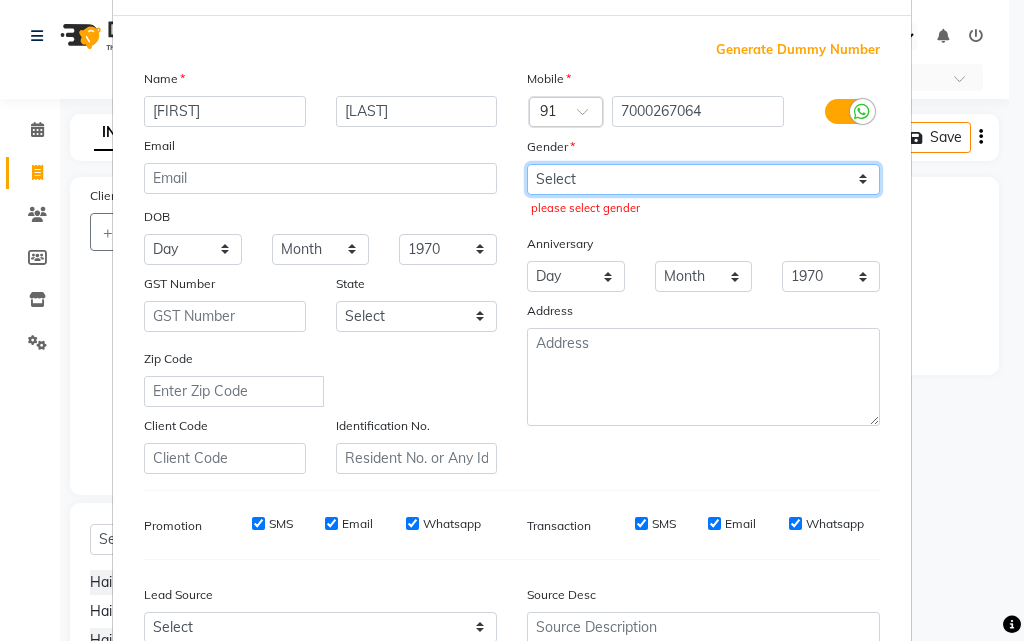 click on "Select Male Female Other Prefer Not To Say" at bounding box center [703, 179] 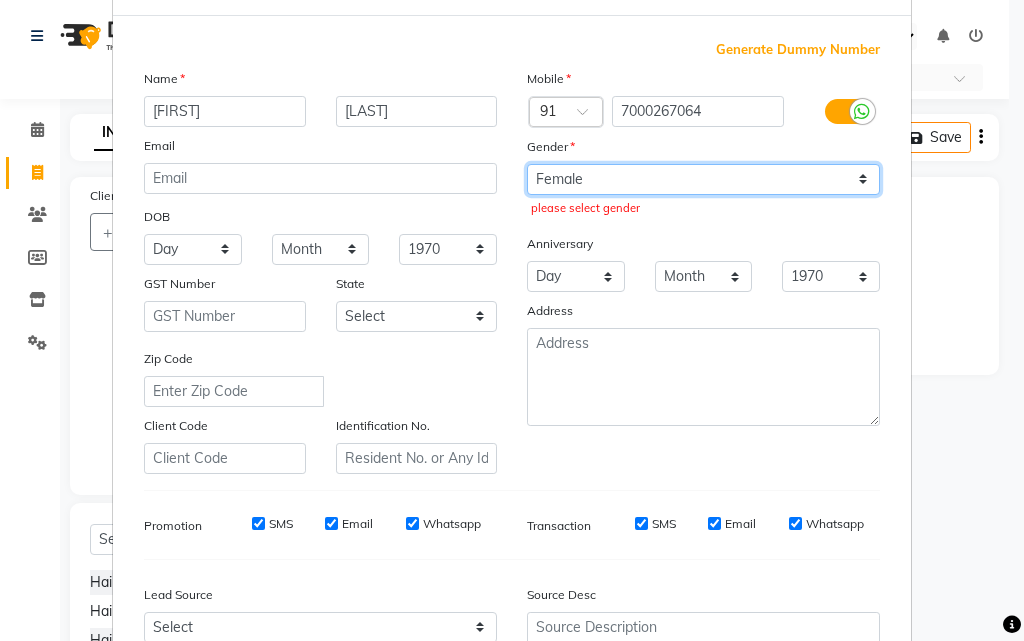 click on "Select Male Female Other Prefer Not To Say" at bounding box center [703, 179] 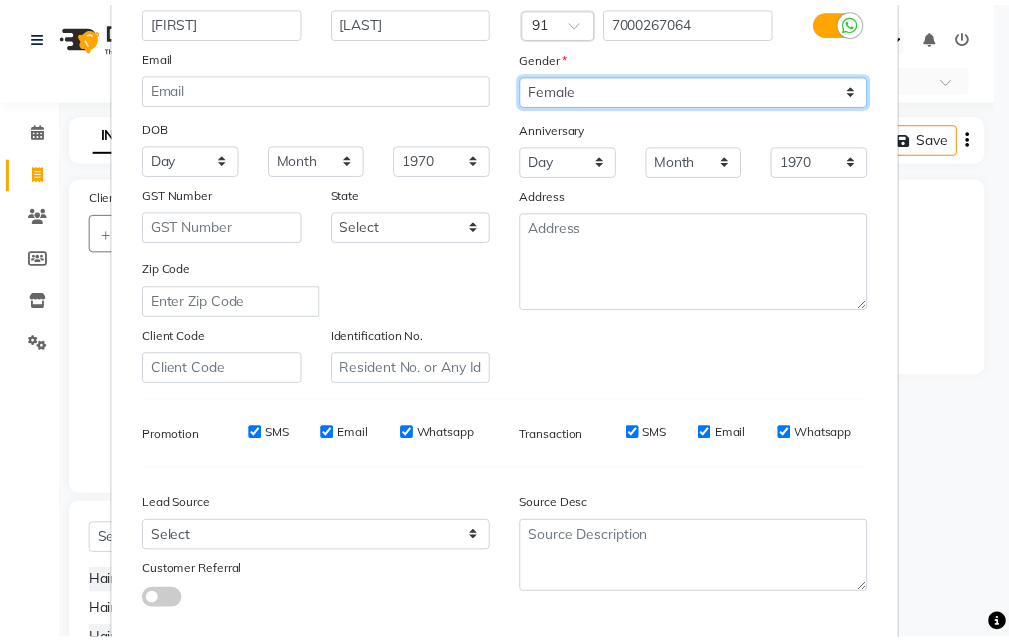 scroll, scrollTop: 282, scrollLeft: 0, axis: vertical 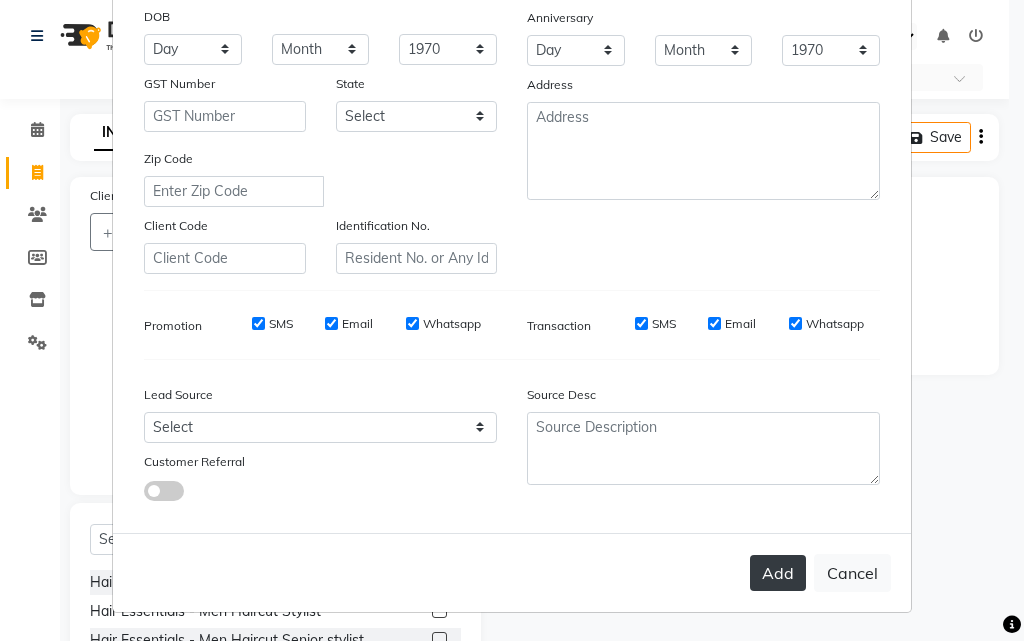 click on "Add" at bounding box center (778, 573) 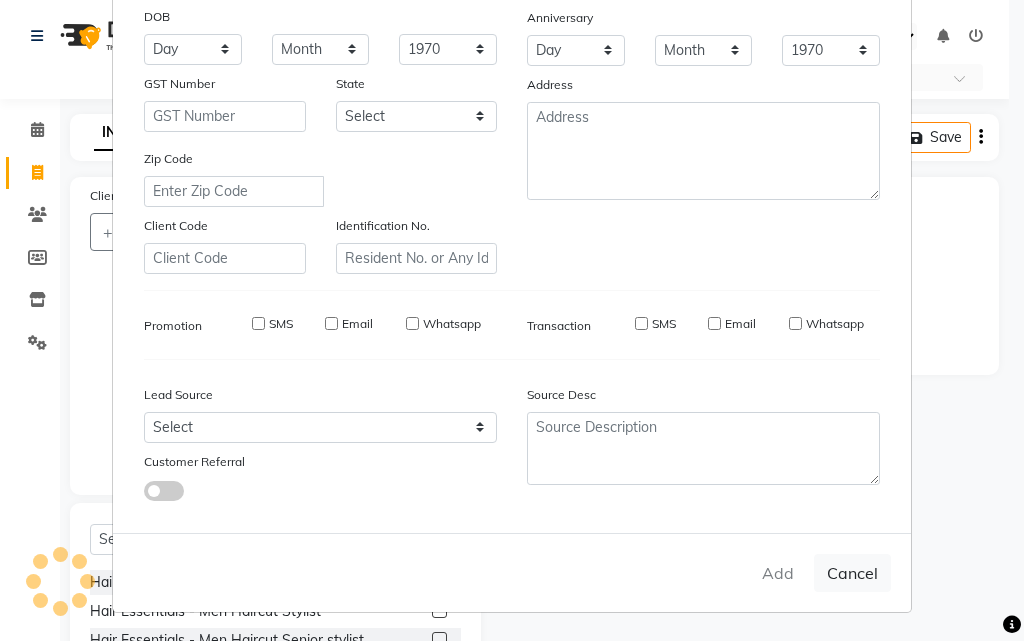 type on "70******64" 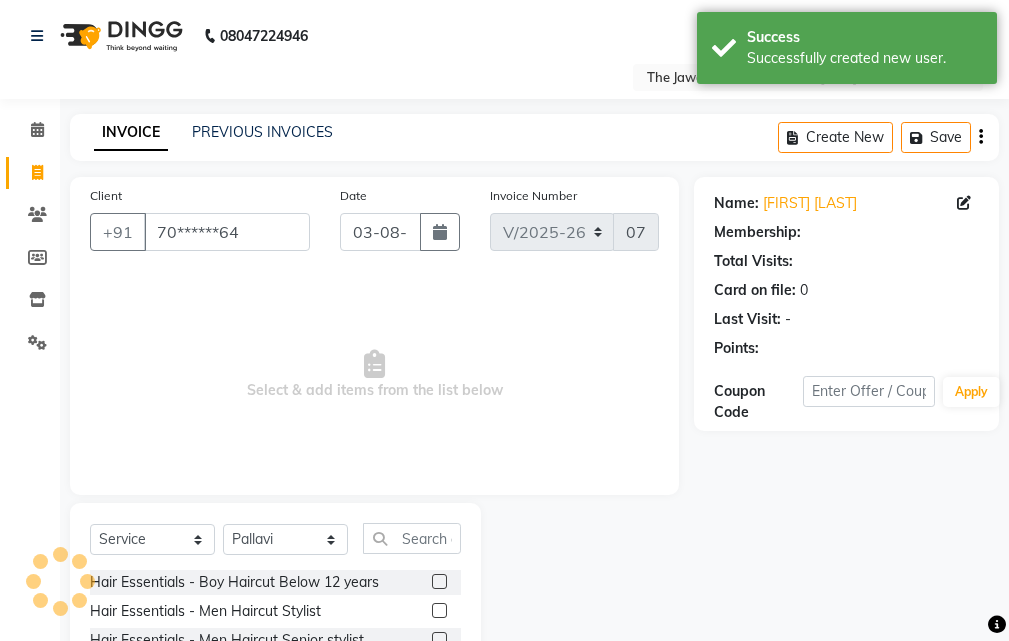 select on "1: Object" 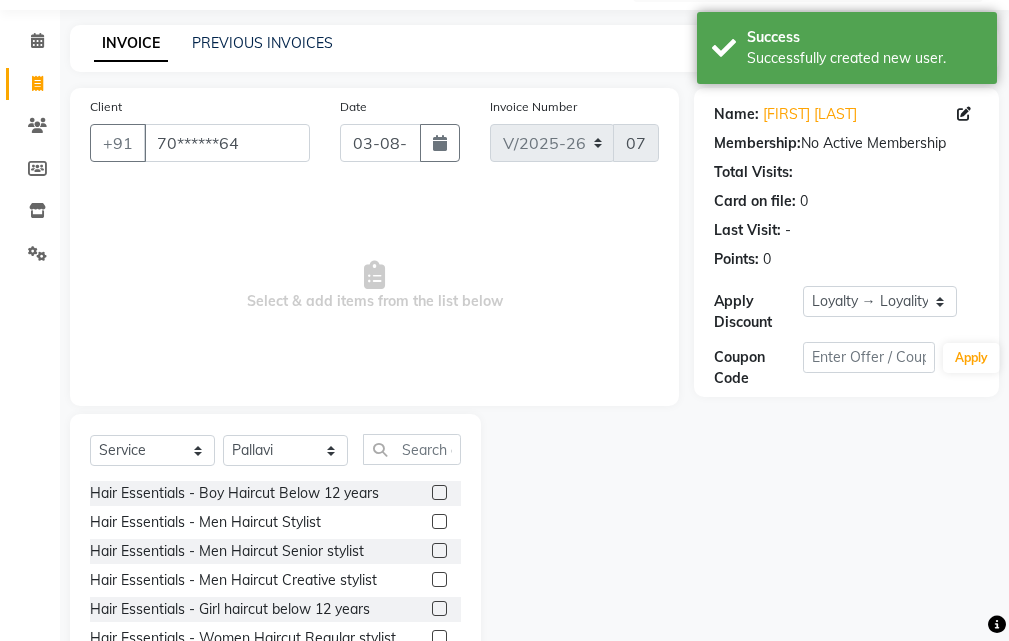 scroll, scrollTop: 187, scrollLeft: 0, axis: vertical 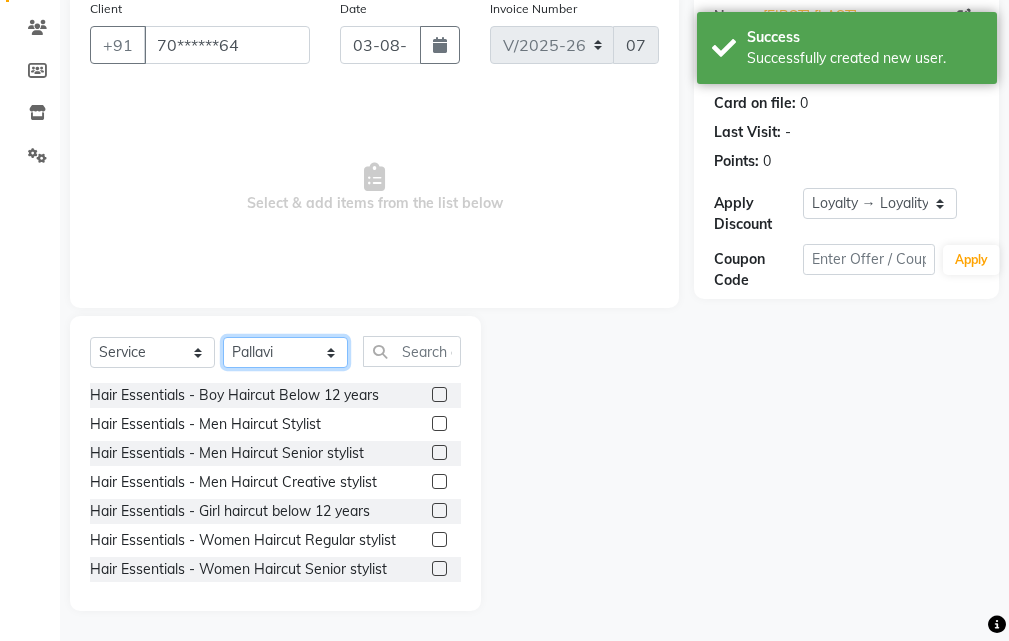 click on "Select Stylist Manager [PERSON] [PERSON] [PERSON] [PERSON] [PERSON]" 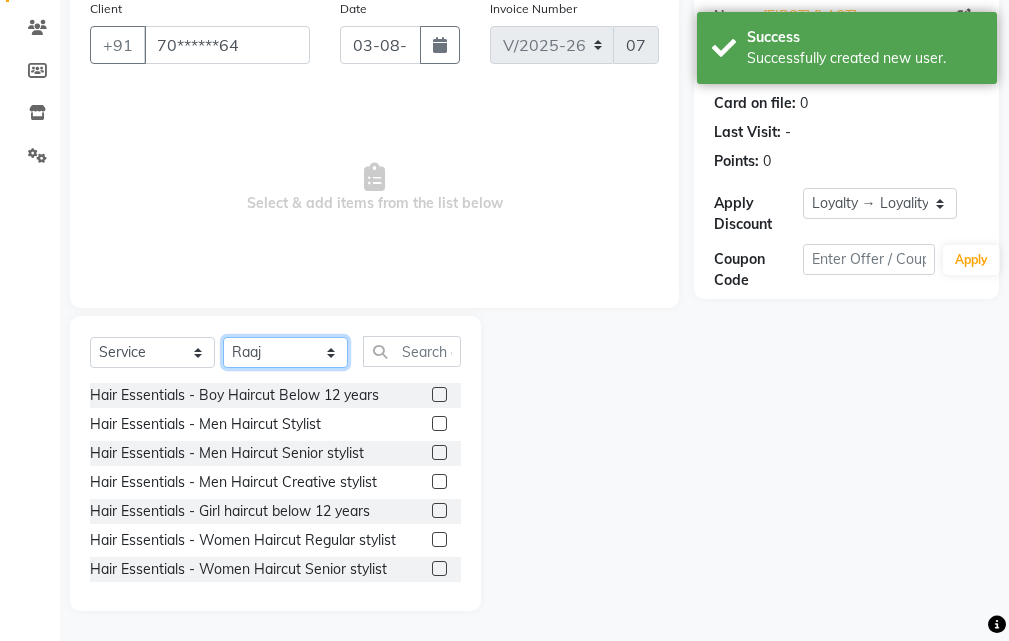 click on "Select Stylist Manager [PERSON] [PERSON] [PERSON] [PERSON] [PERSON]" 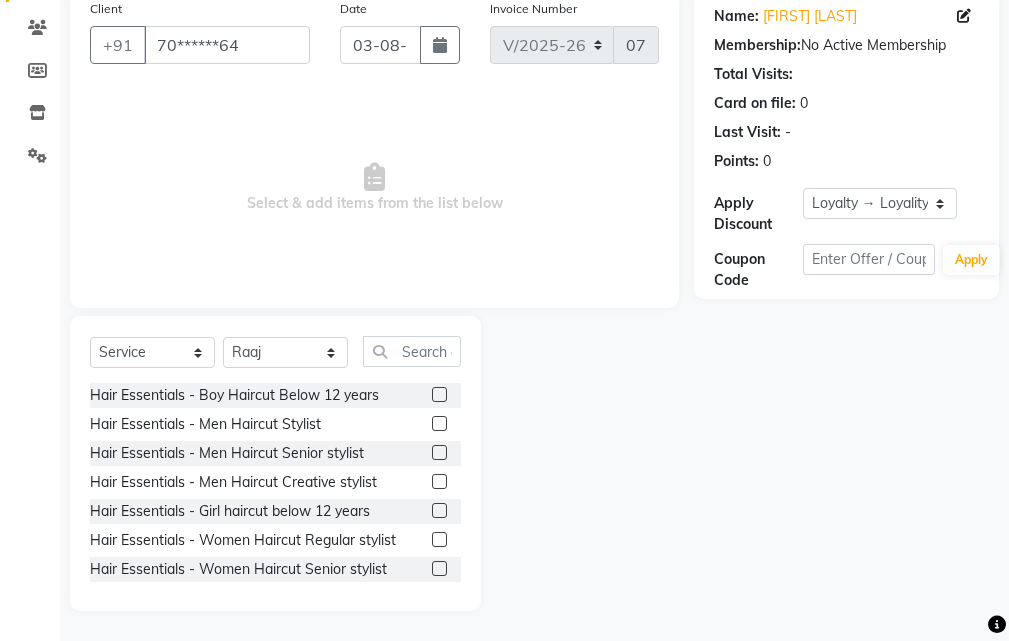 click 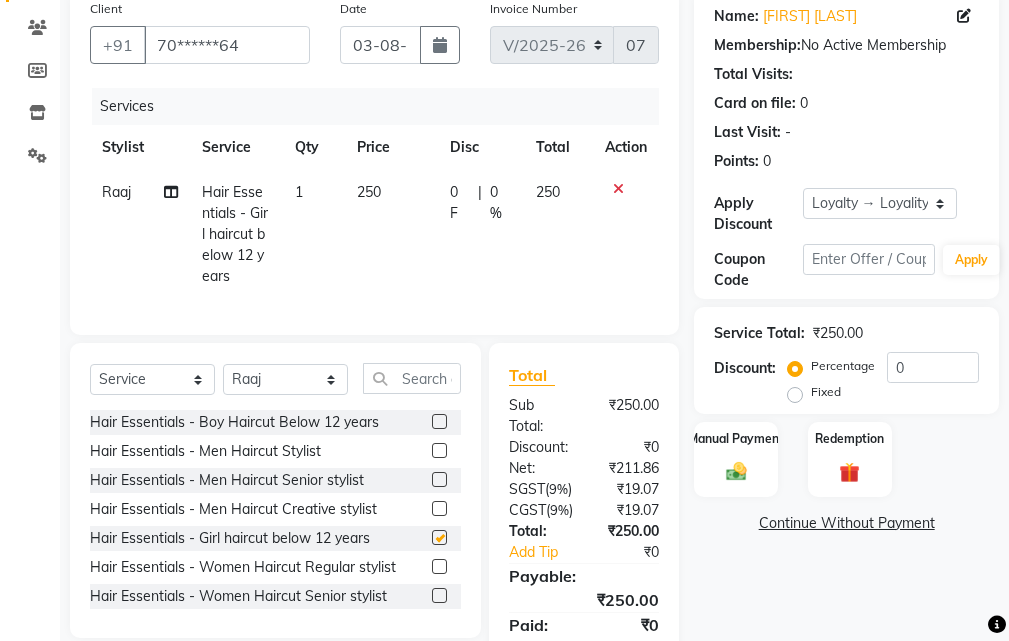 checkbox on "false" 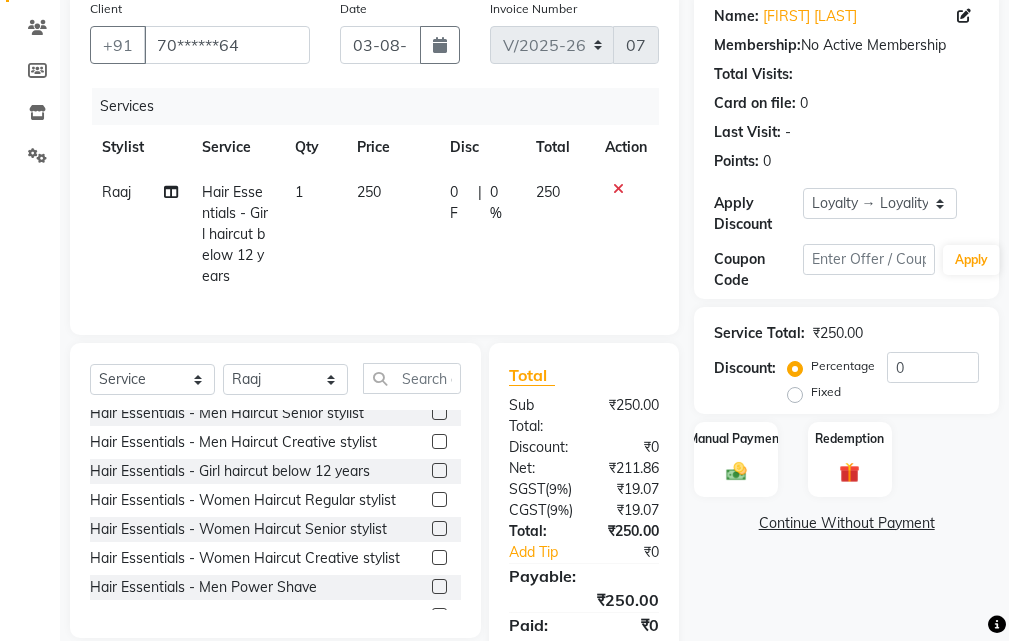 scroll, scrollTop: 100, scrollLeft: 0, axis: vertical 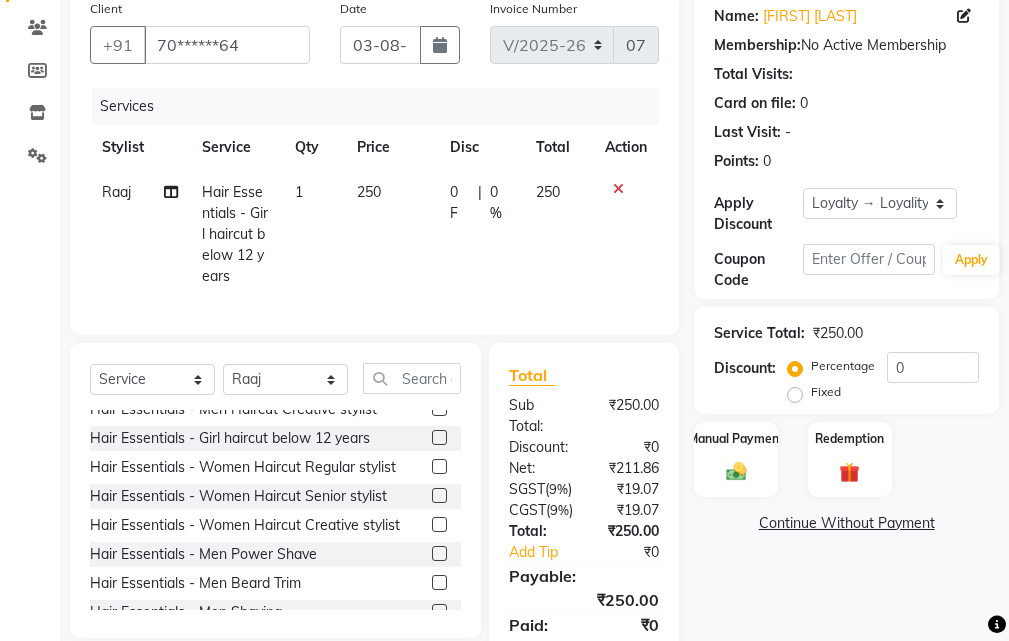 click 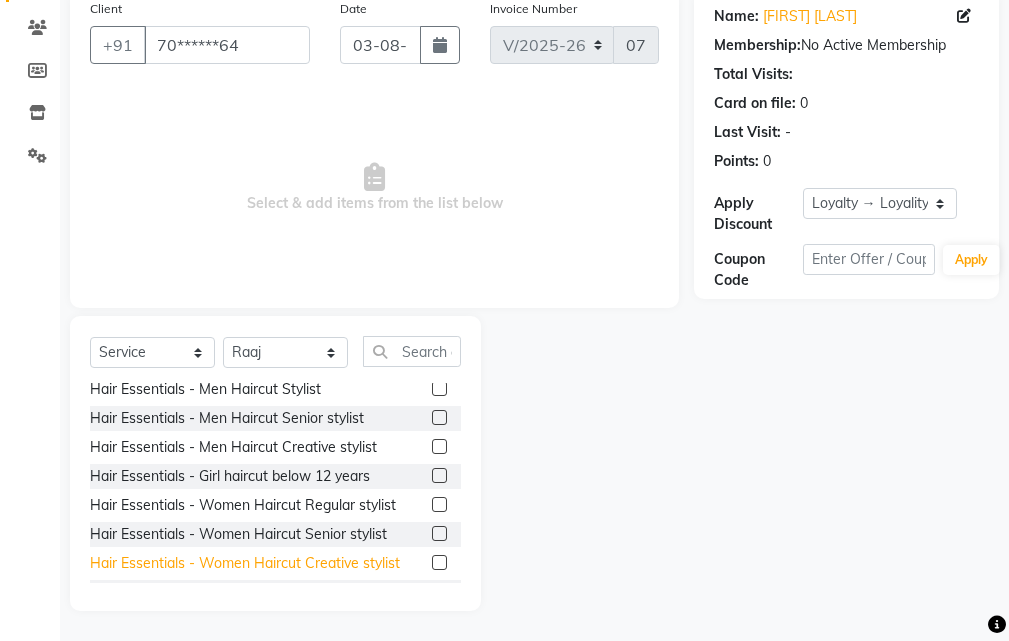 scroll, scrollTop: 0, scrollLeft: 0, axis: both 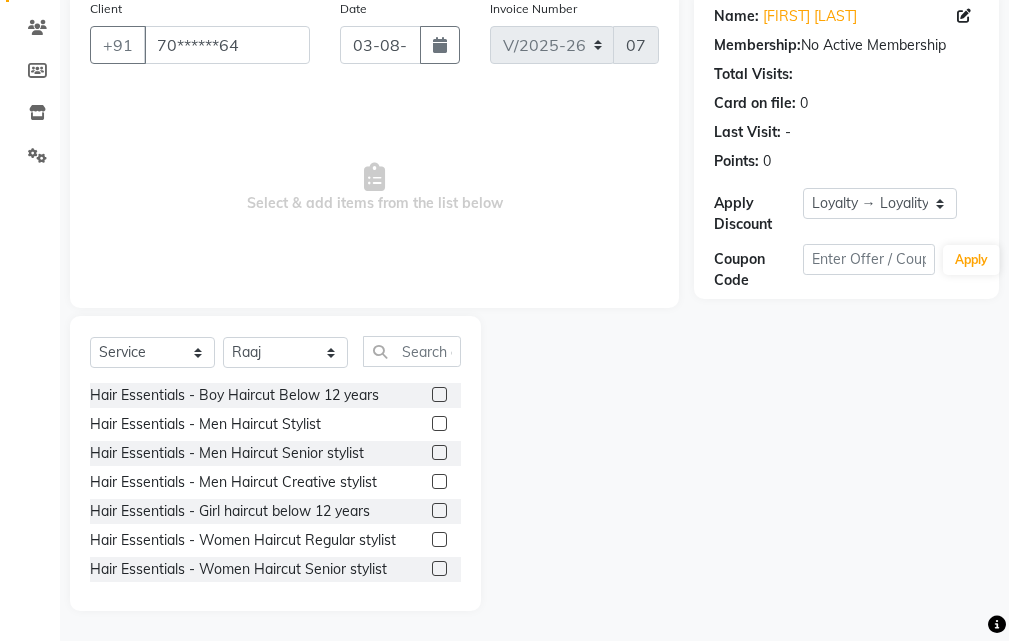click 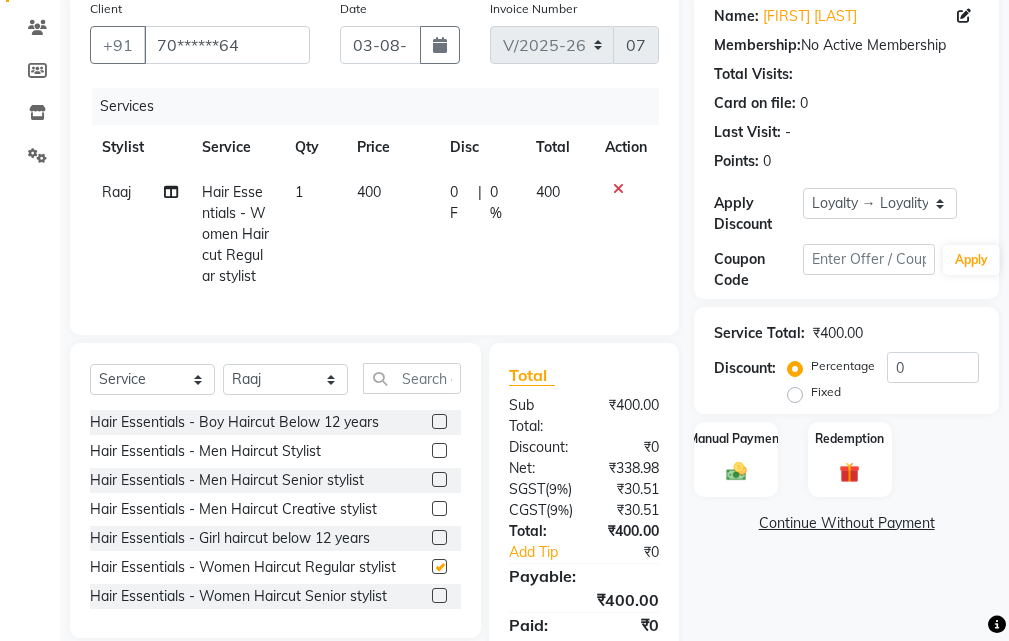 checkbox on "false" 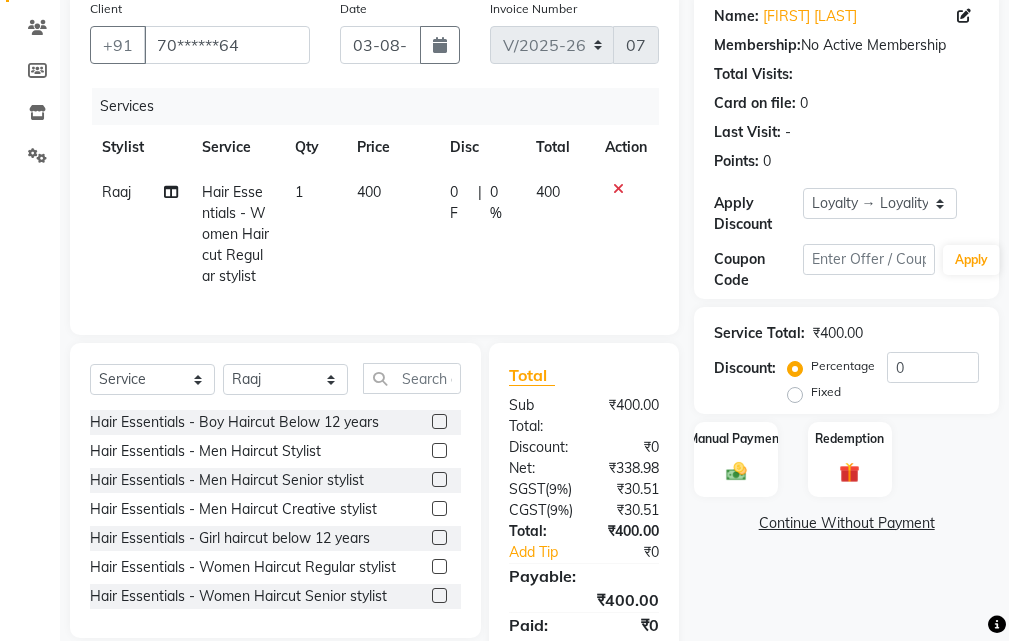 click 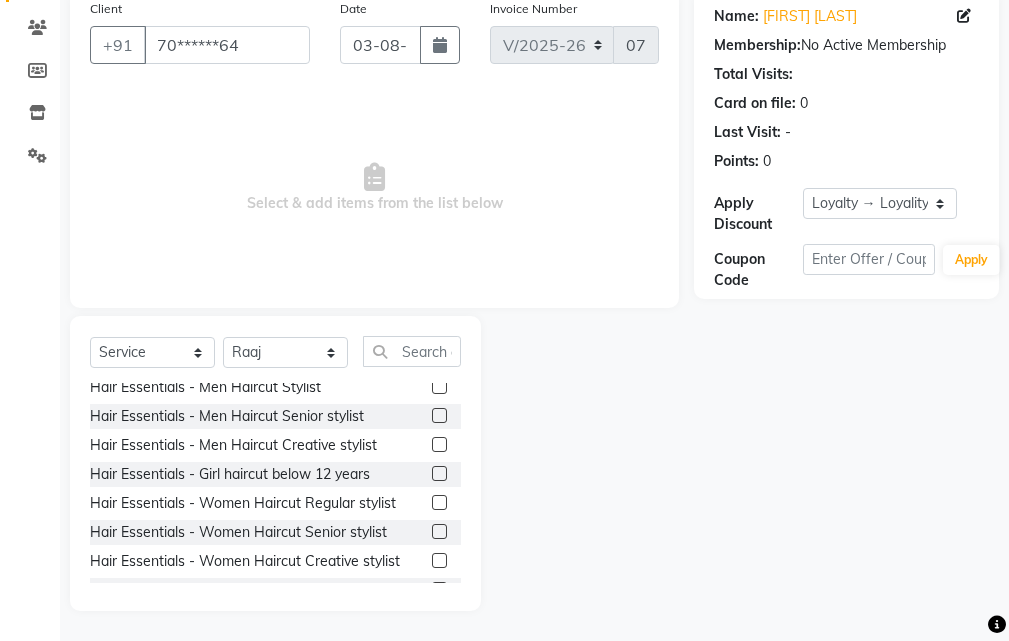 scroll, scrollTop: 0, scrollLeft: 0, axis: both 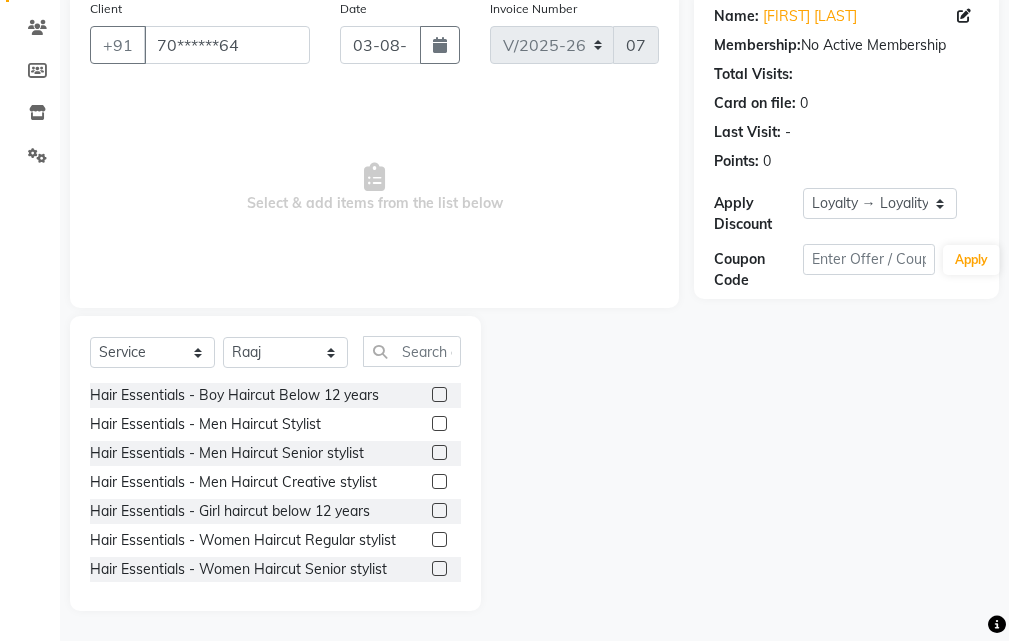click 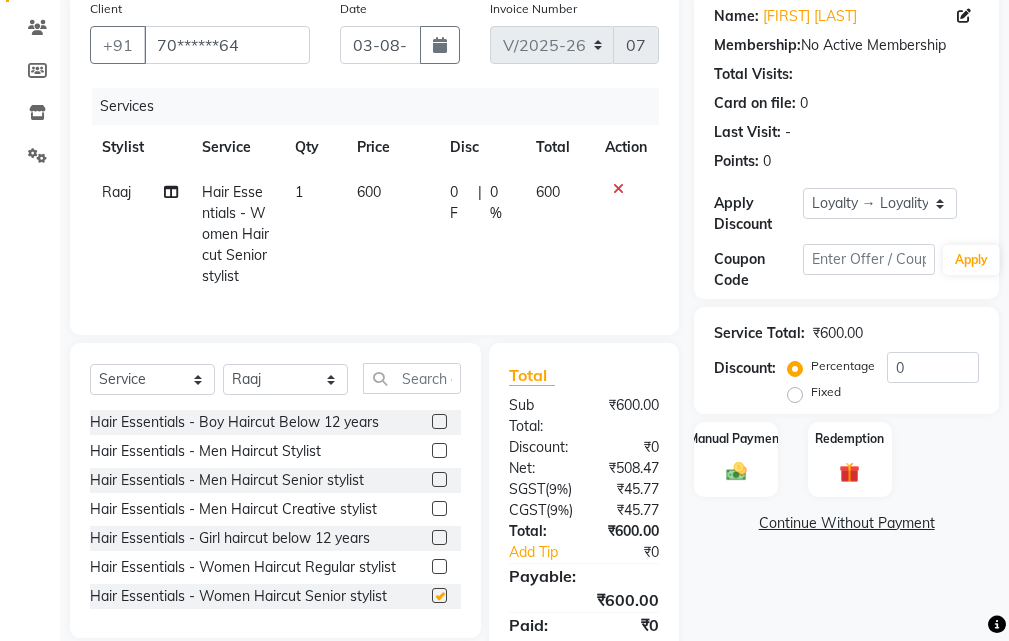 checkbox on "false" 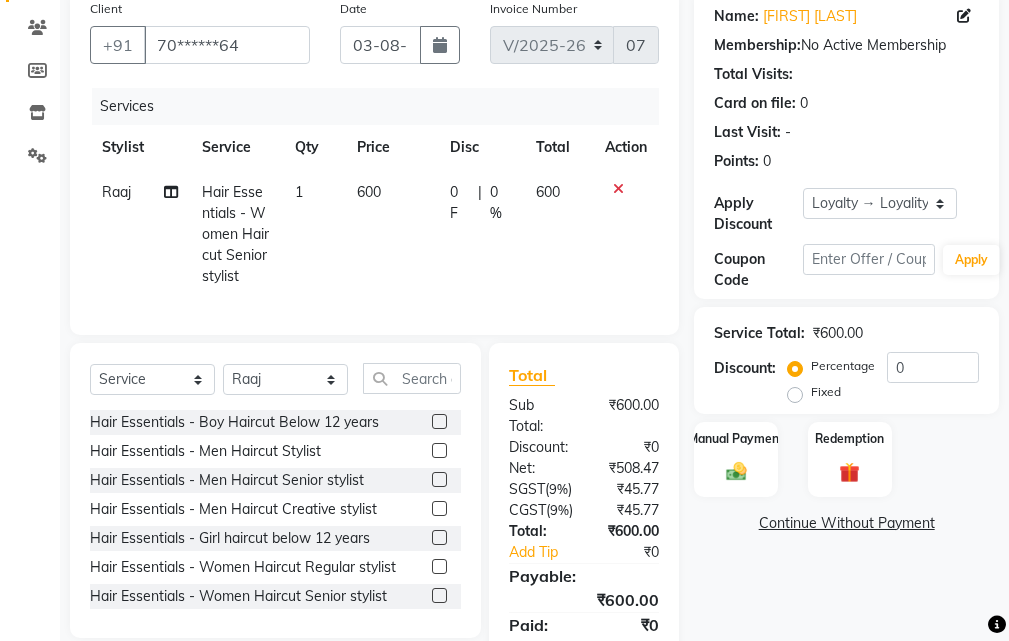 click 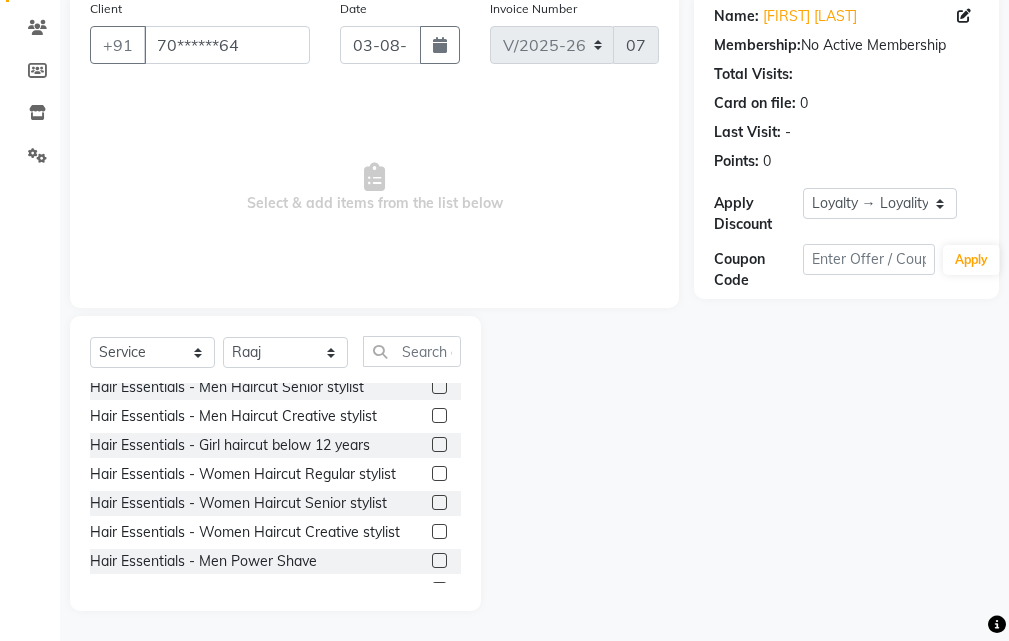 scroll, scrollTop: 100, scrollLeft: 0, axis: vertical 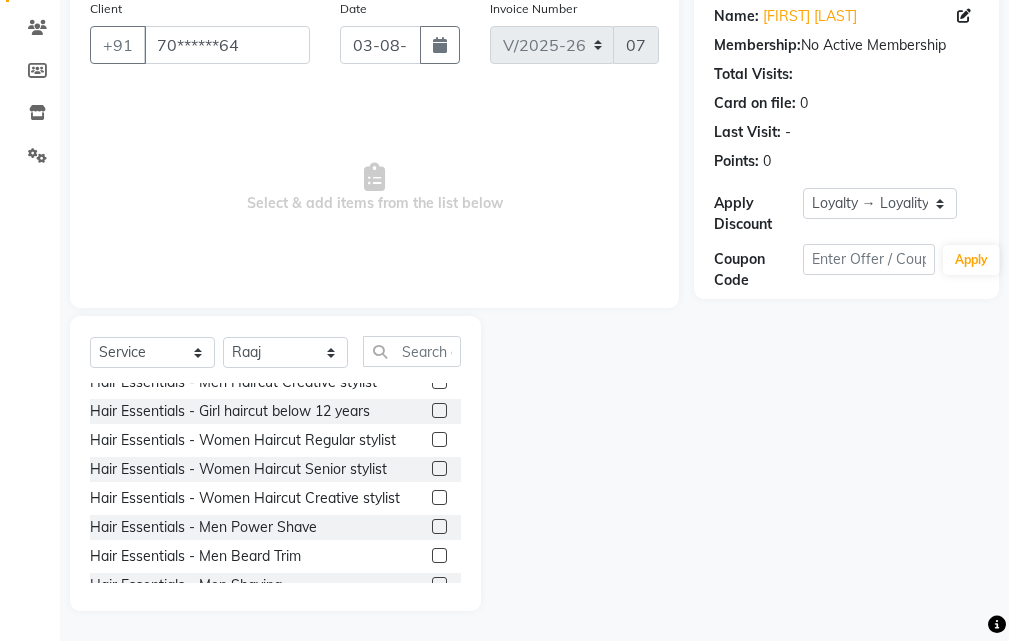 click 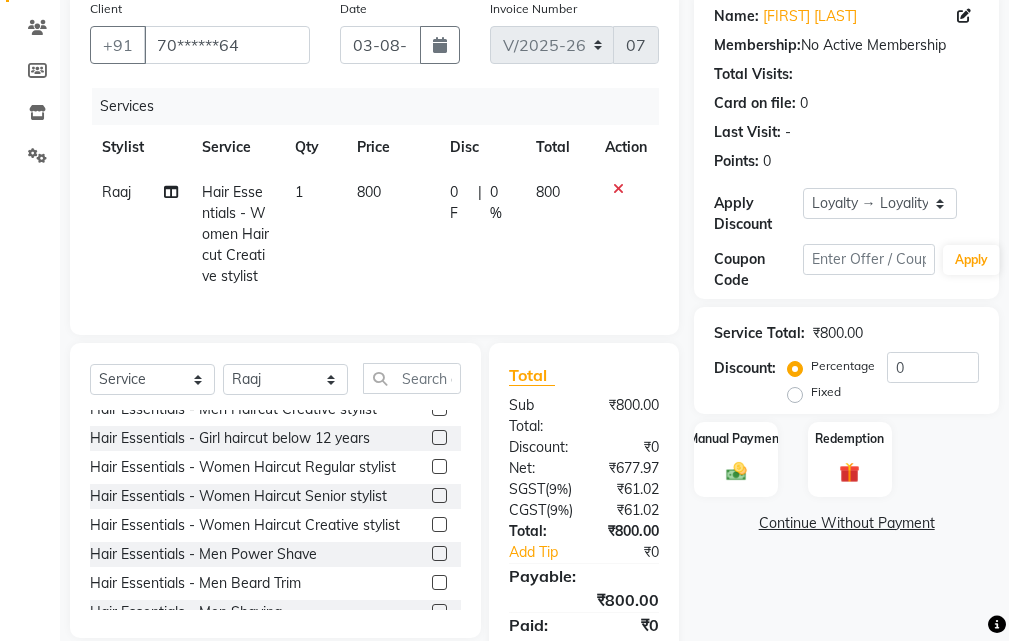 click 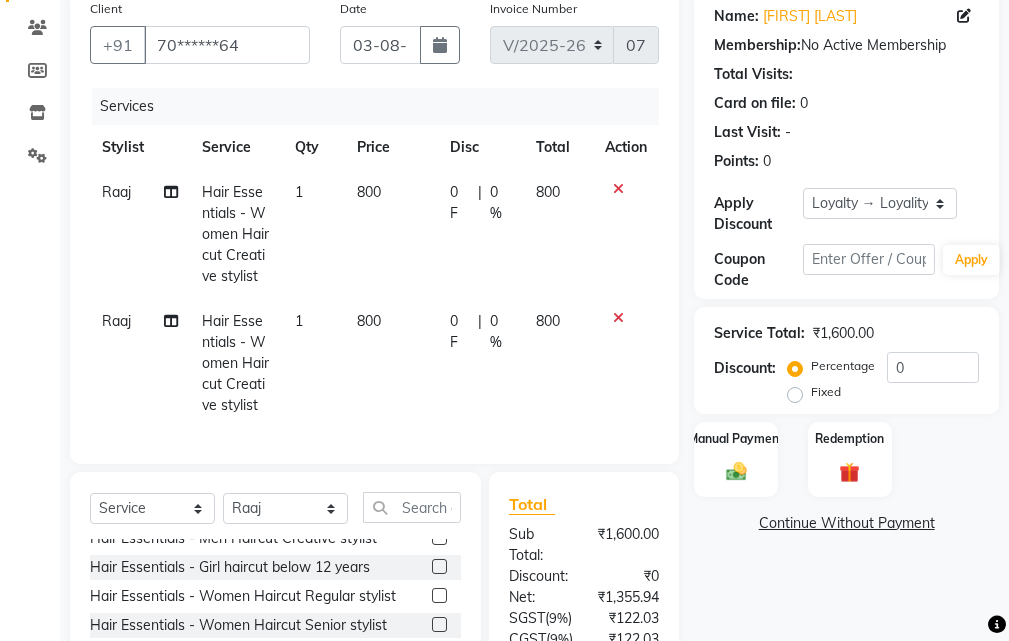 checkbox on "false" 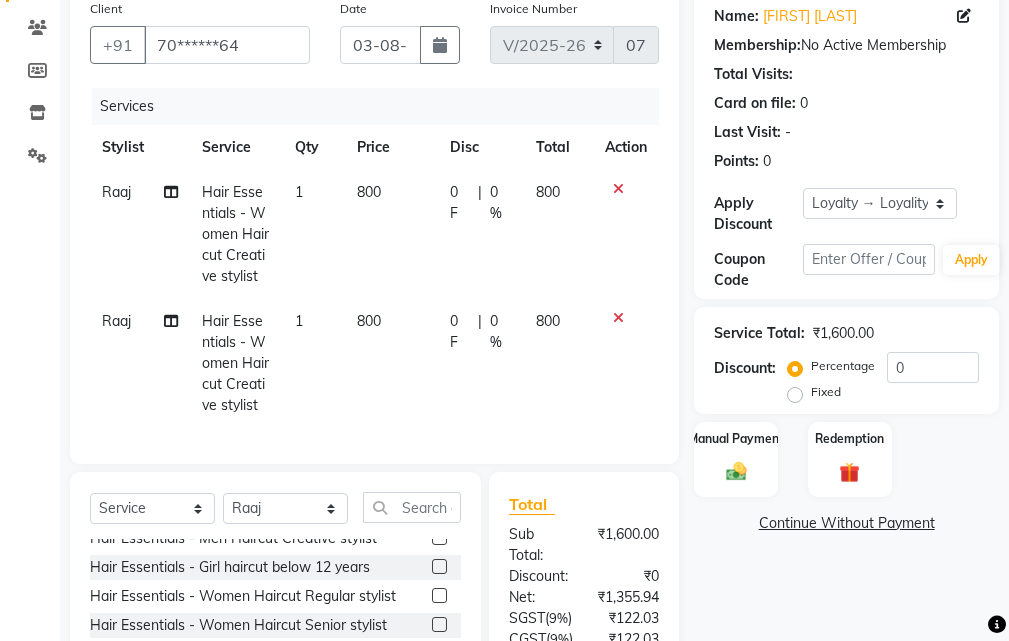 click 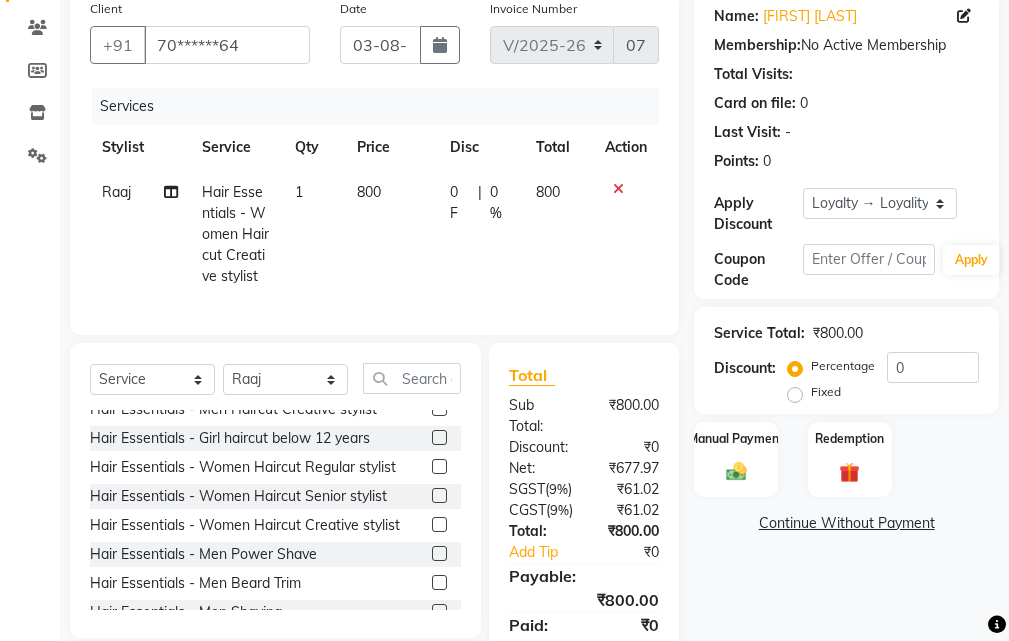 click 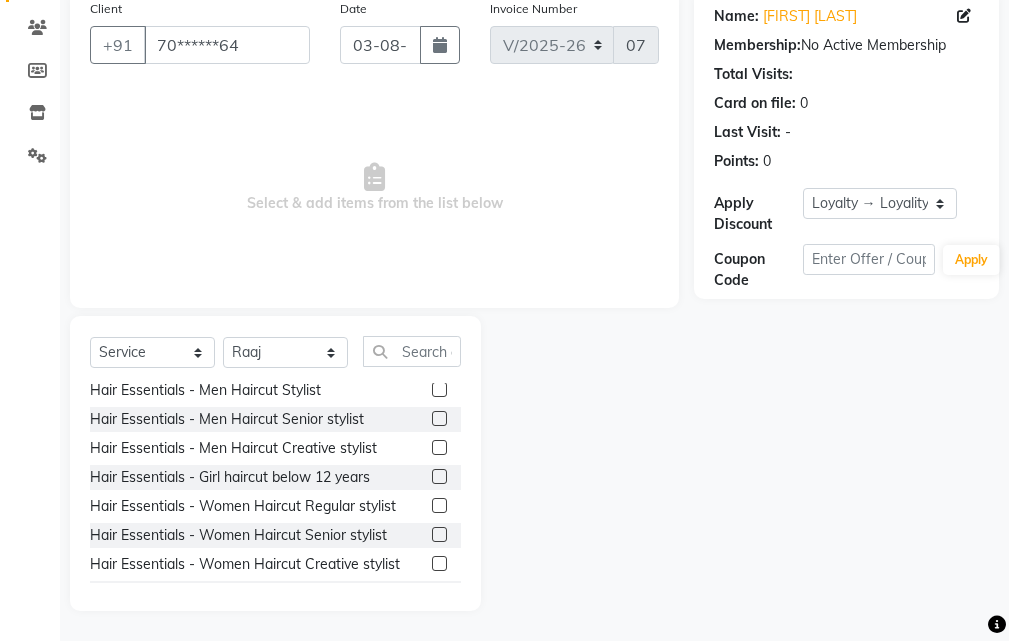 scroll, scrollTop: 0, scrollLeft: 0, axis: both 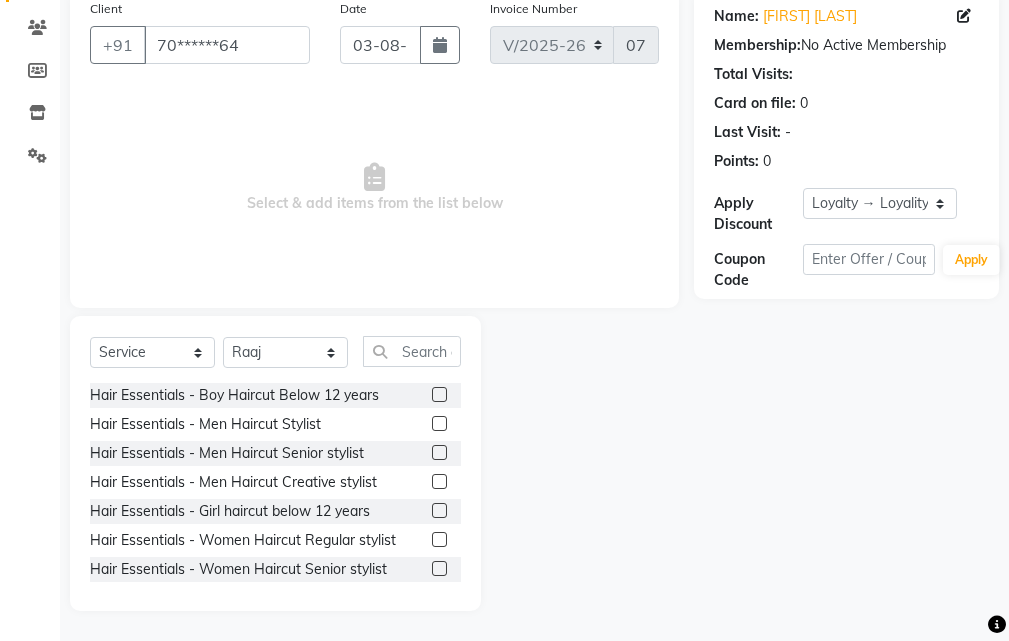 click 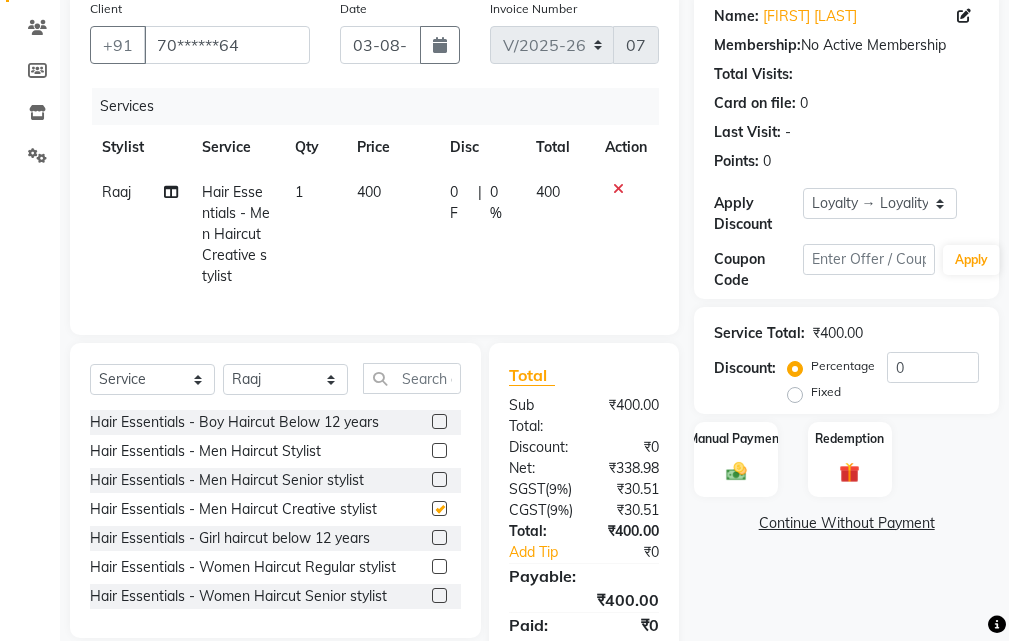 checkbox on "false" 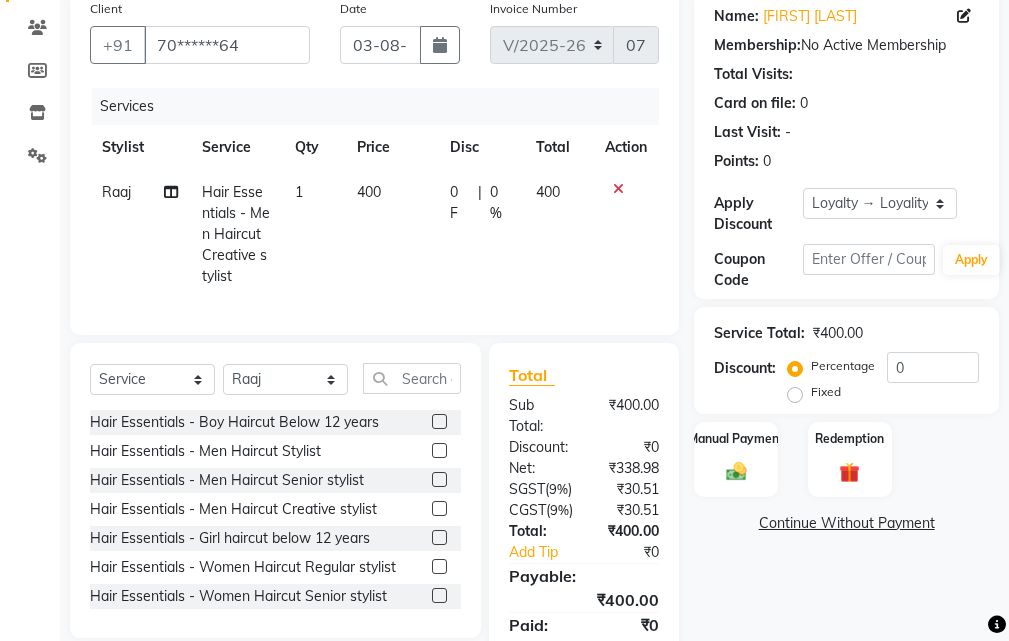 click 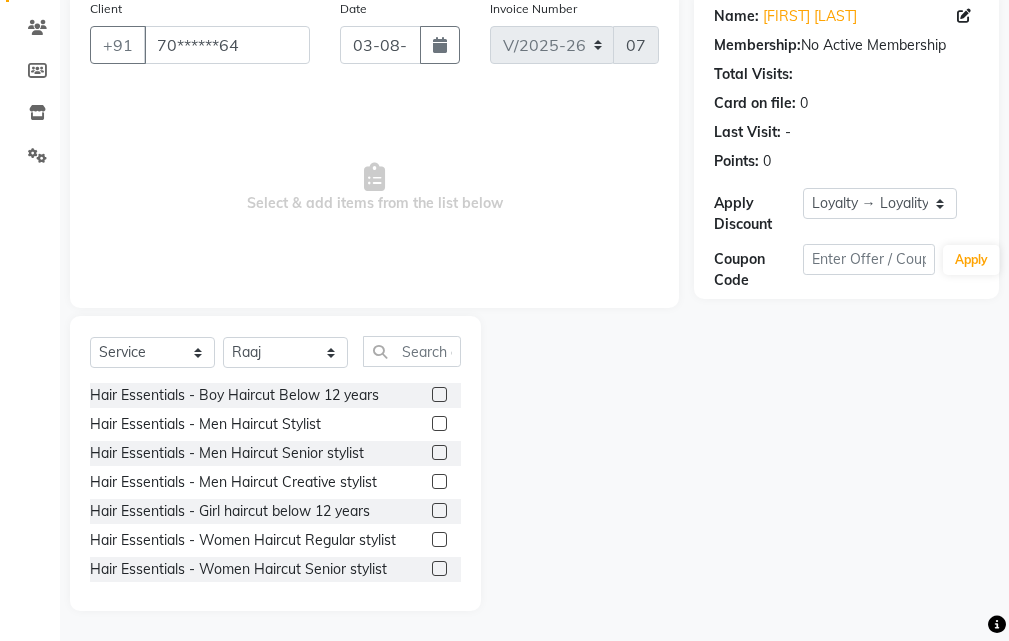 click 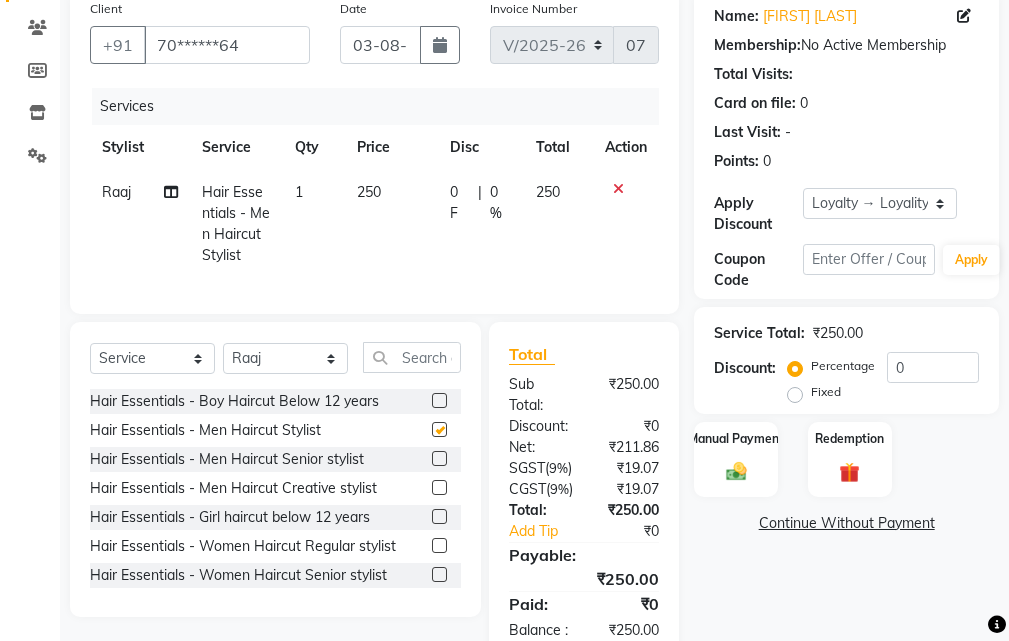 checkbox on "false" 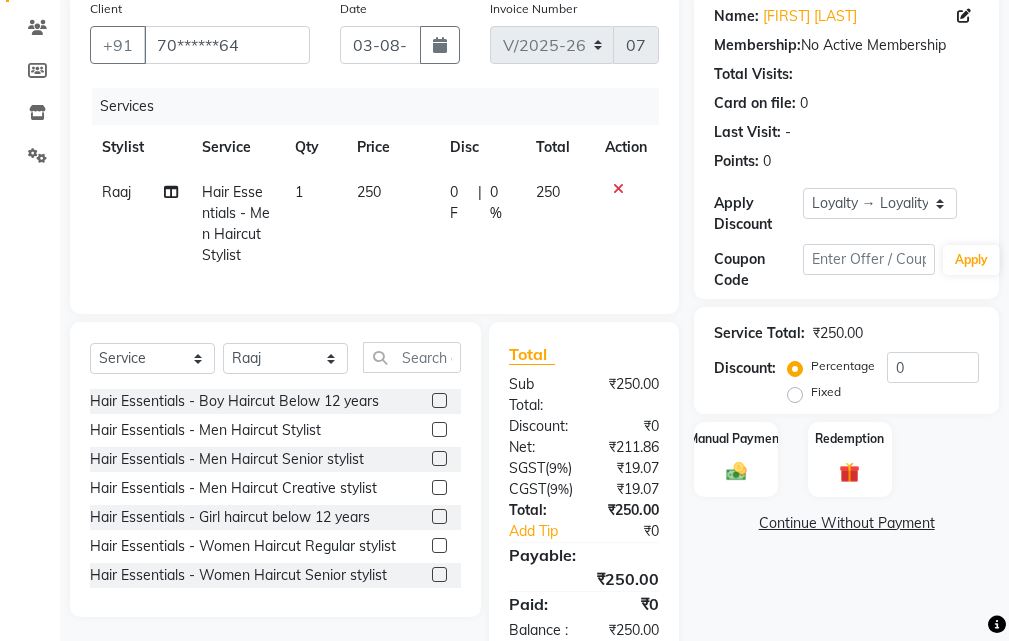 click 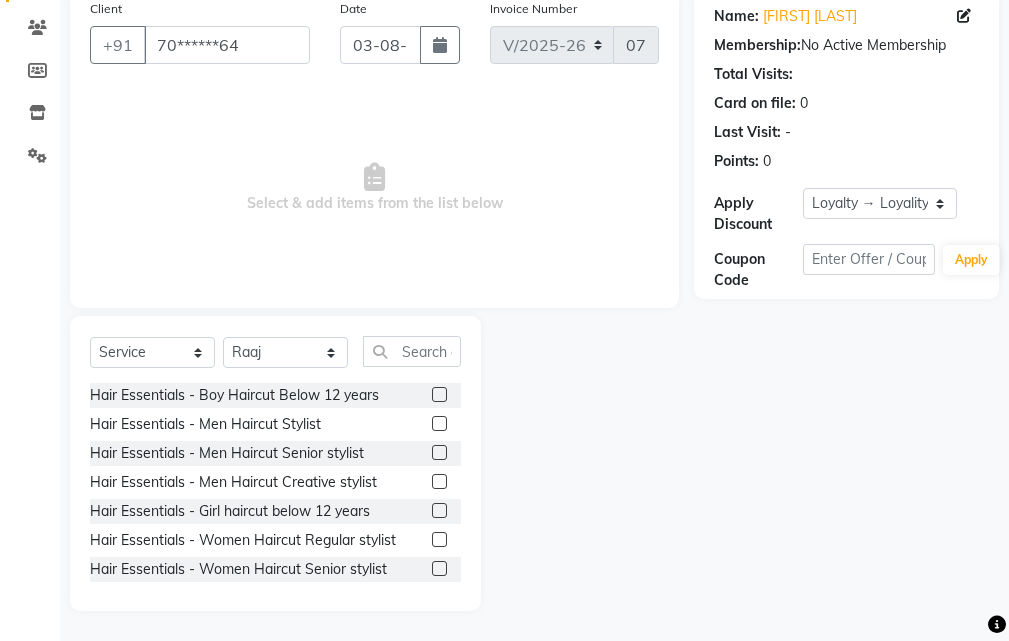 click 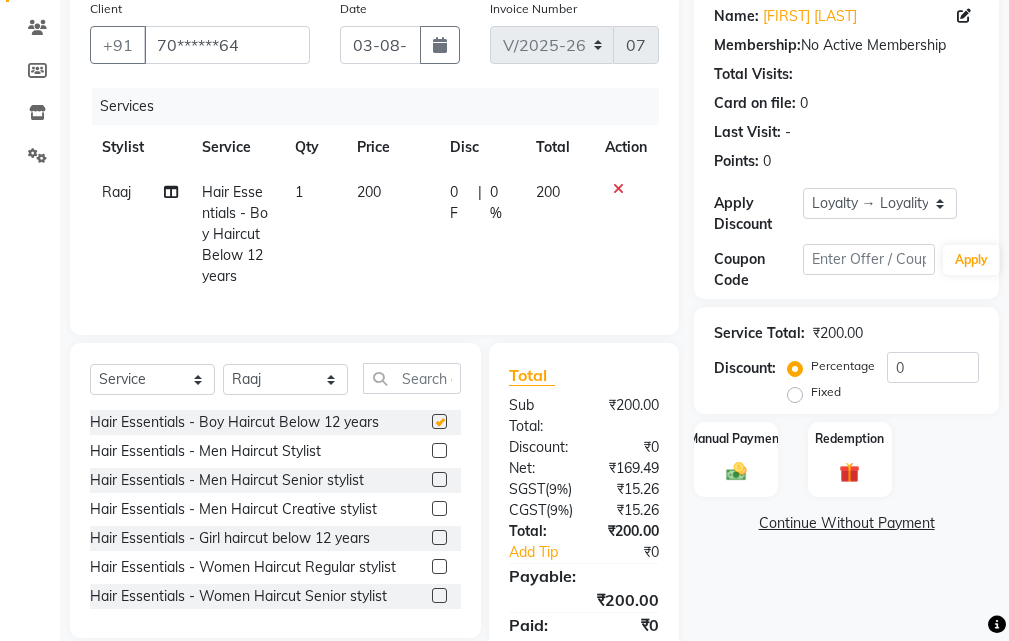 checkbox on "false" 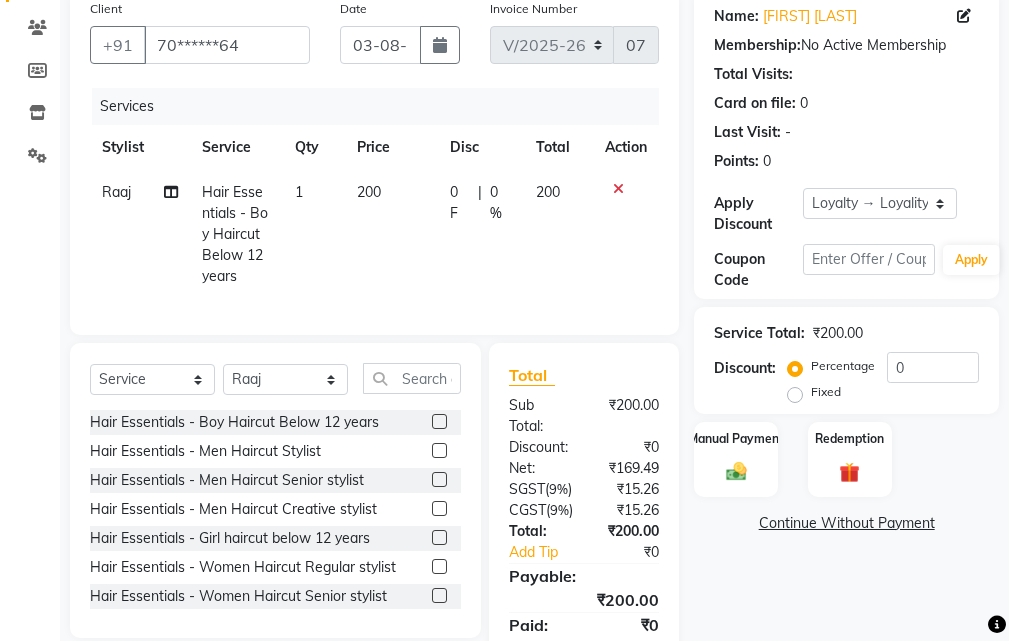 click 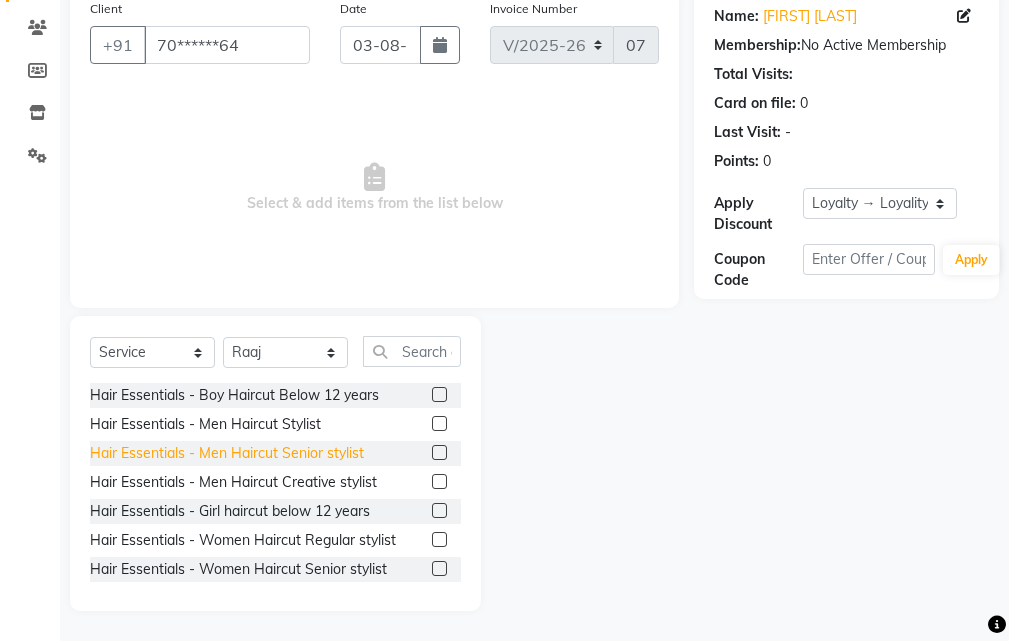 scroll, scrollTop: 100, scrollLeft: 0, axis: vertical 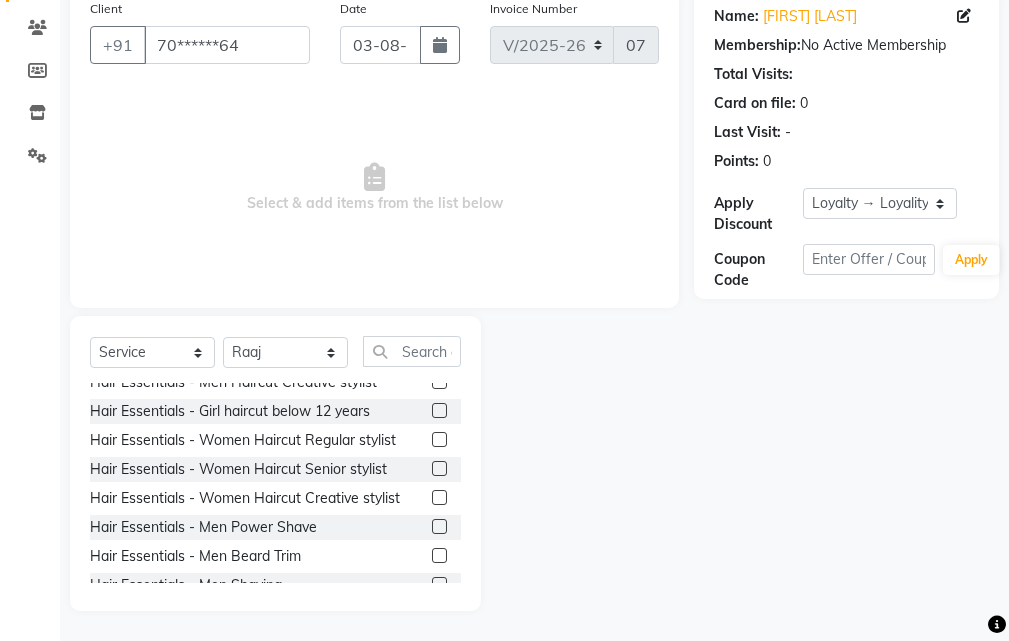 click 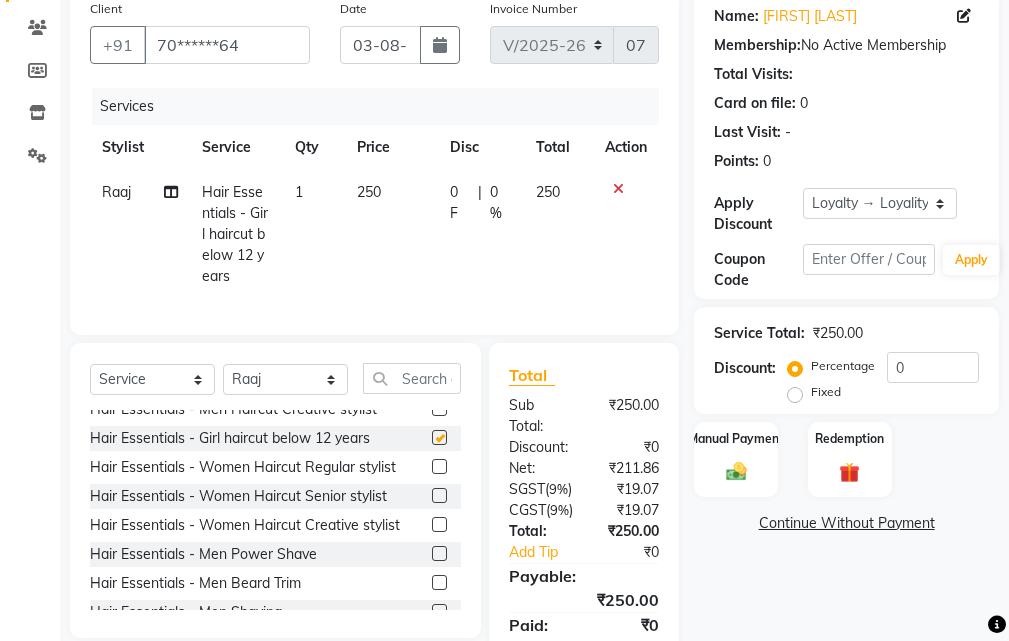checkbox on "false" 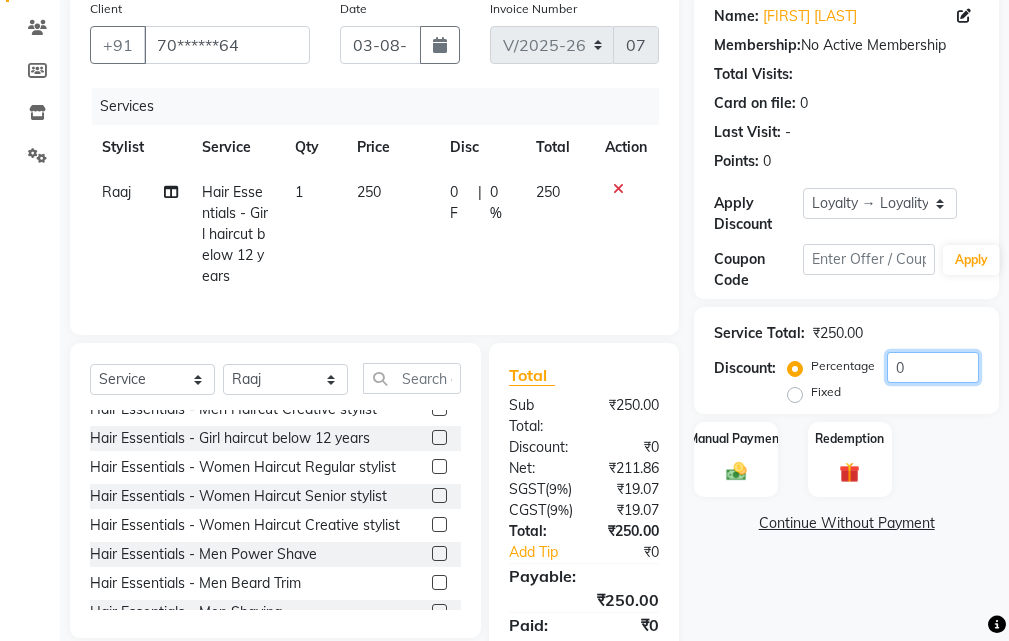 click on "0" 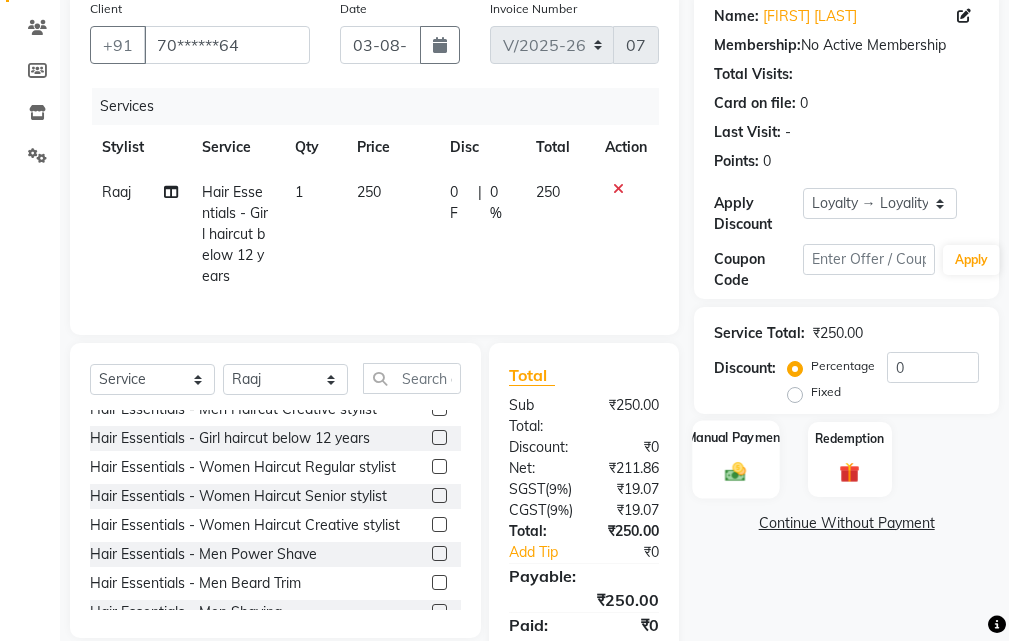 click 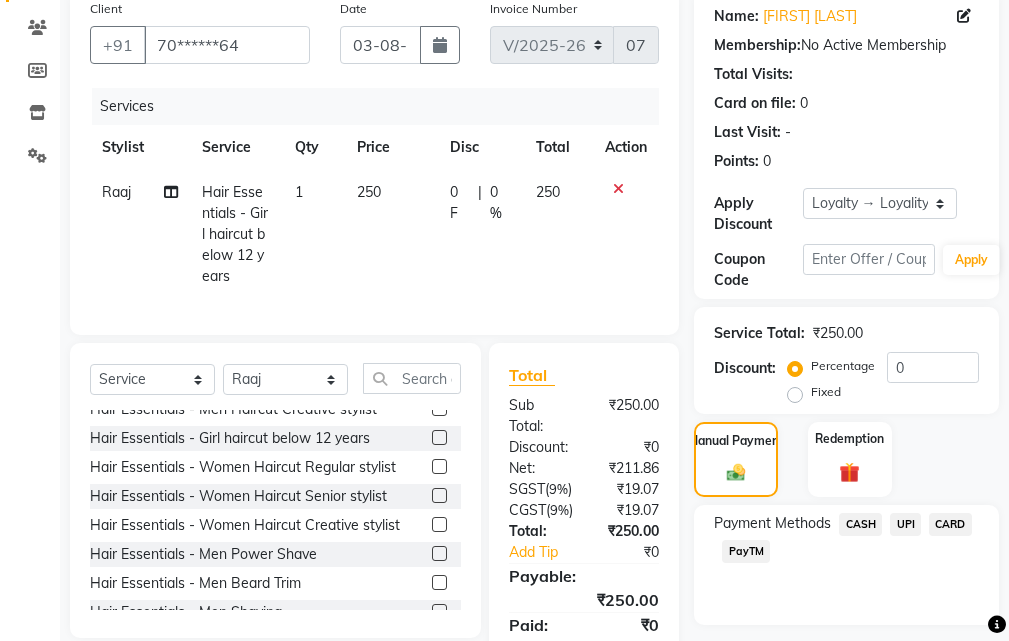 click on "CASH" 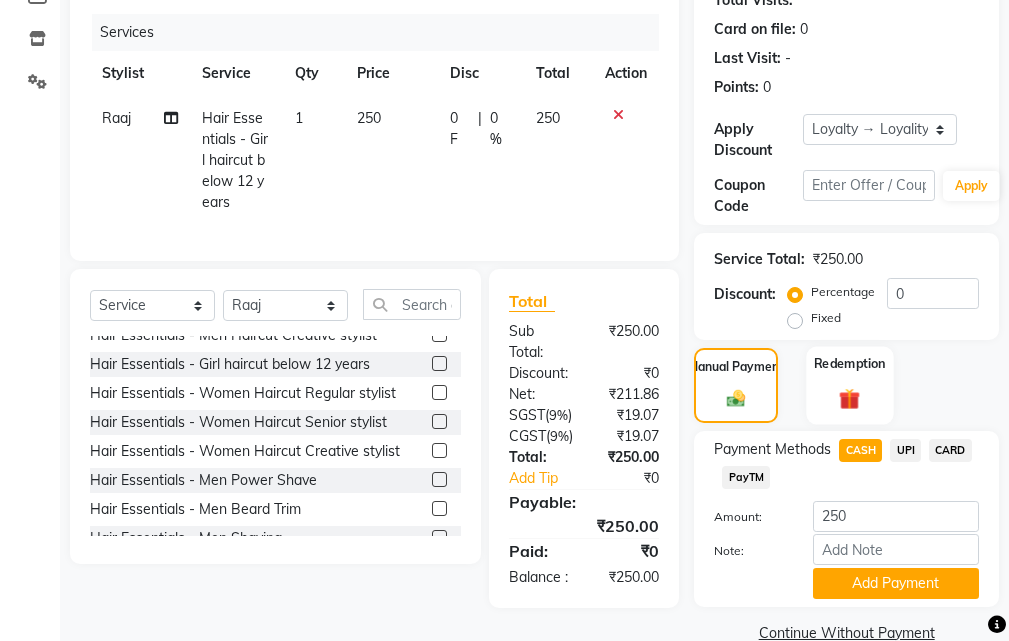 scroll, scrollTop: 336, scrollLeft: 0, axis: vertical 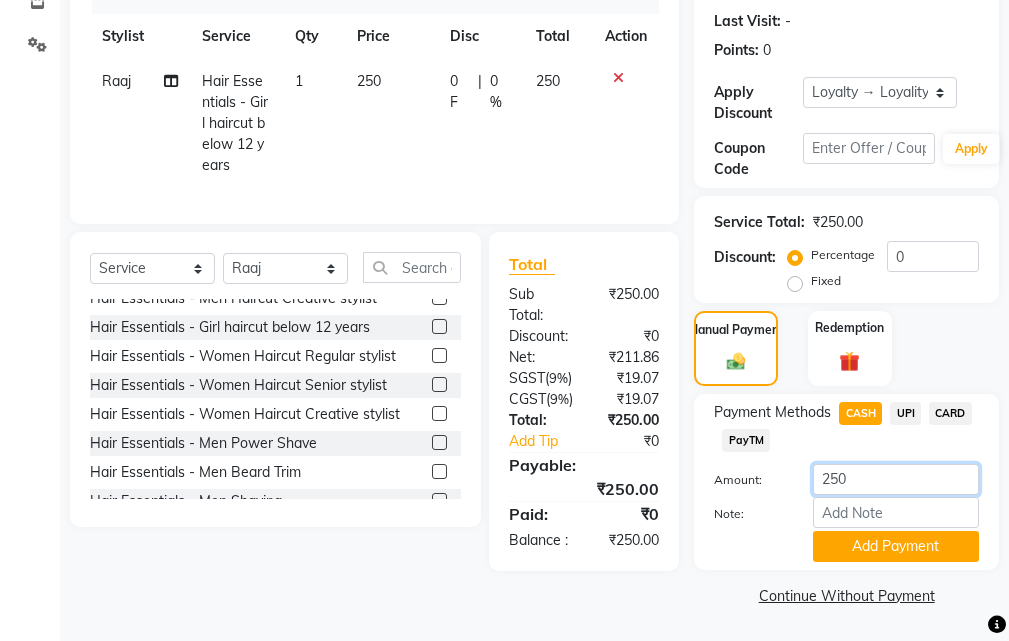 click on "250" 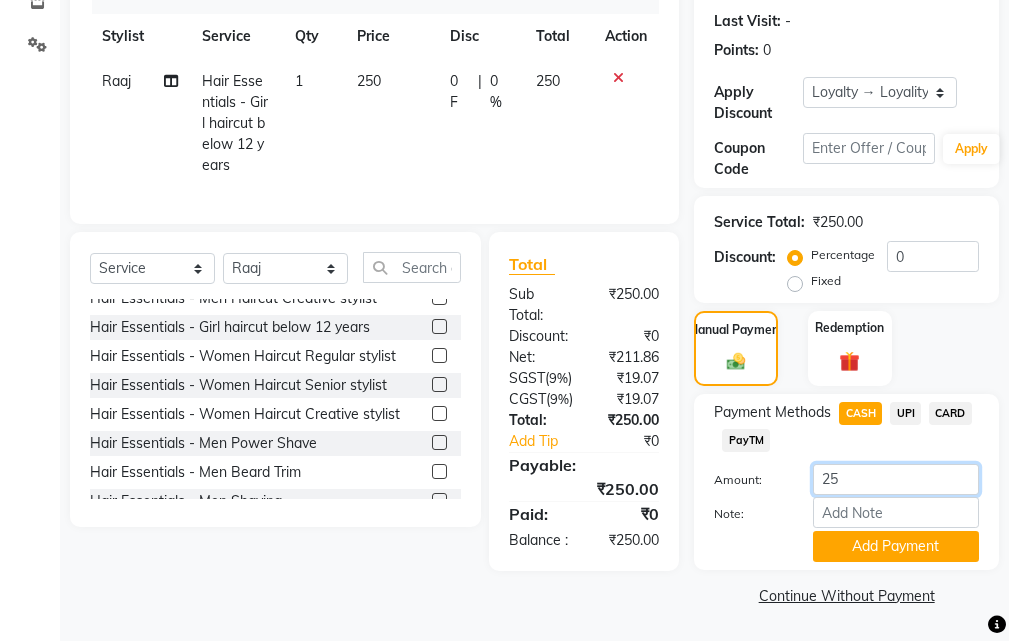 type on "2" 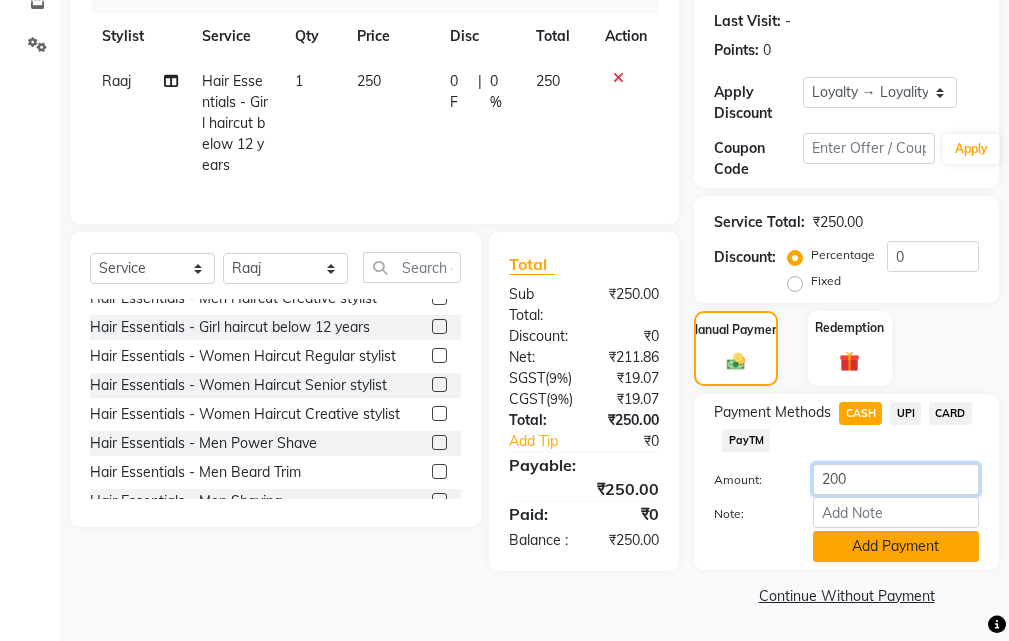 type on "200" 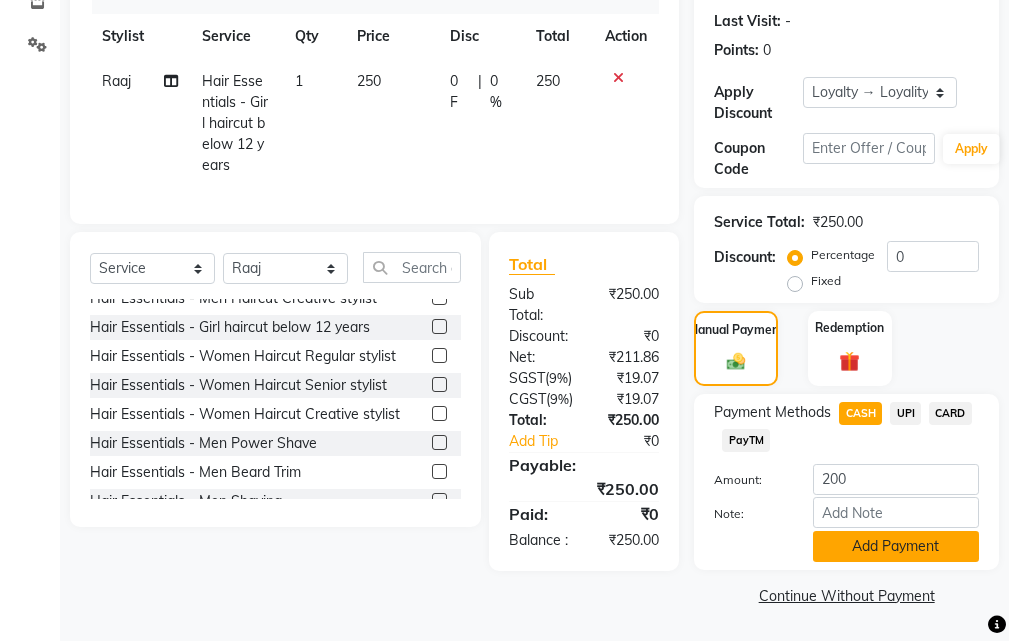 click on "Add Payment" 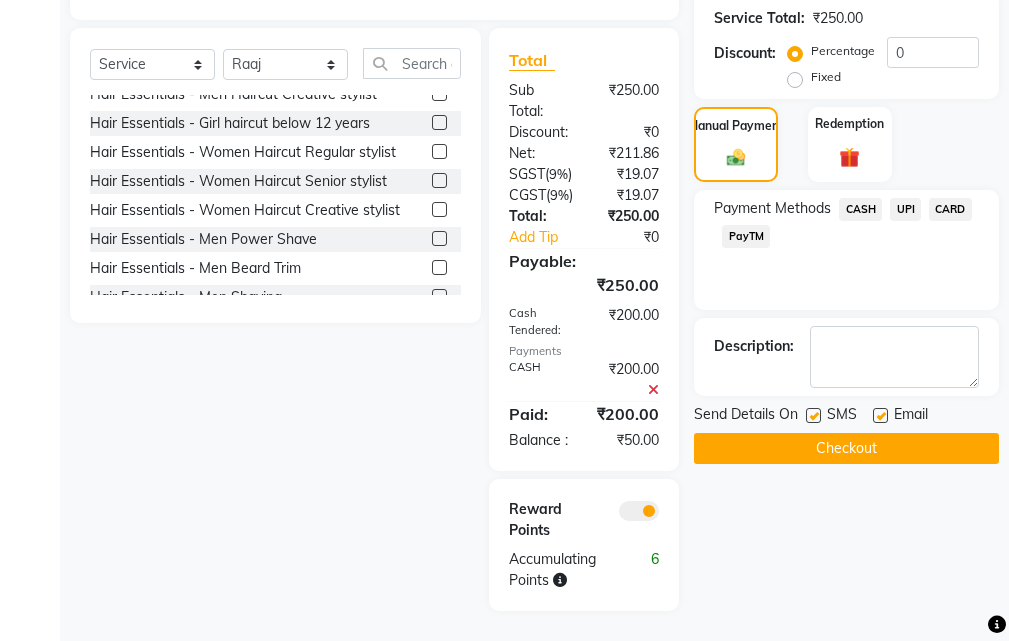 scroll, scrollTop: 580, scrollLeft: 0, axis: vertical 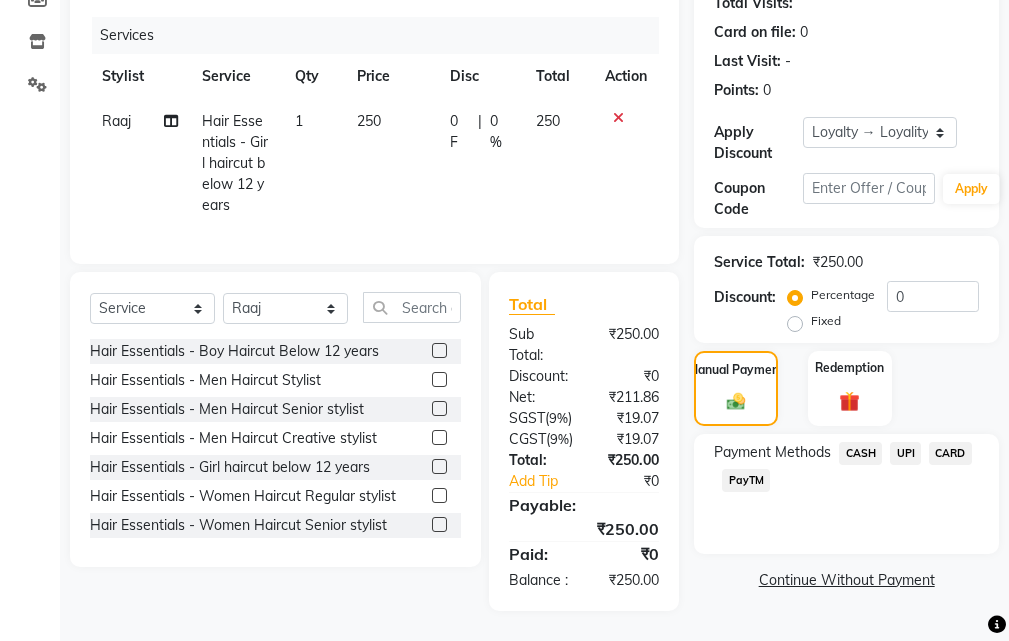 click 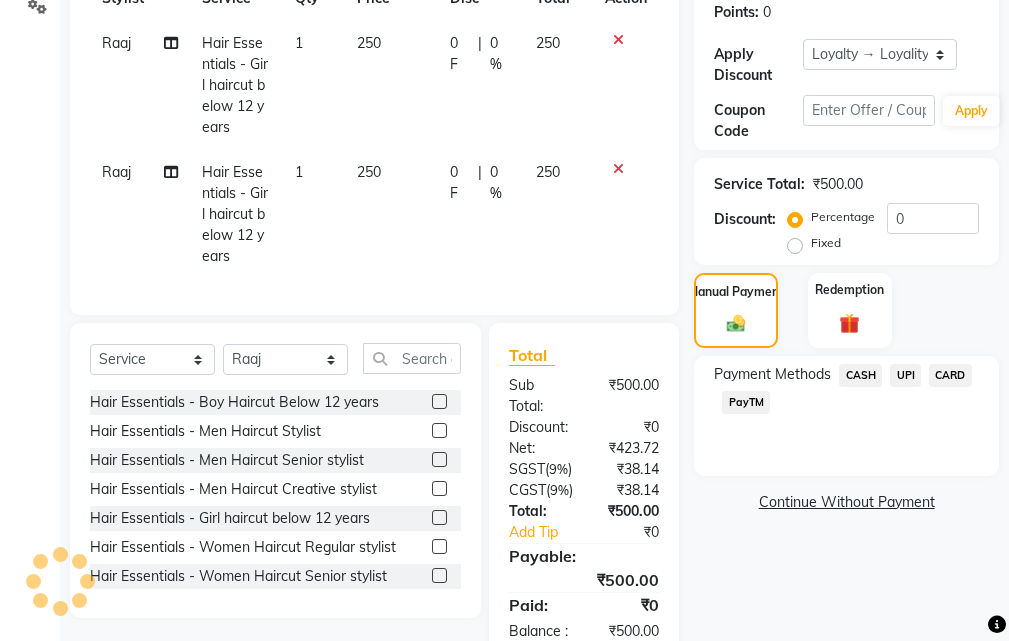 click 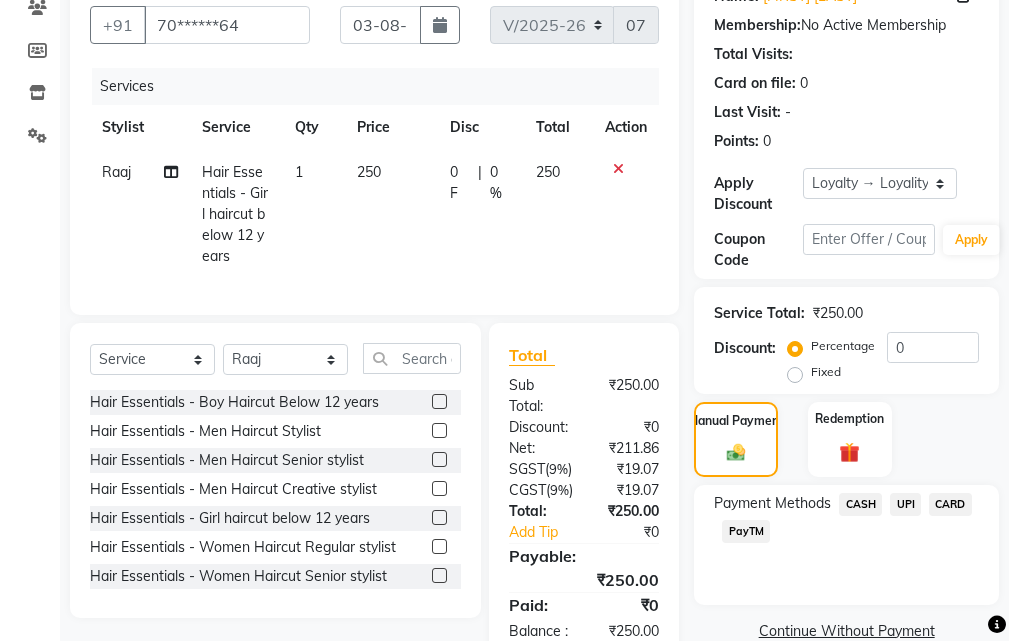 scroll, scrollTop: 236, scrollLeft: 0, axis: vertical 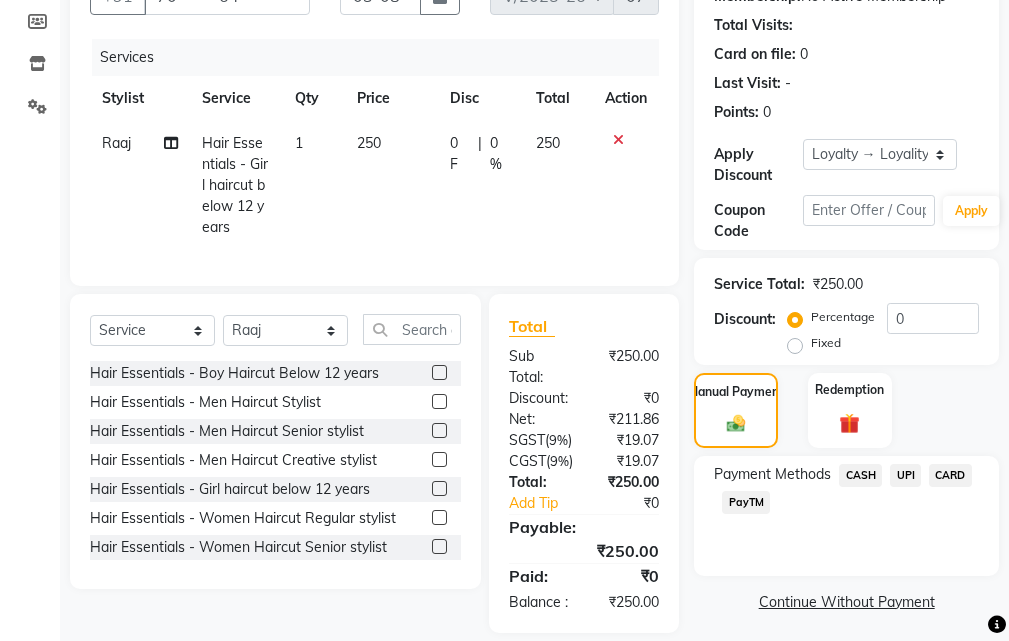 click 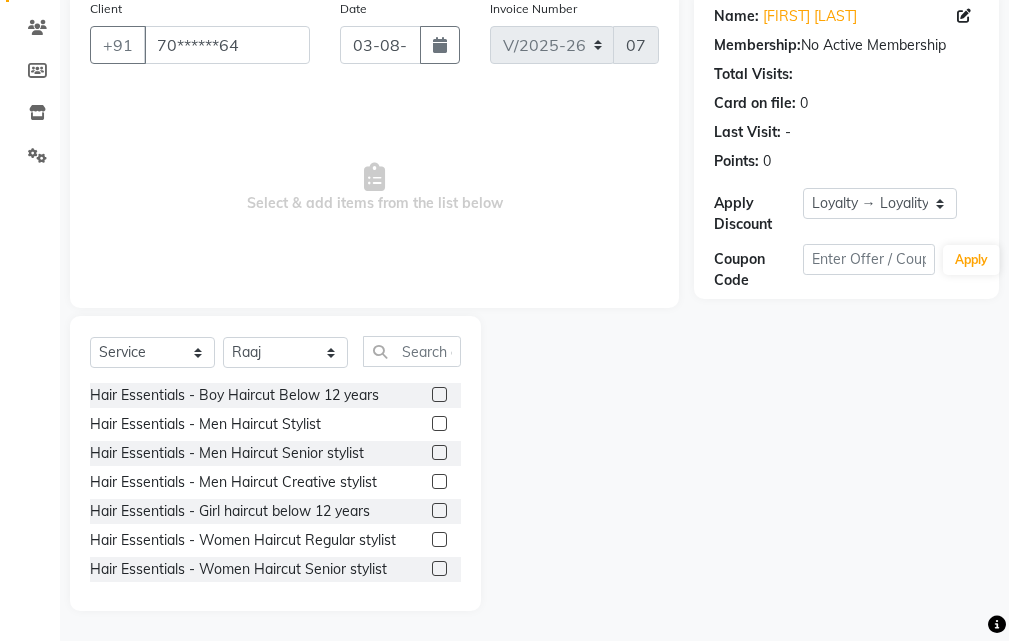 scroll, scrollTop: 187, scrollLeft: 0, axis: vertical 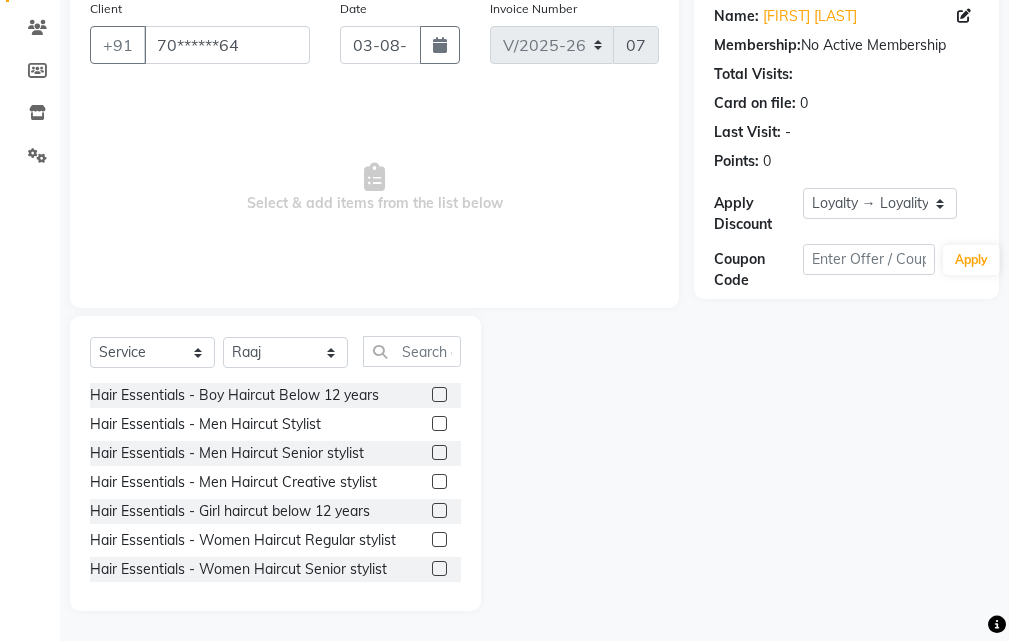 click 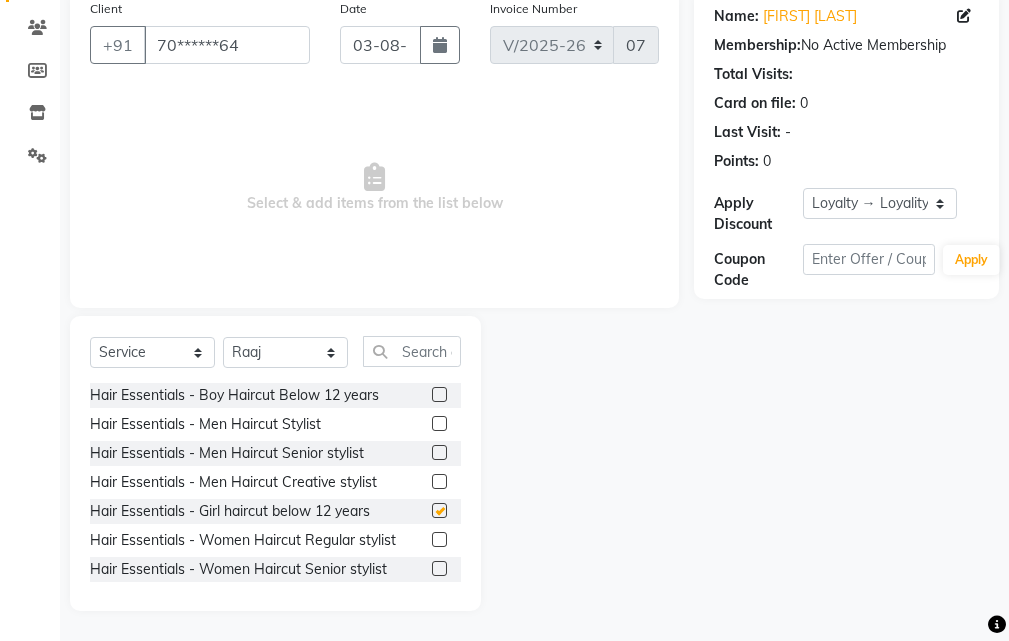 scroll, scrollTop: 236, scrollLeft: 0, axis: vertical 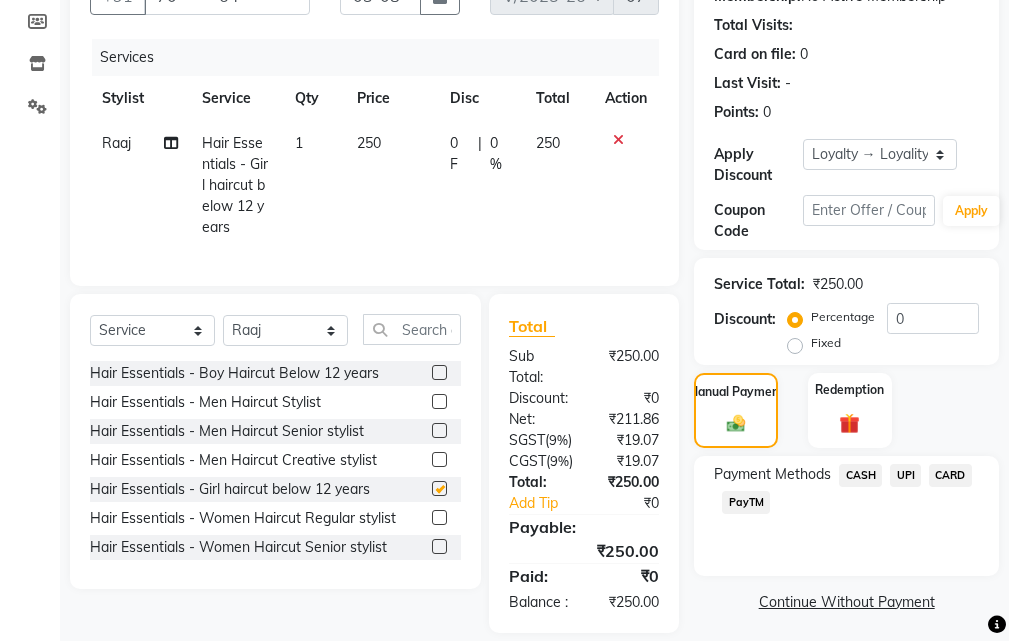 checkbox on "false" 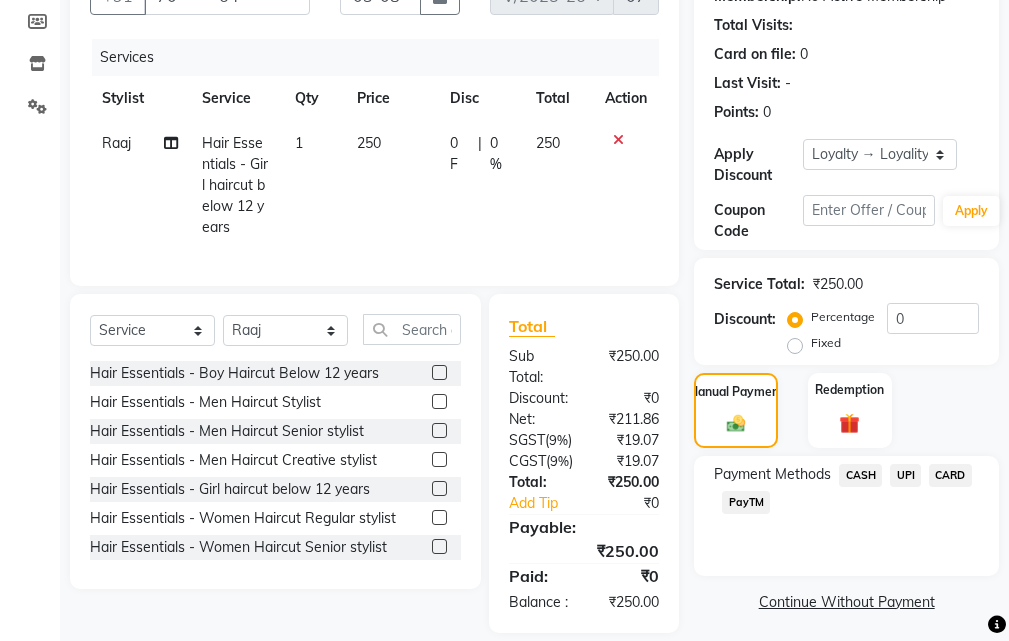 click 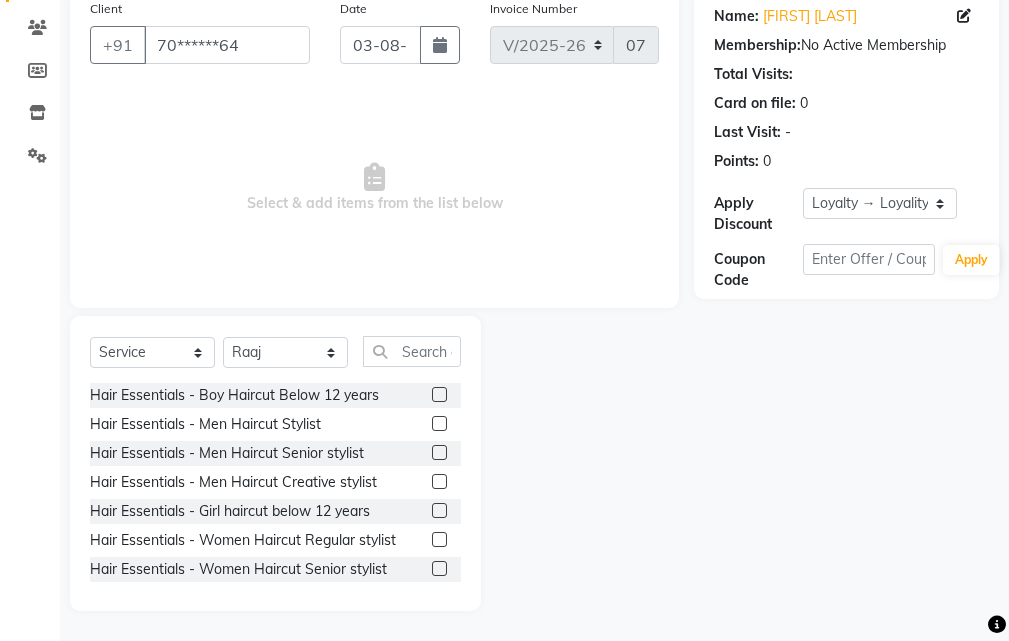 scroll, scrollTop: 187, scrollLeft: 0, axis: vertical 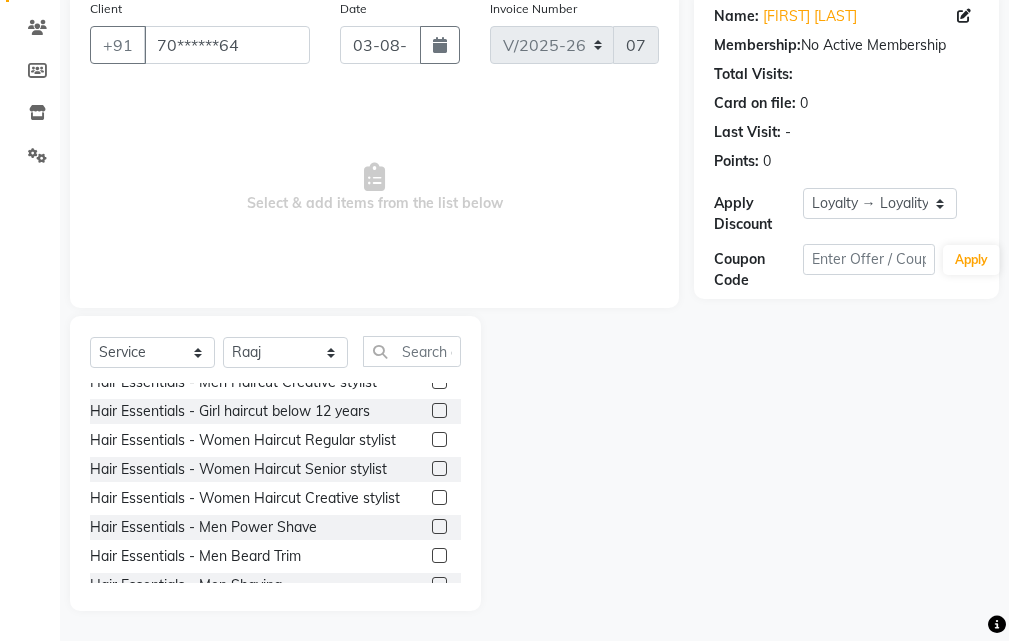 click 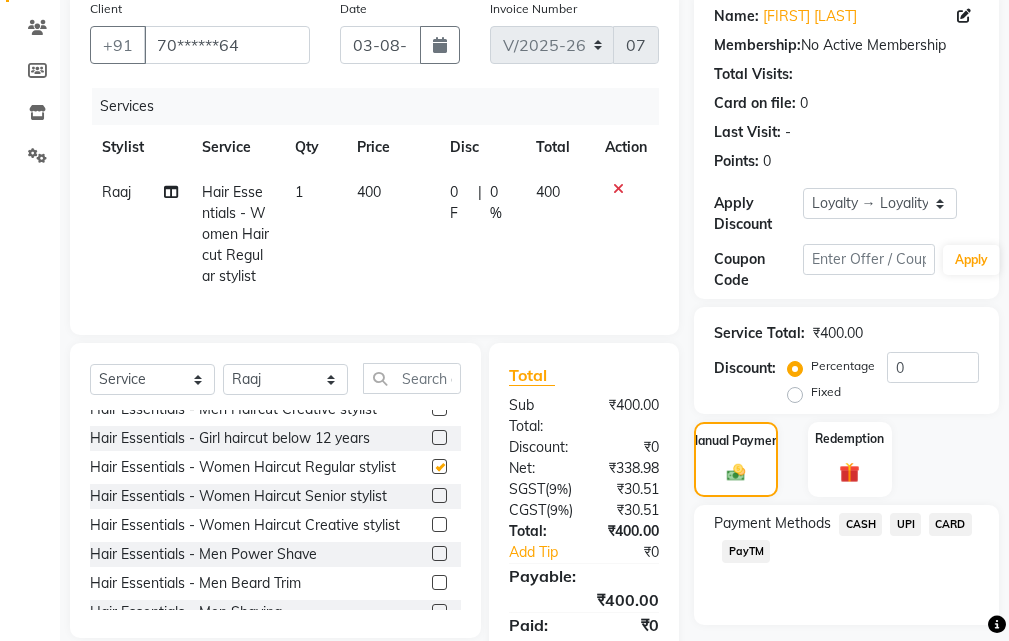 checkbox on "false" 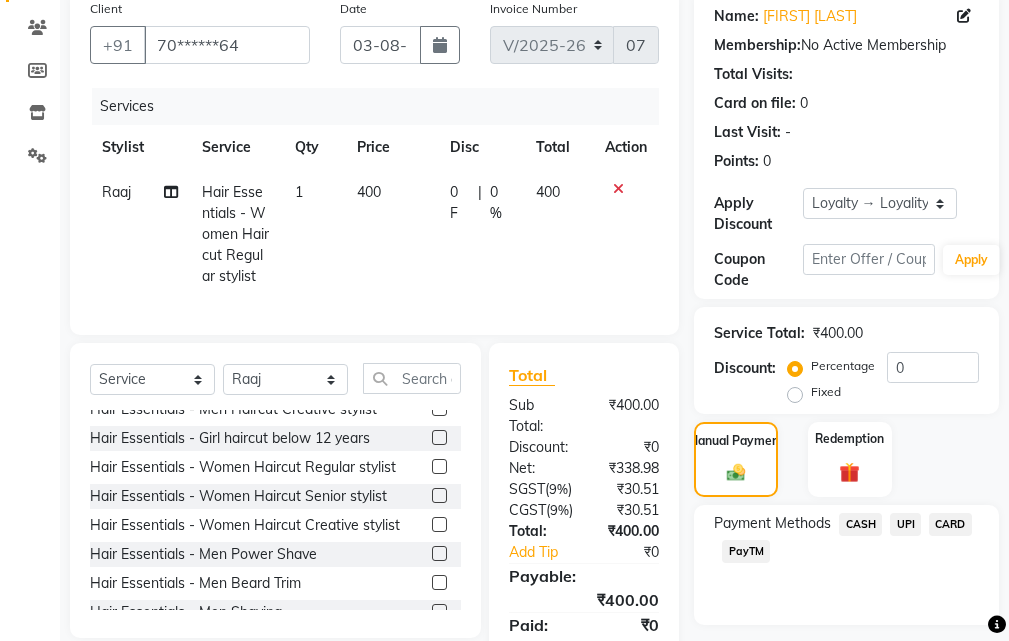 click 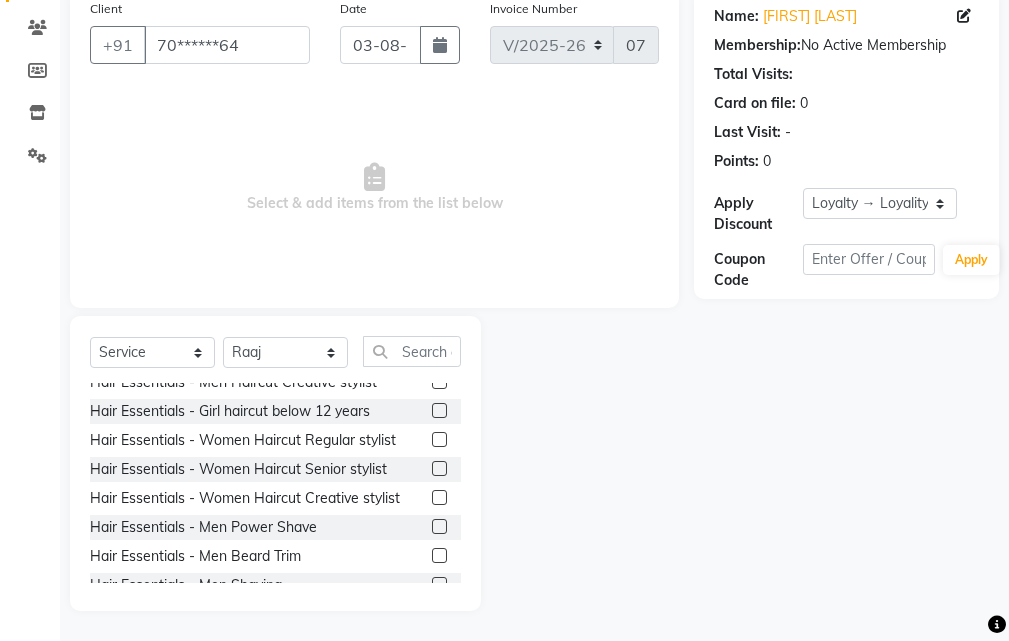 scroll, scrollTop: 200, scrollLeft: 0, axis: vertical 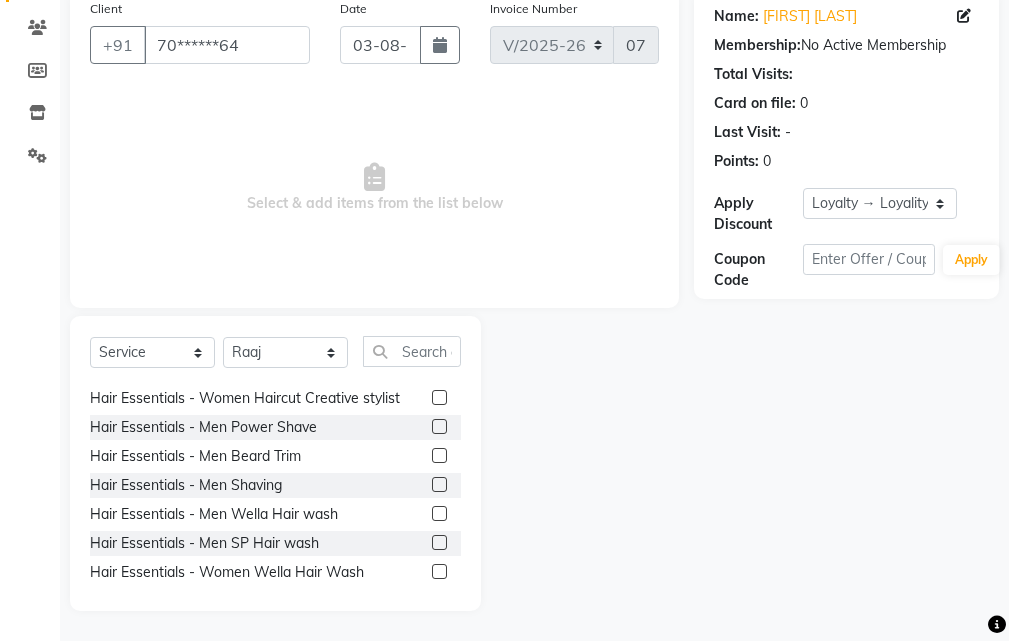 click 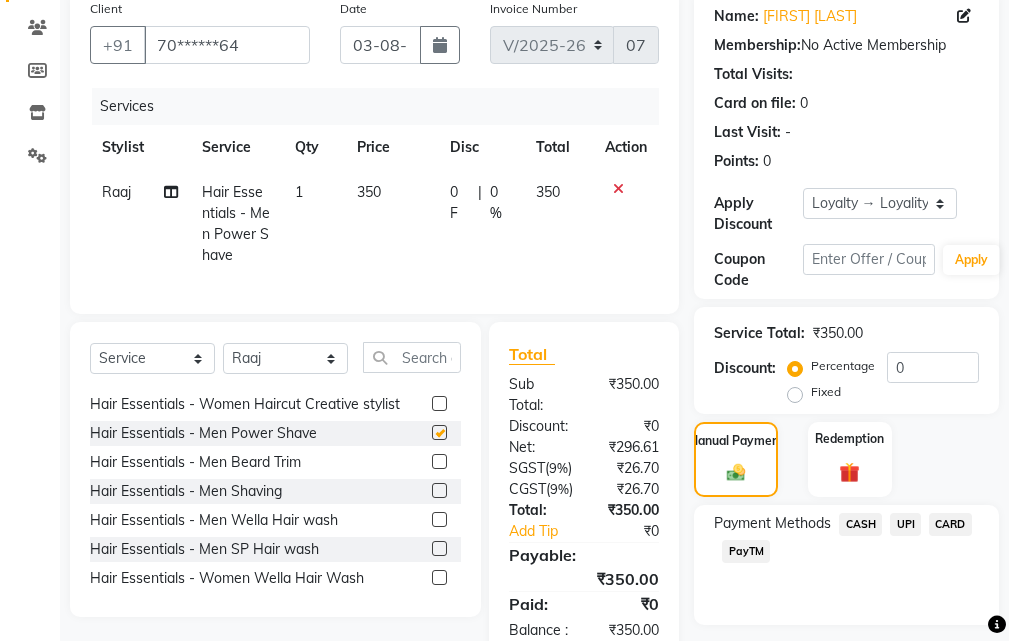 checkbox on "false" 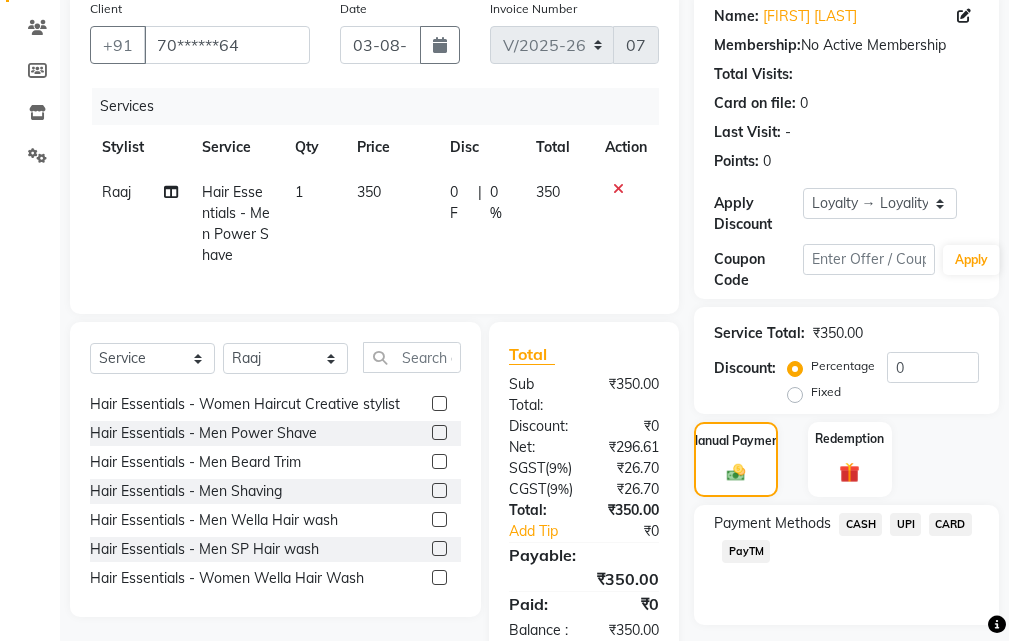 click 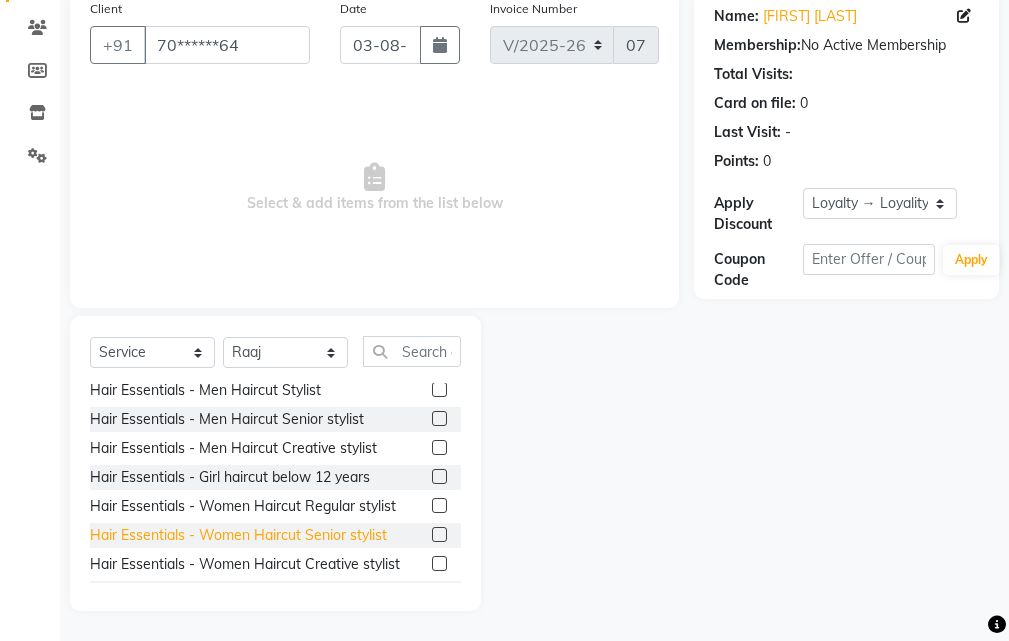 scroll, scrollTop: 0, scrollLeft: 0, axis: both 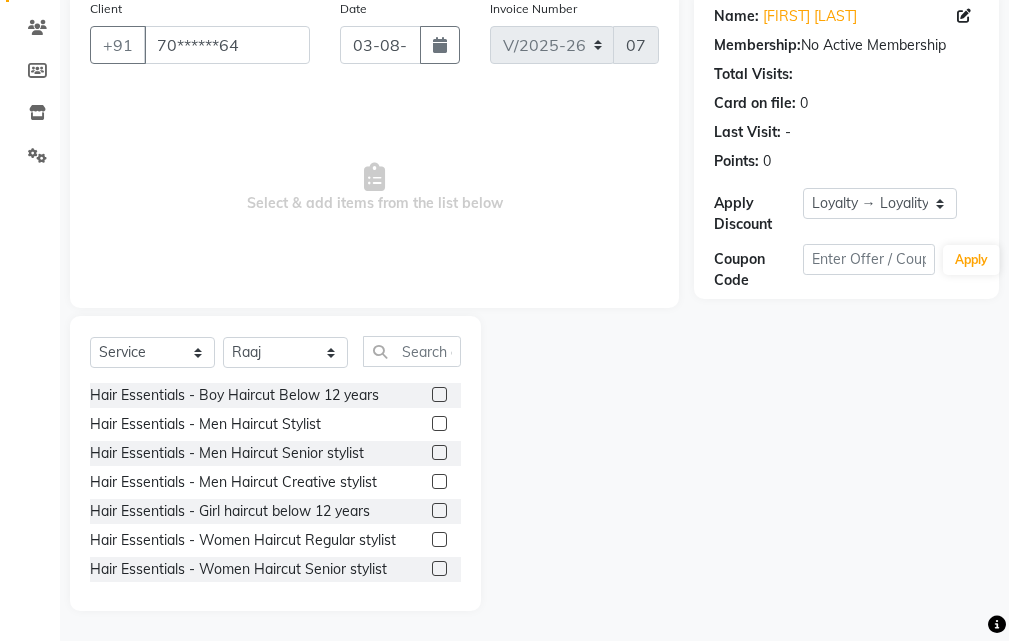 click 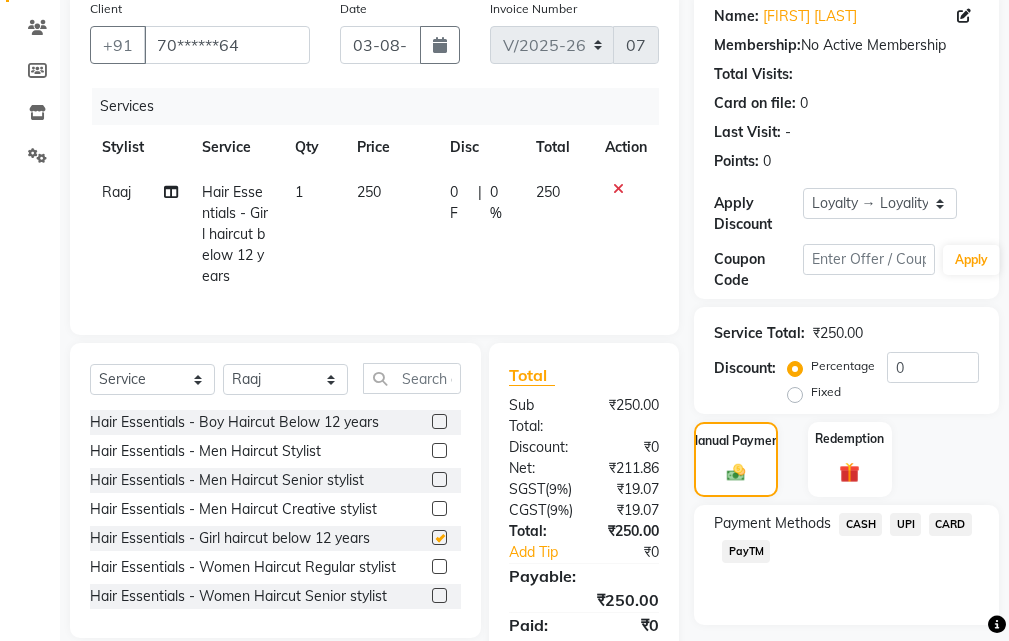 checkbox on "false" 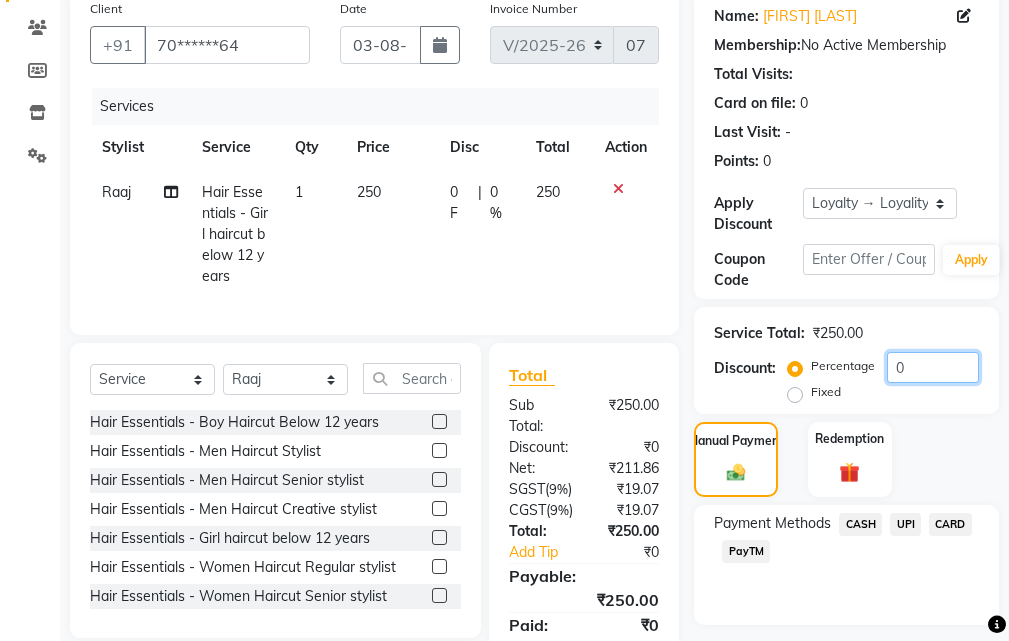 click on "0" 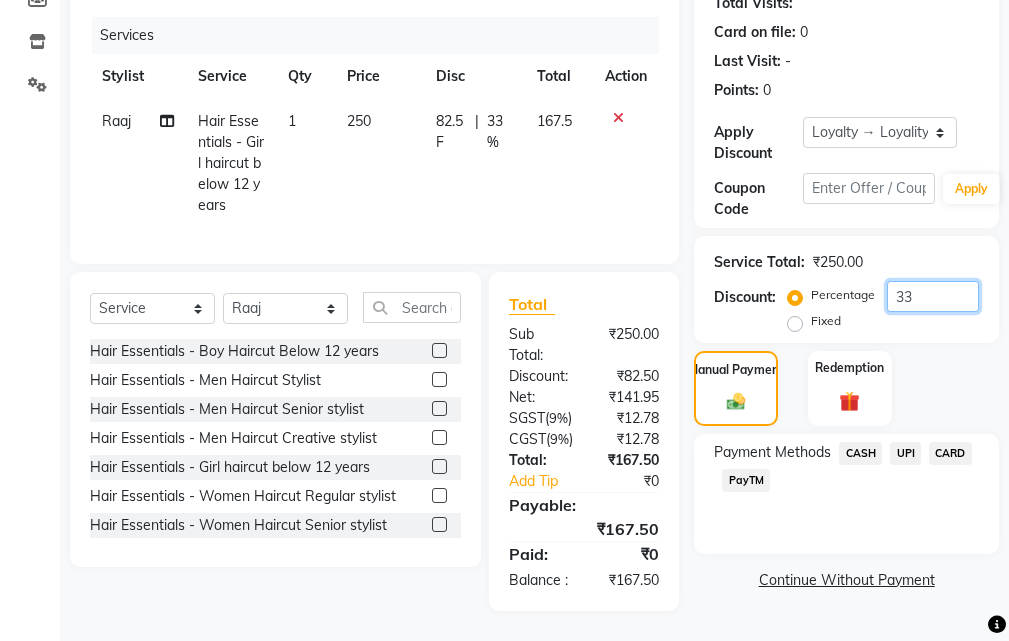scroll, scrollTop: 336, scrollLeft: 0, axis: vertical 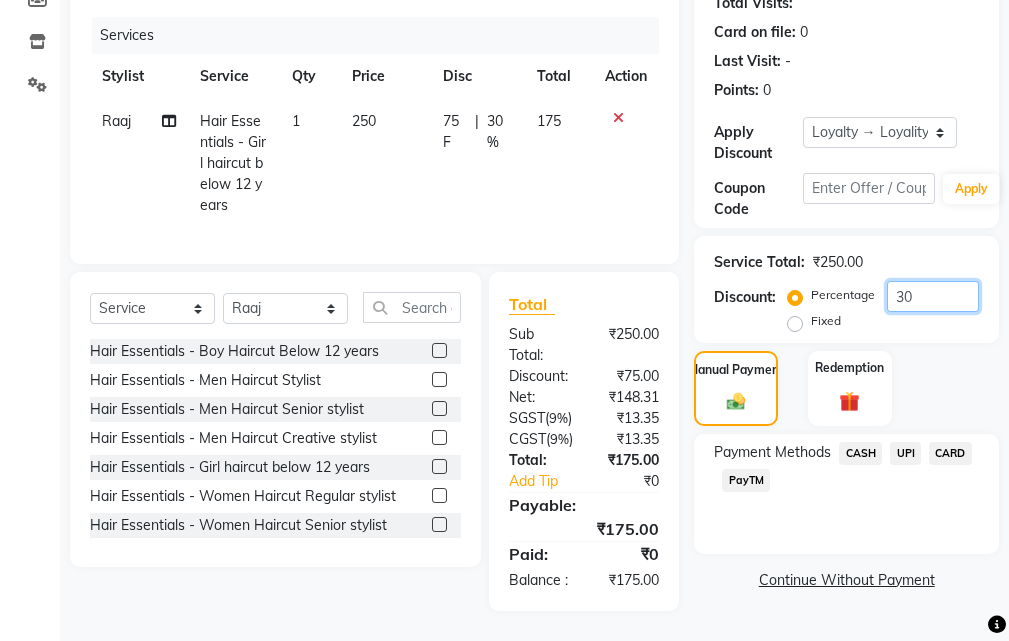 type on "3" 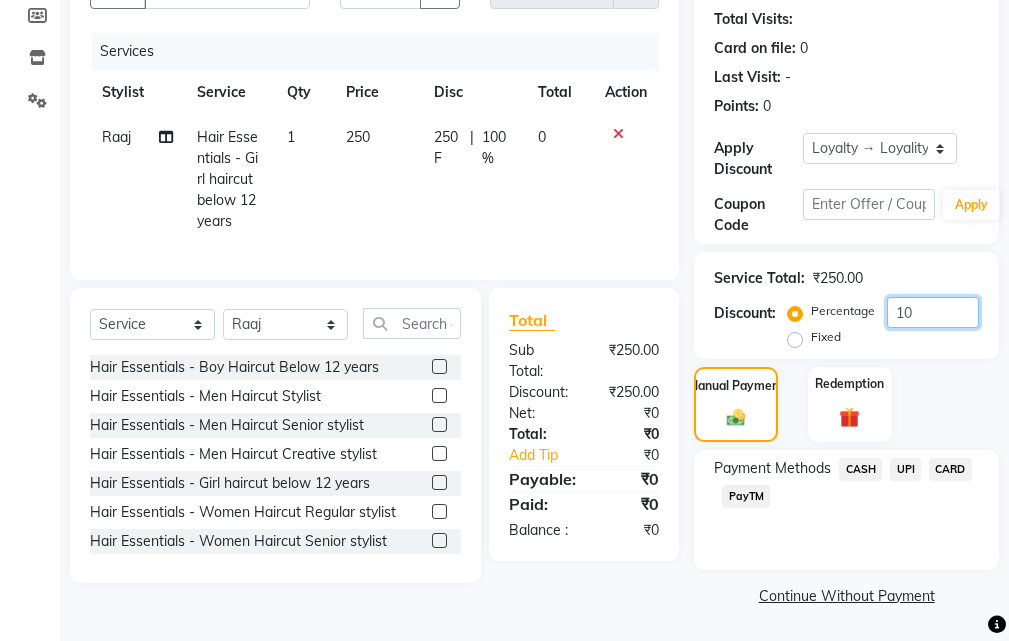 scroll, scrollTop: 336, scrollLeft: 0, axis: vertical 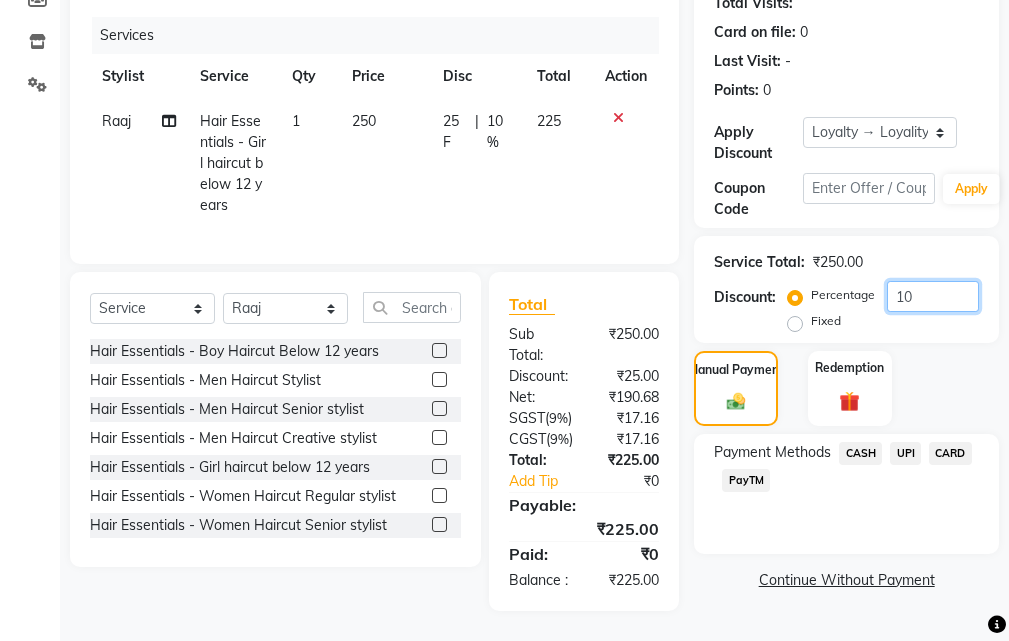 type on "1" 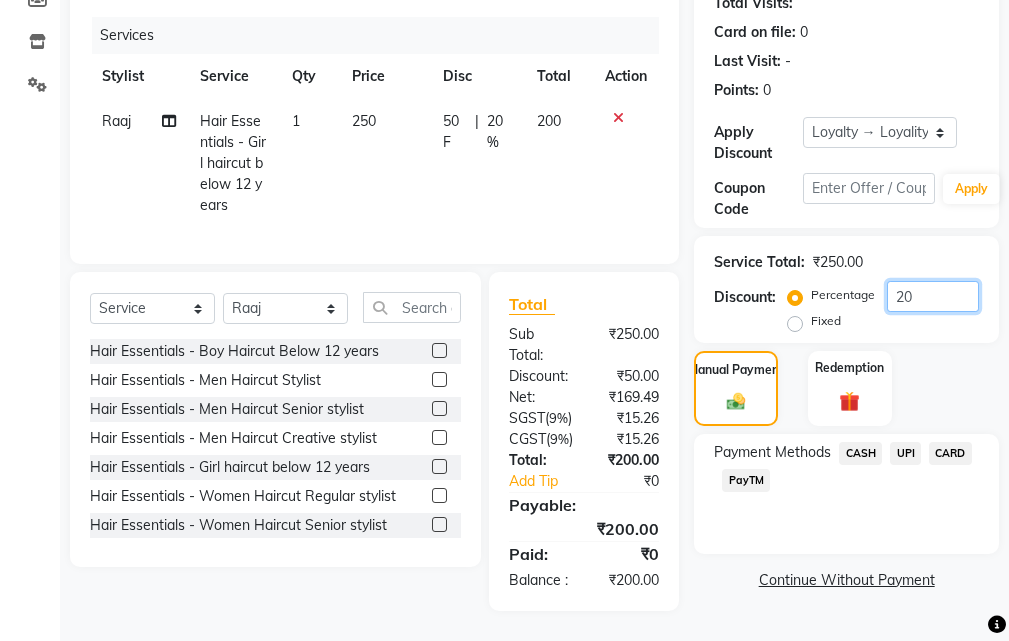scroll, scrollTop: 300, scrollLeft: 0, axis: vertical 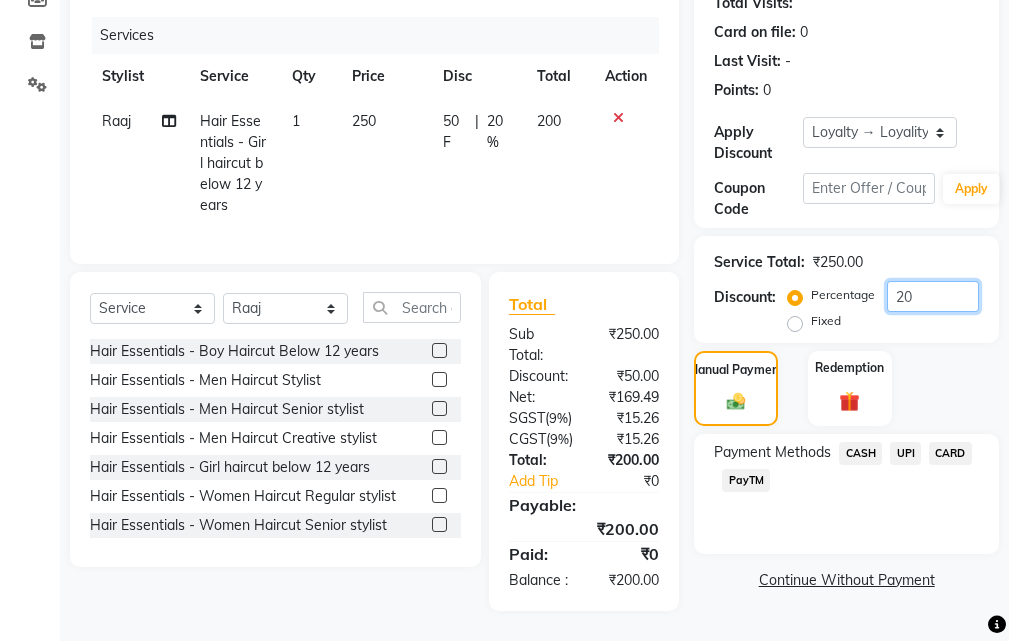 type on "20" 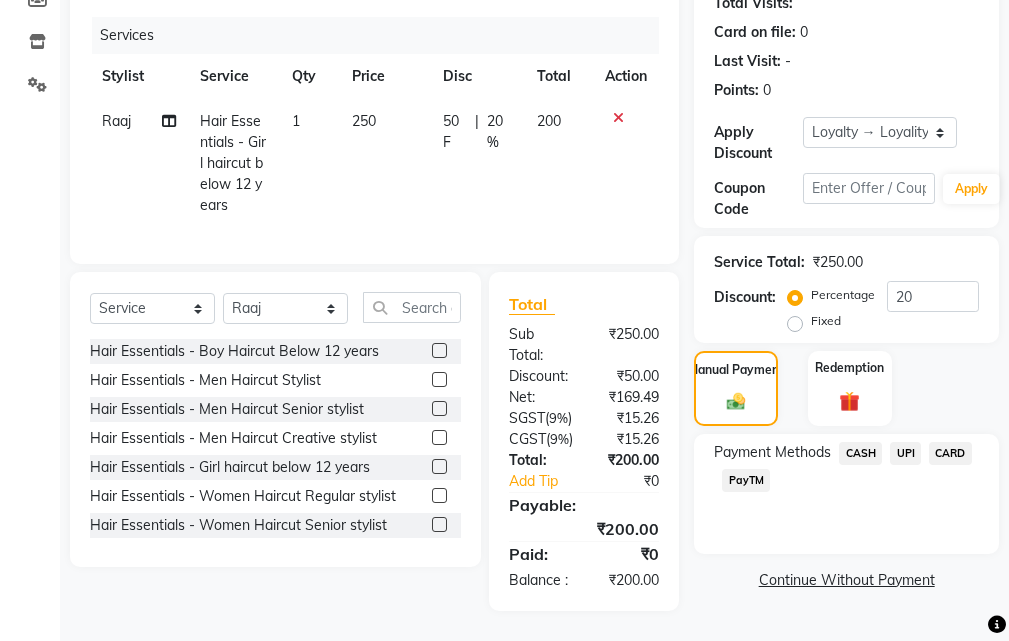 click on "CASH" 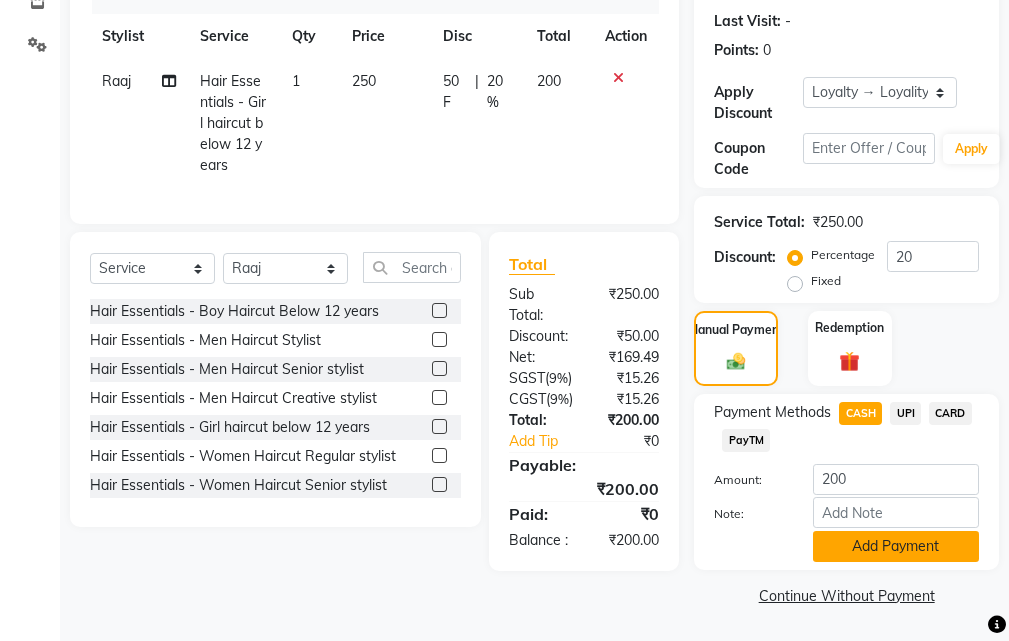 click on "Add Payment" 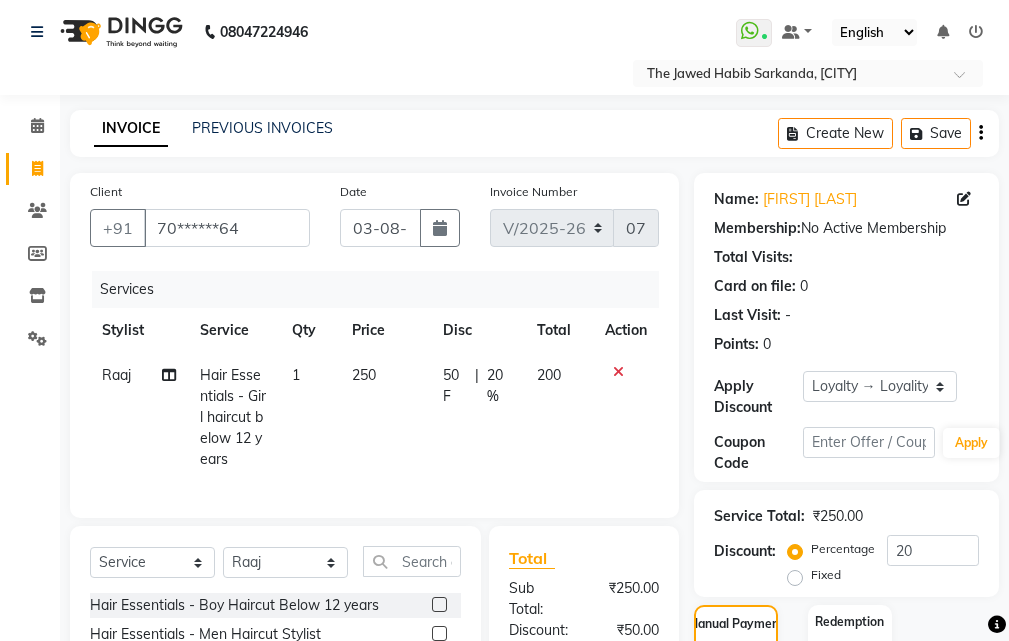 scroll, scrollTop: 0, scrollLeft: 0, axis: both 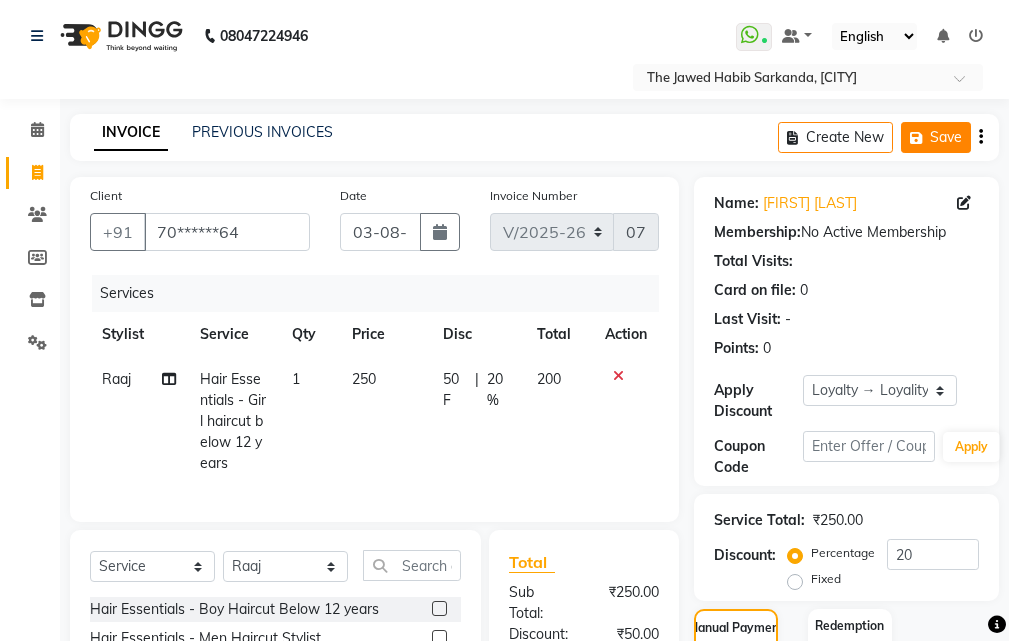 click on "Save" 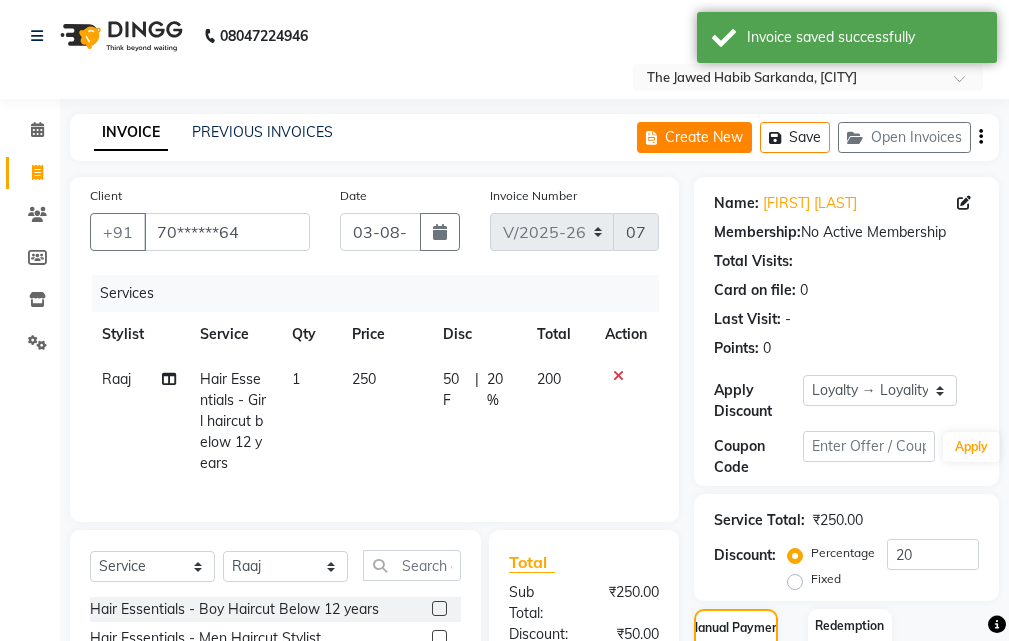 click on "Create New" 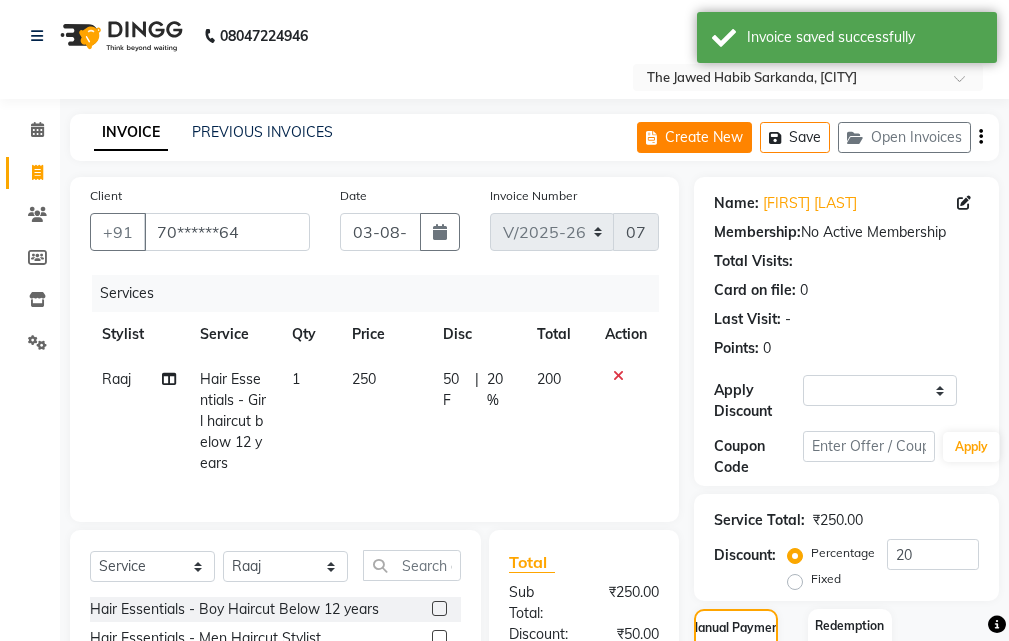 select on "service" 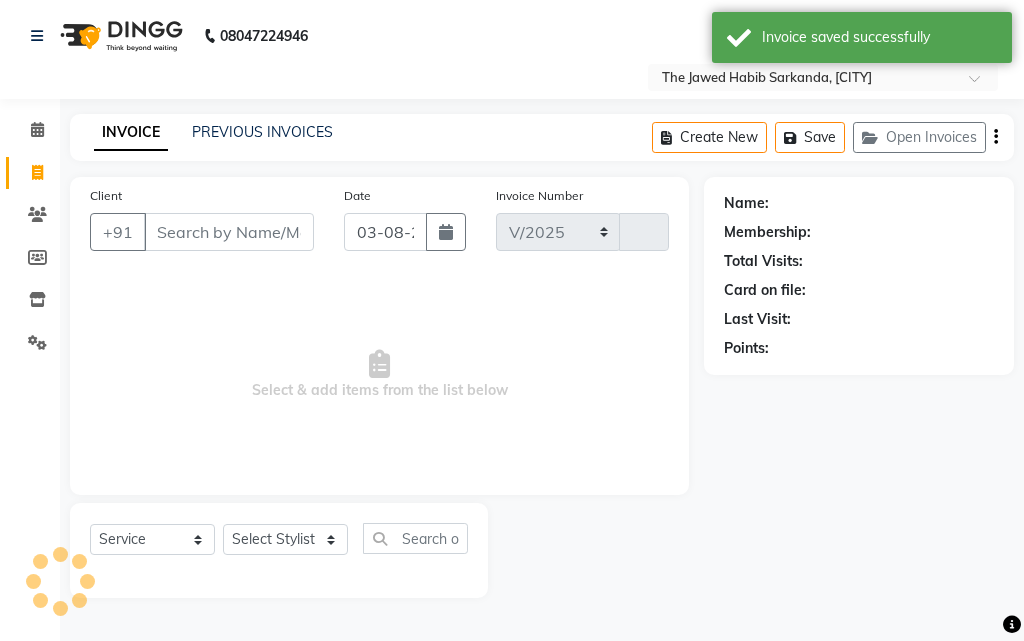 select on "6473" 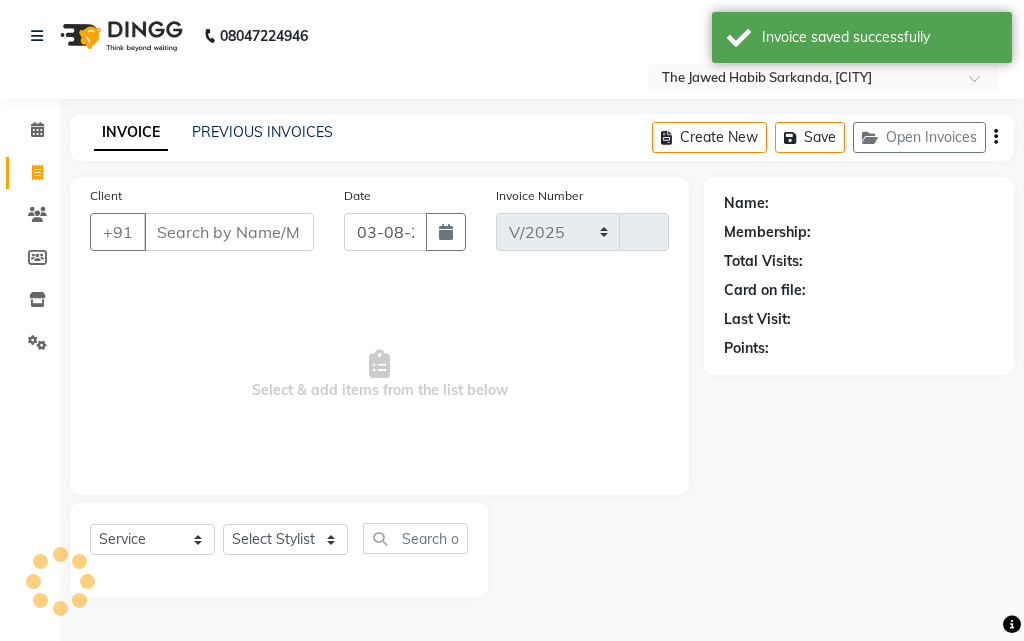 type on "0748" 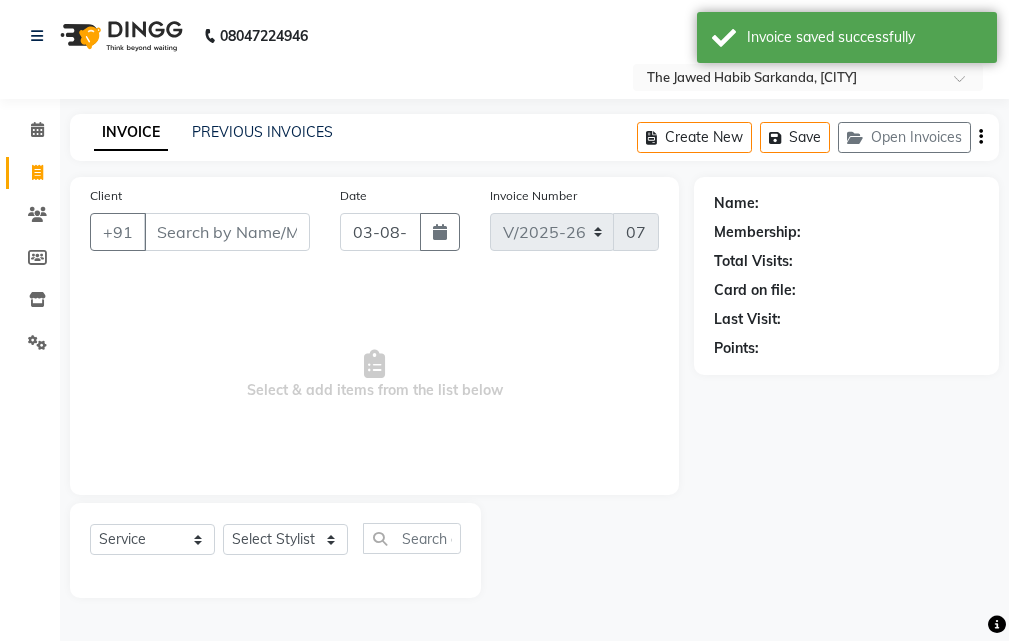 select on "63556" 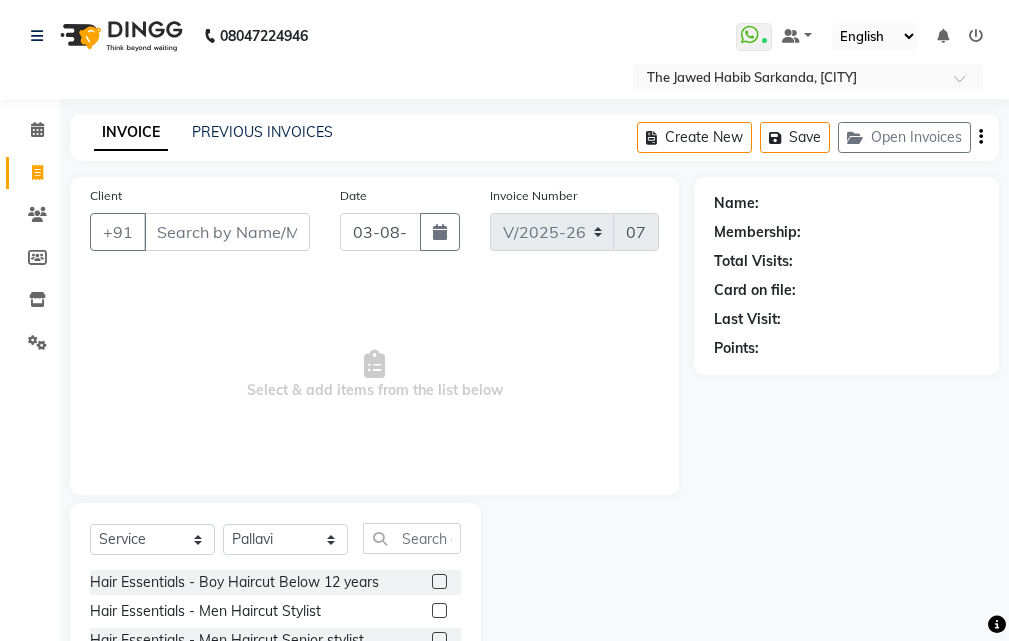 click on "Client" at bounding box center [227, 232] 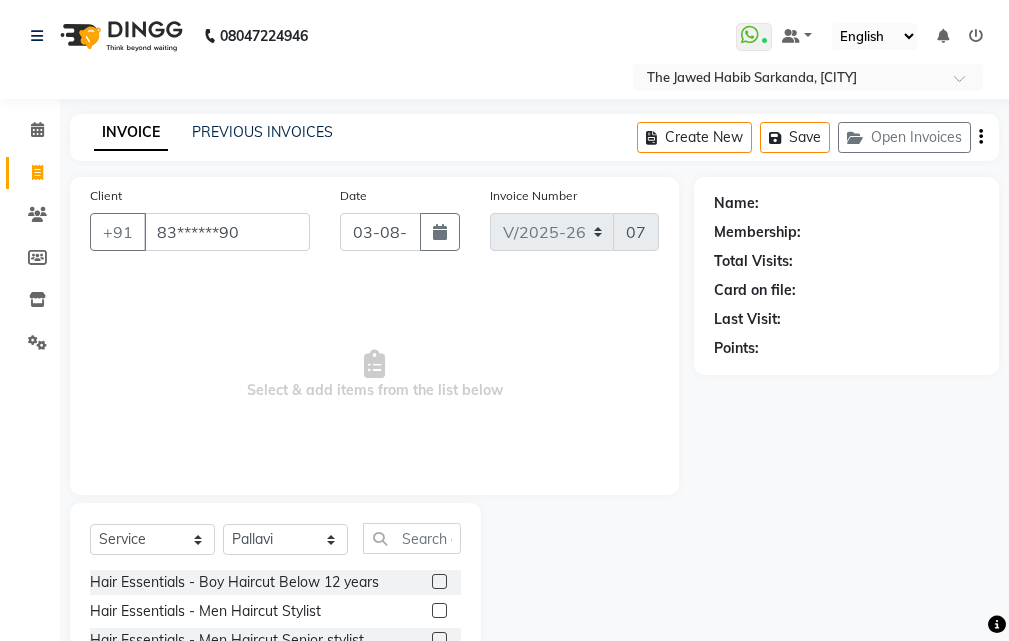 type on "83******90" 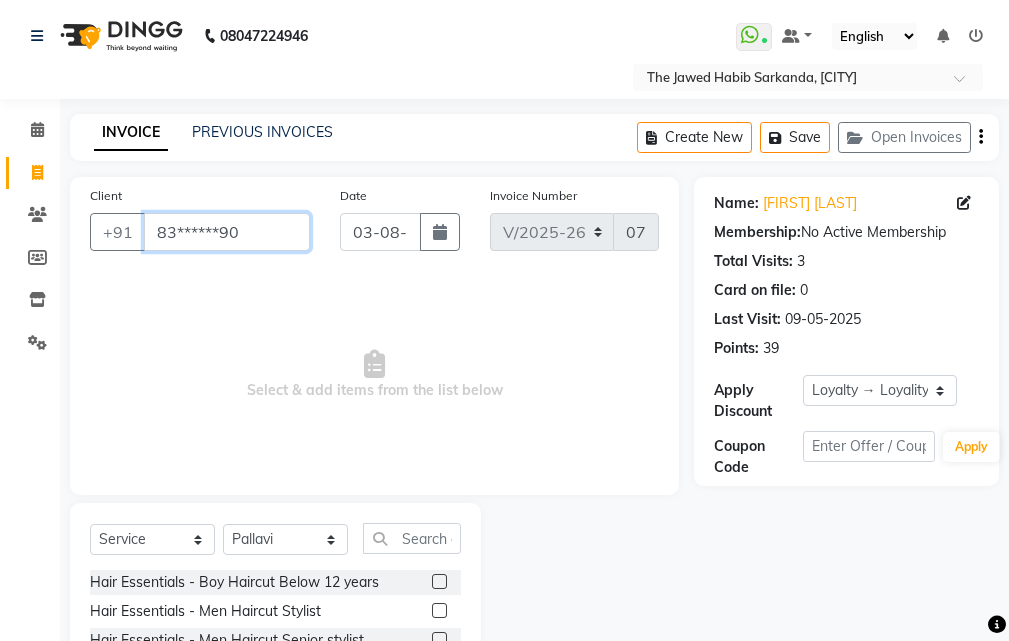 click on "83******90" at bounding box center (227, 232) 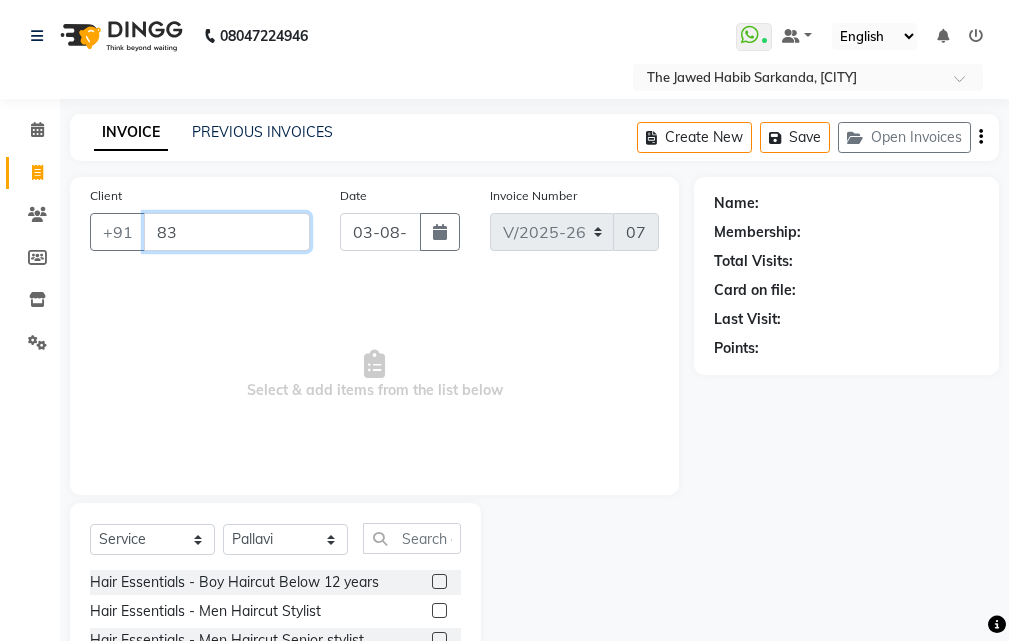 type on "8" 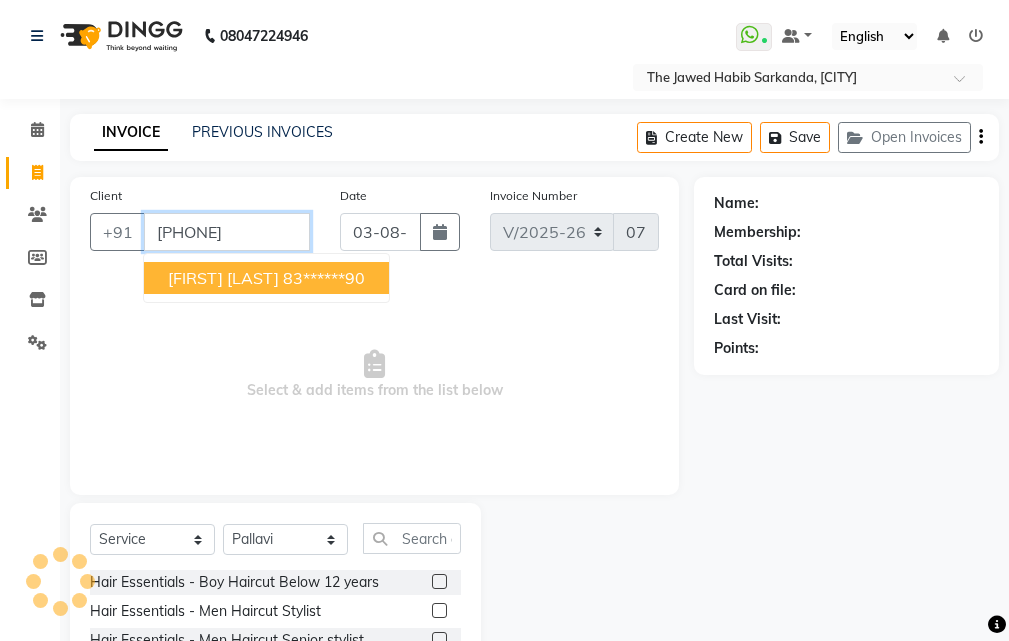 type on "[PHONE]" 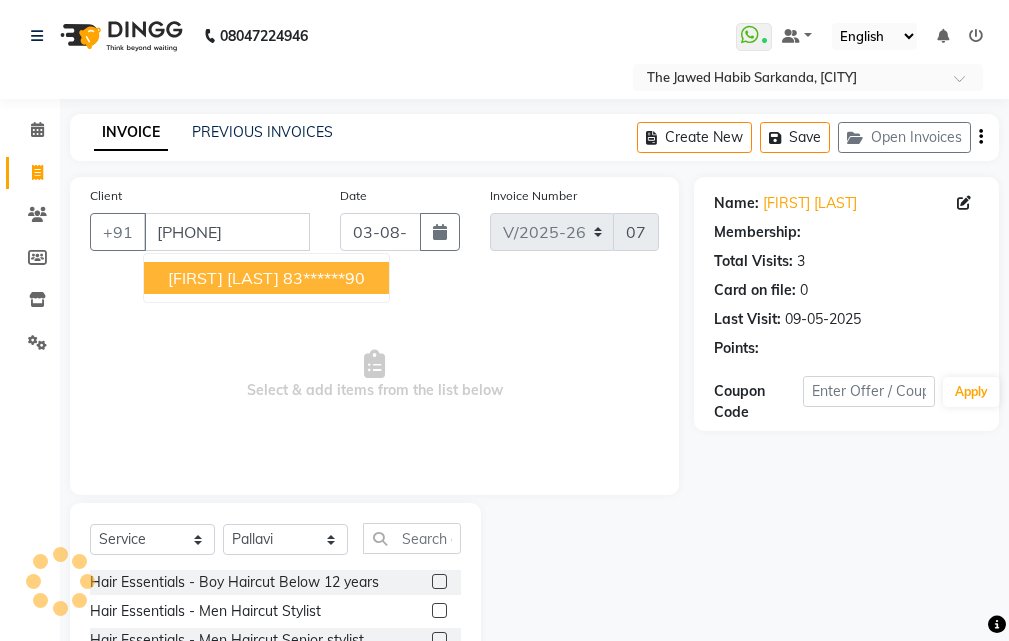 select on "1: Object" 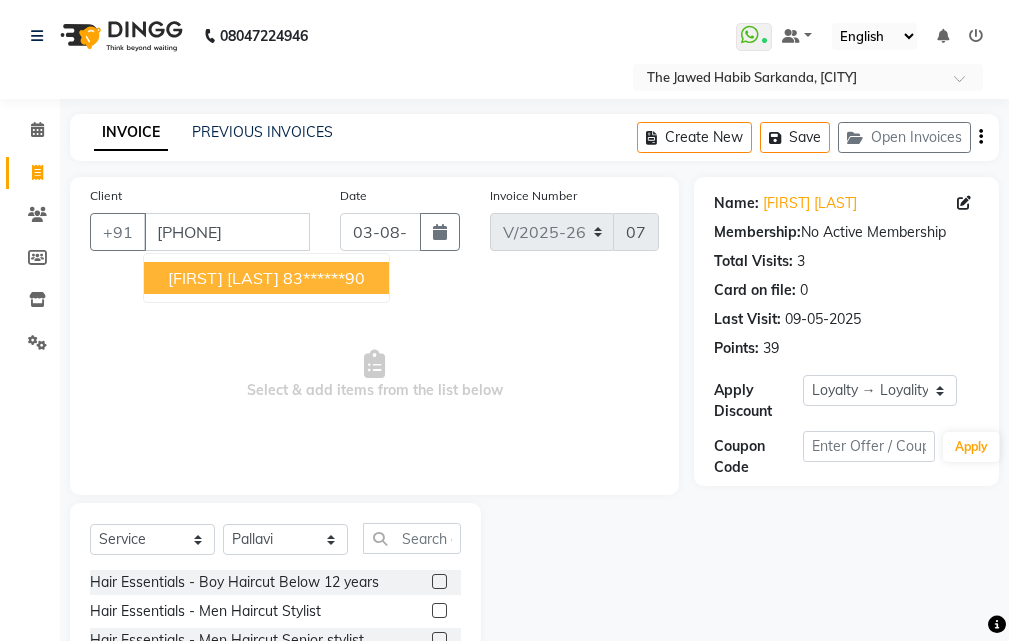 click on "[FIRST] [LAST]" at bounding box center [223, 278] 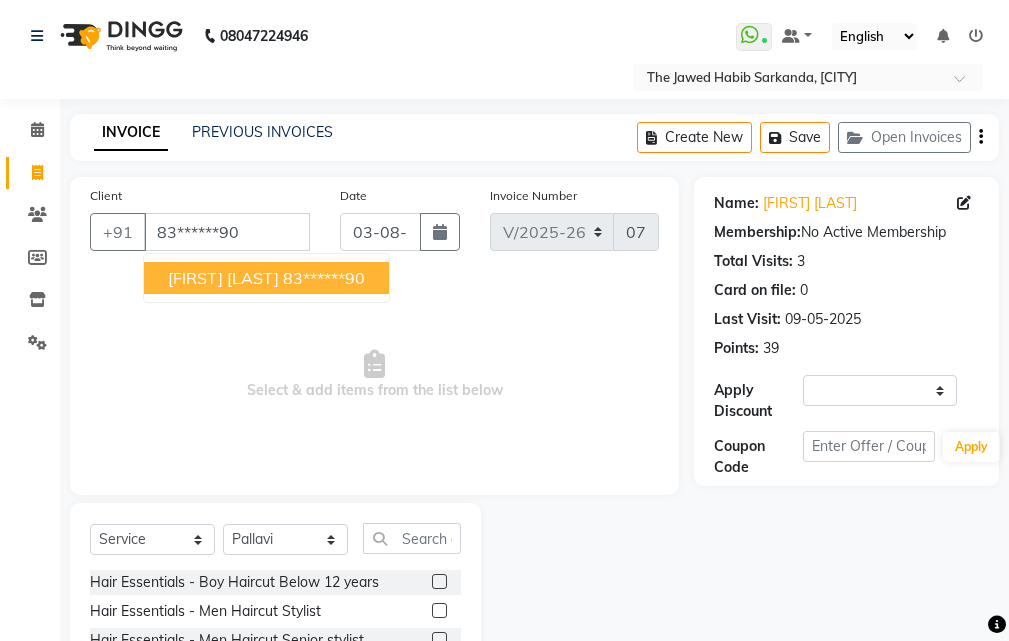 select on "1: Object" 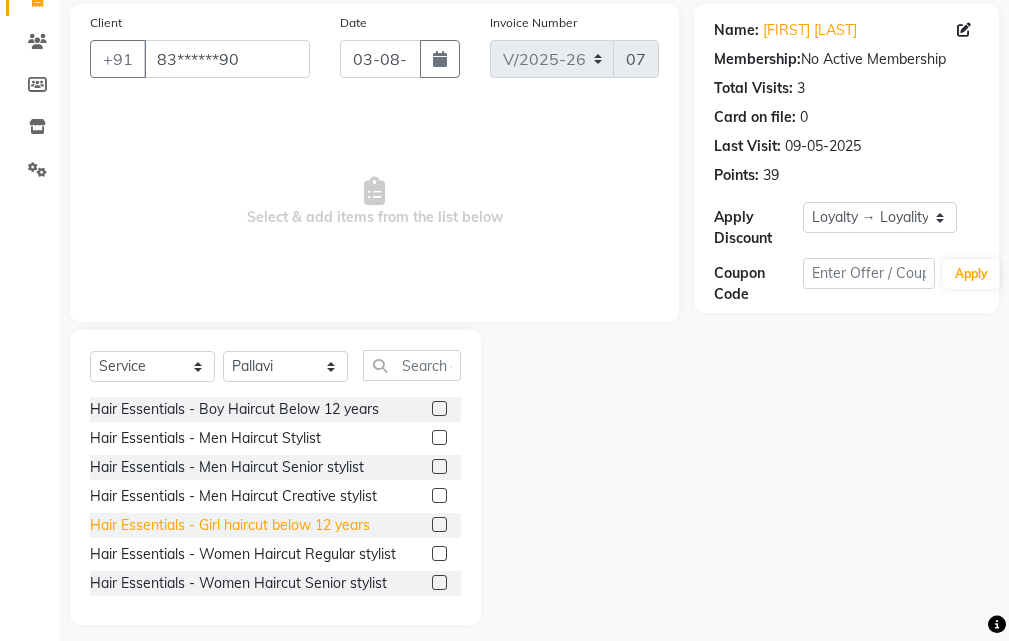 scroll, scrollTop: 187, scrollLeft: 0, axis: vertical 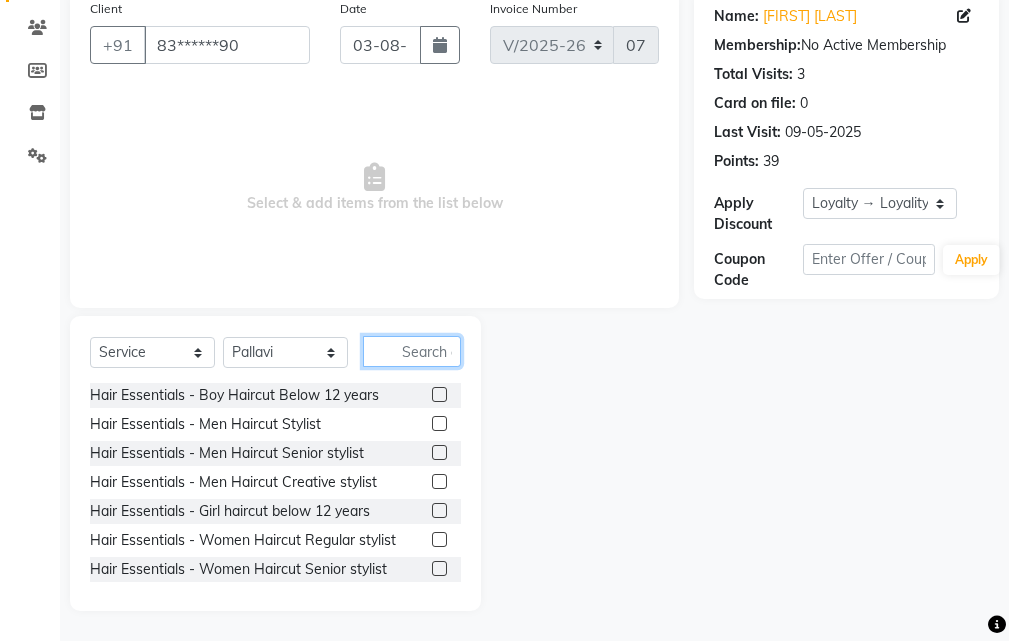 click 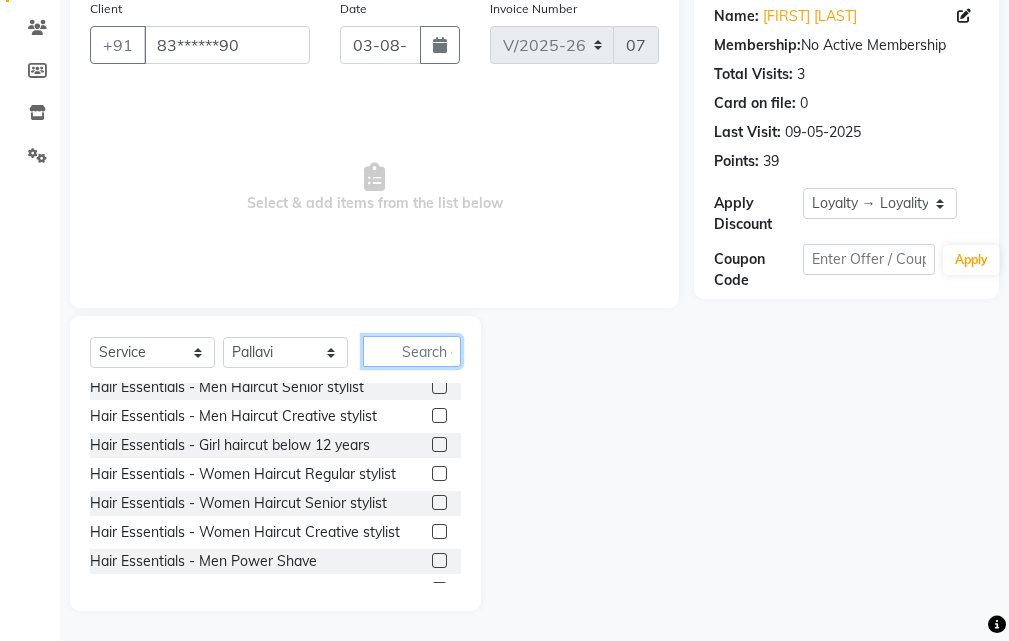 scroll, scrollTop: 100, scrollLeft: 0, axis: vertical 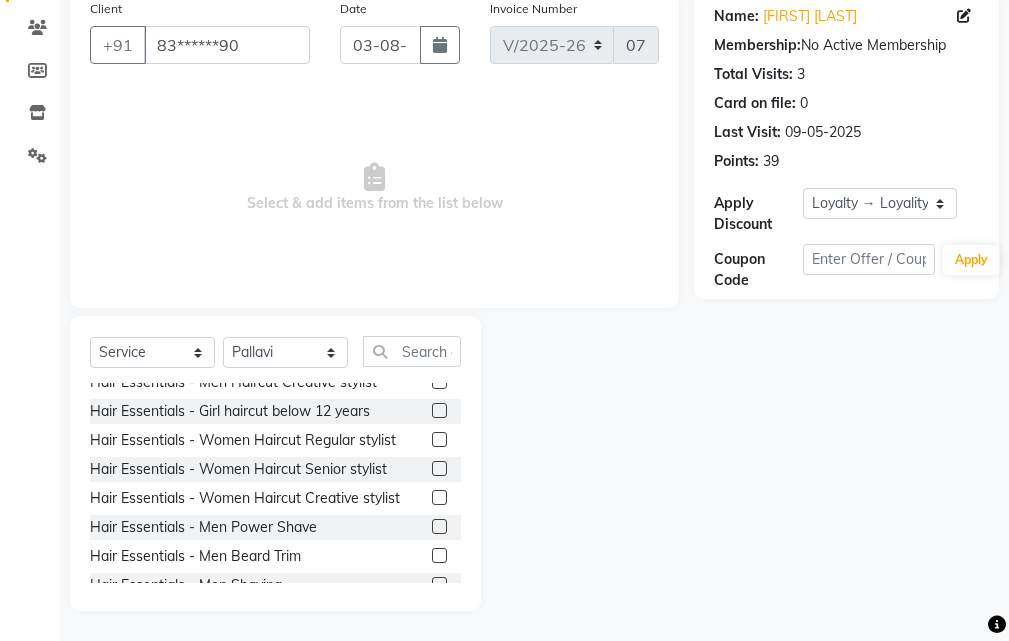 click 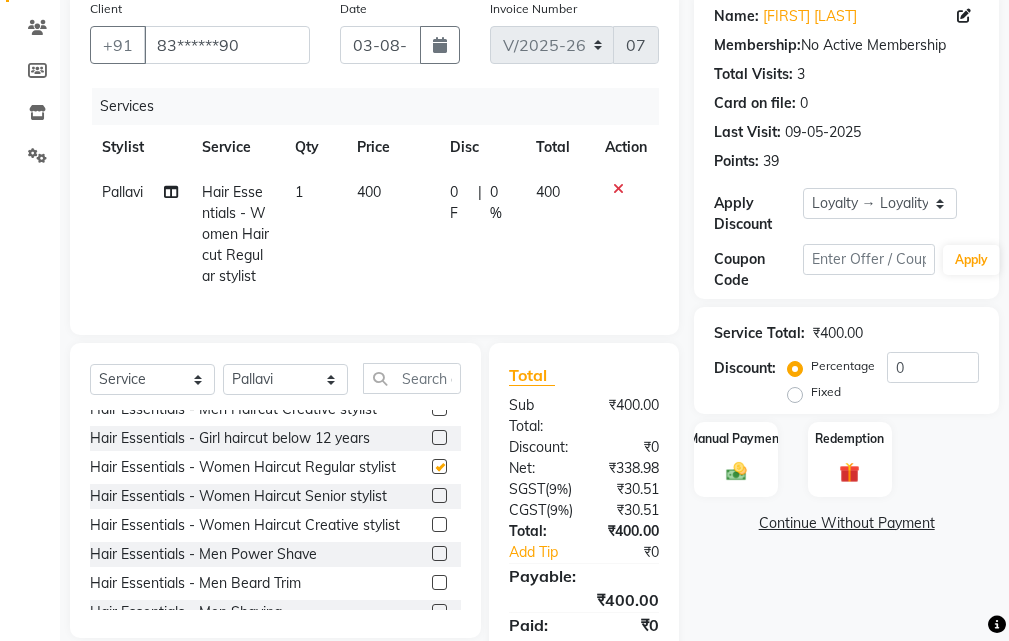 checkbox on "false" 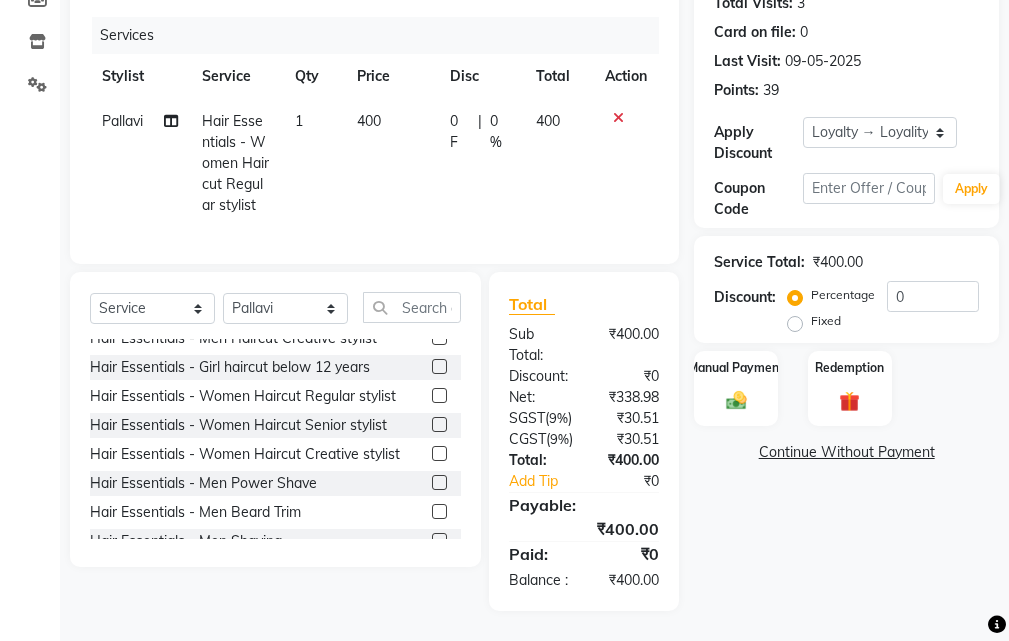 scroll, scrollTop: 336, scrollLeft: 0, axis: vertical 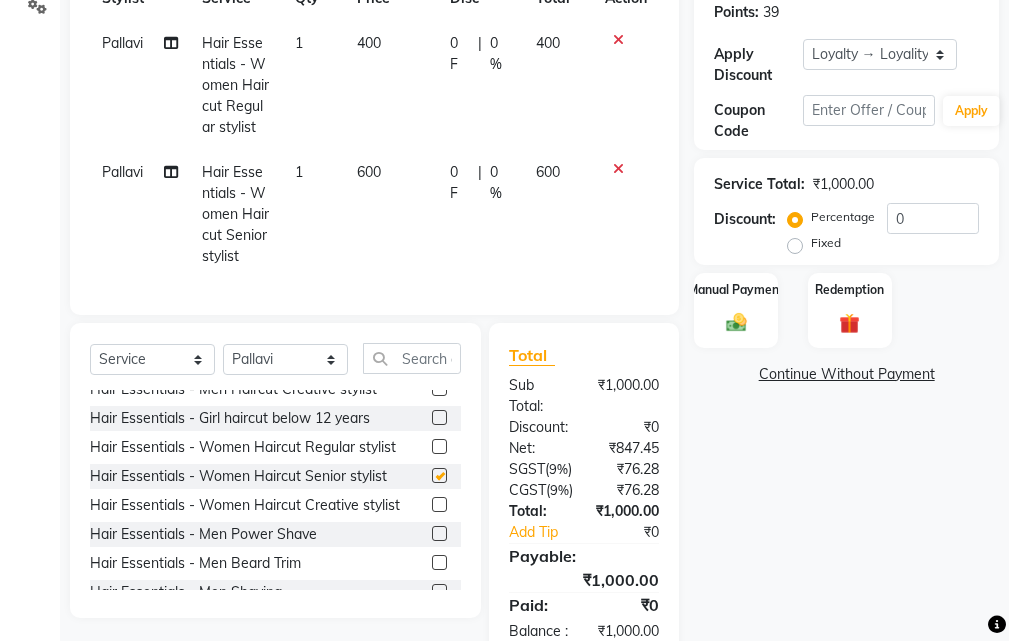 checkbox on "false" 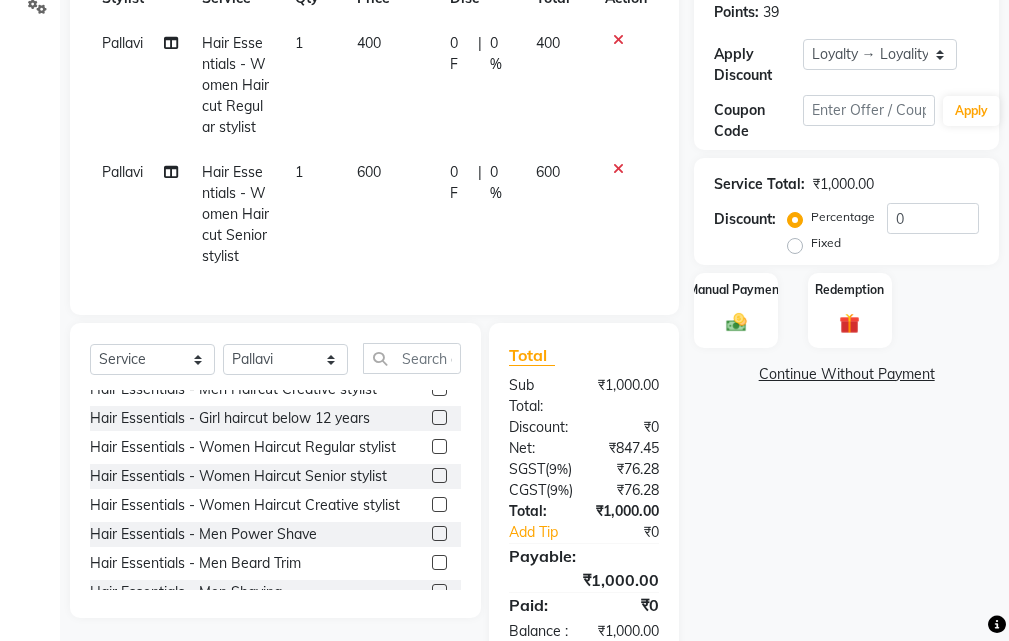 click 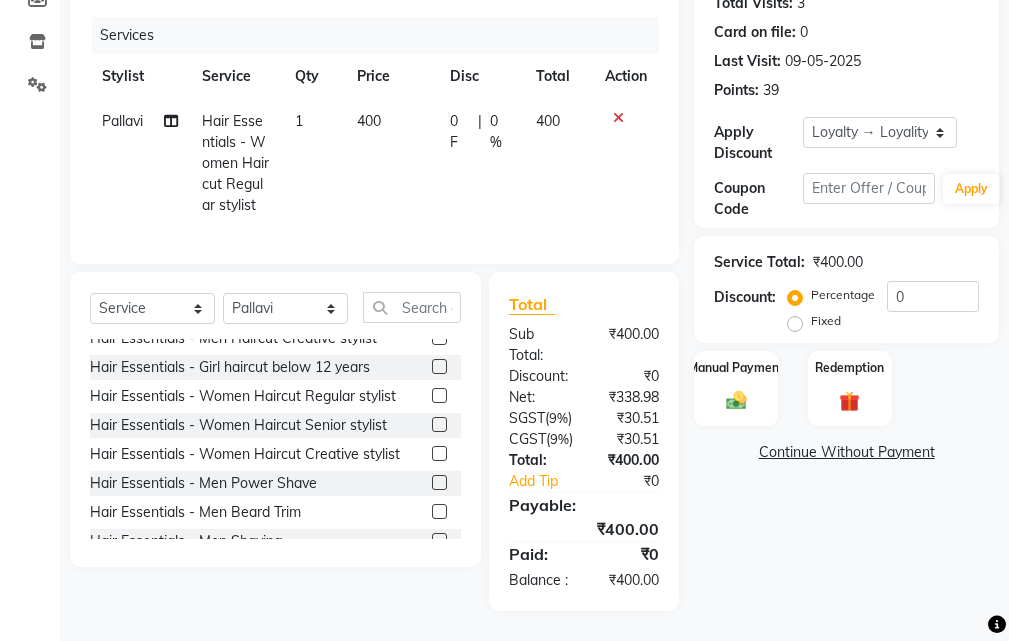 click 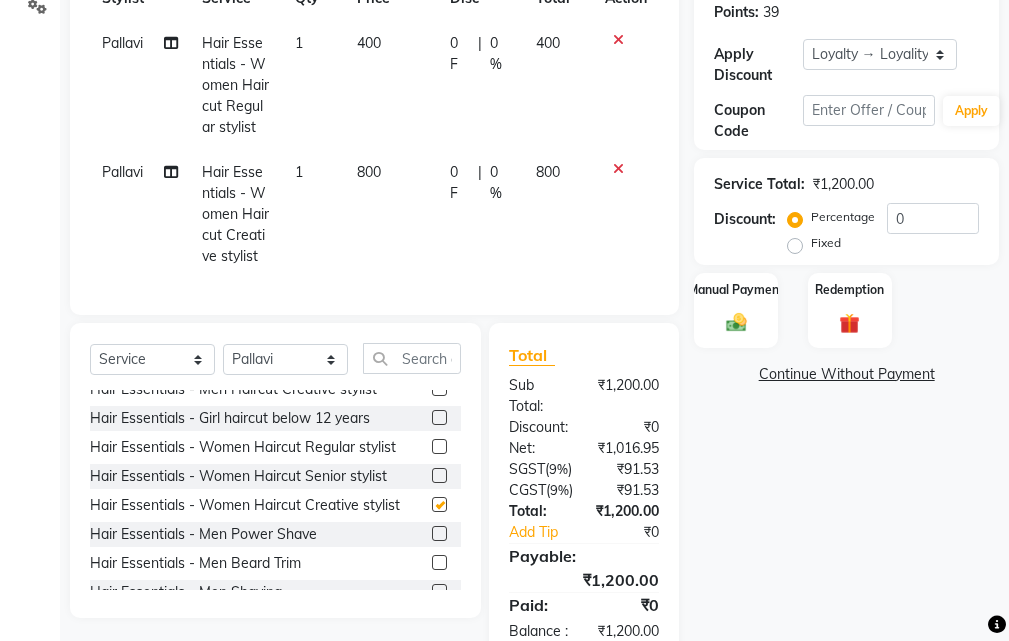 checkbox on "false" 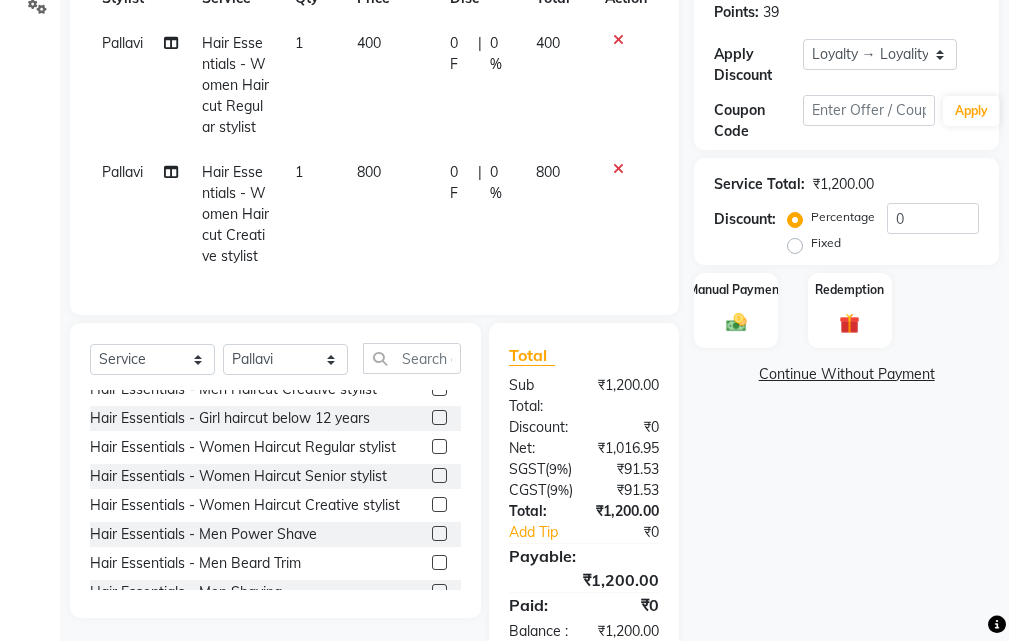 click 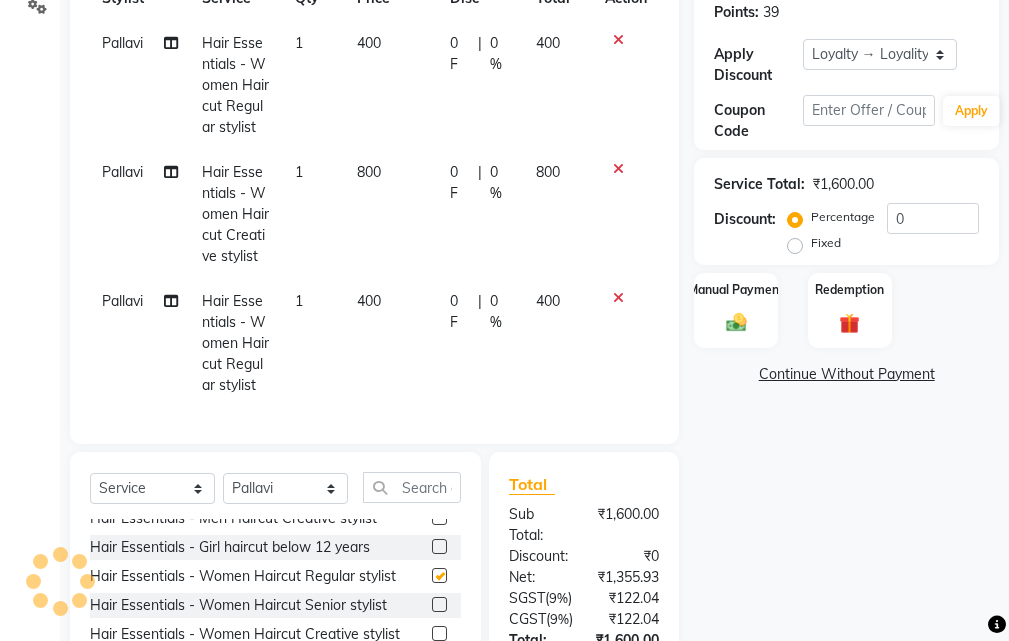 checkbox on "false" 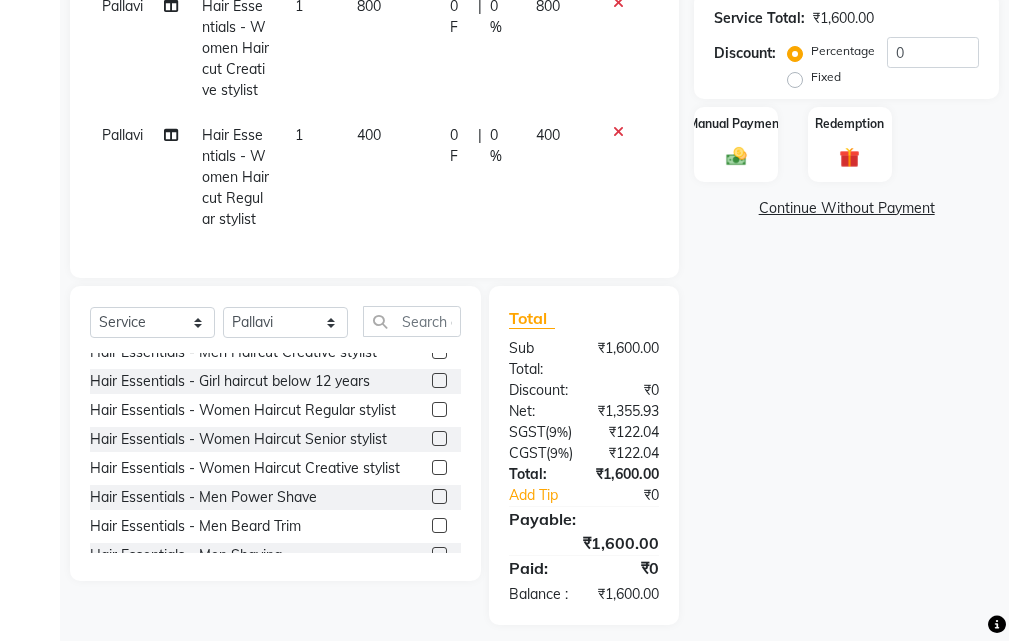 scroll, scrollTop: 536, scrollLeft: 0, axis: vertical 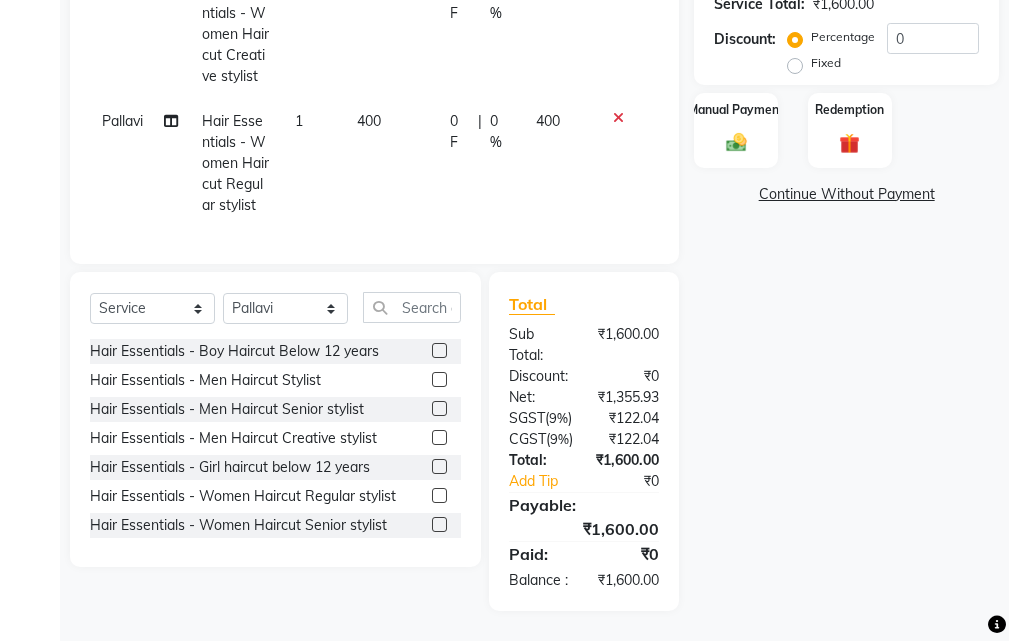 click 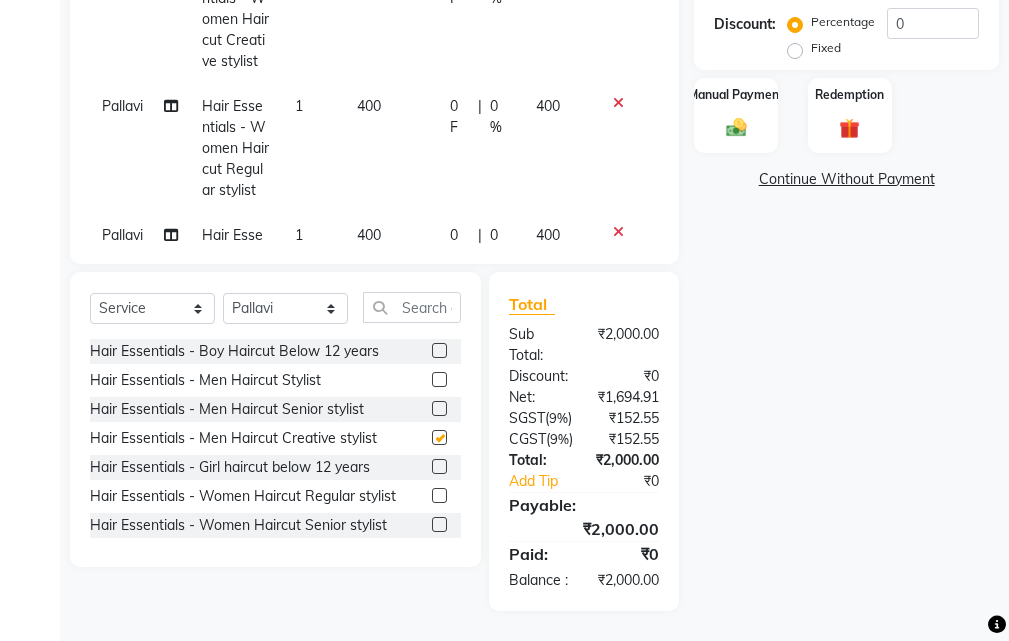 checkbox on "false" 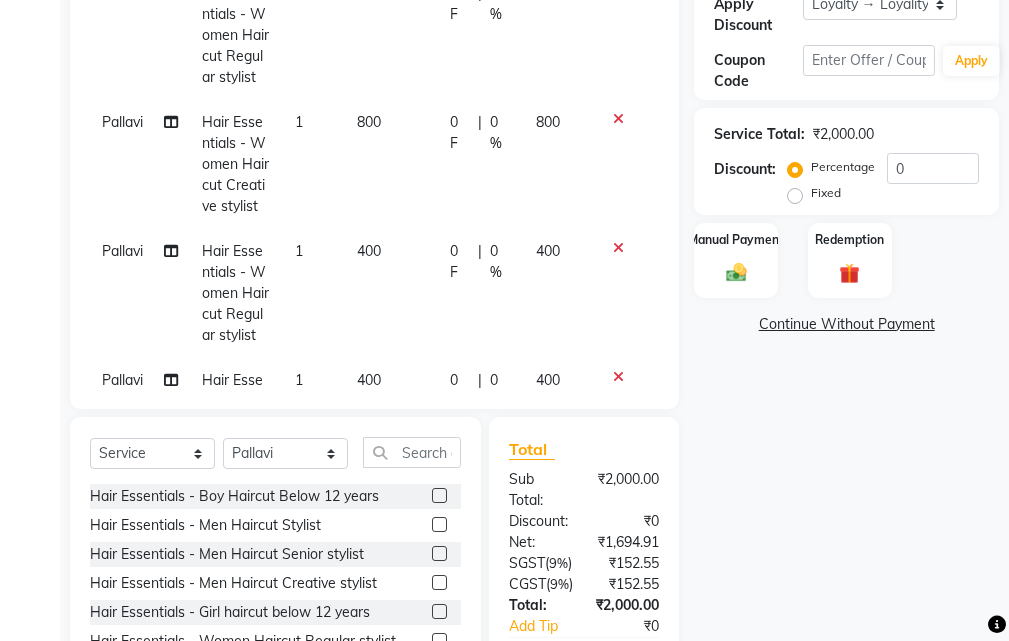 scroll, scrollTop: 336, scrollLeft: 0, axis: vertical 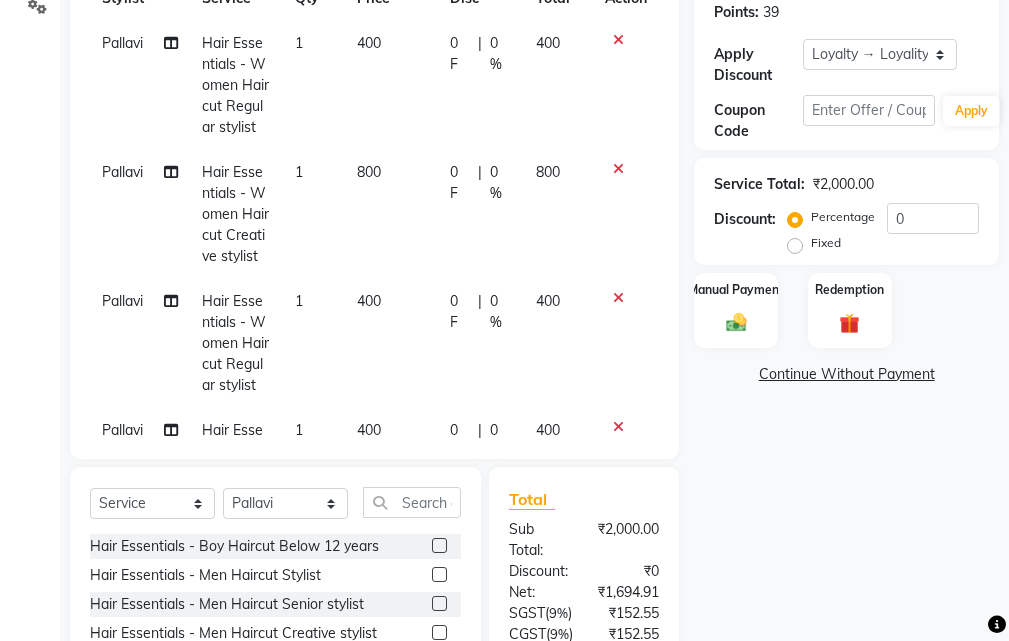 click 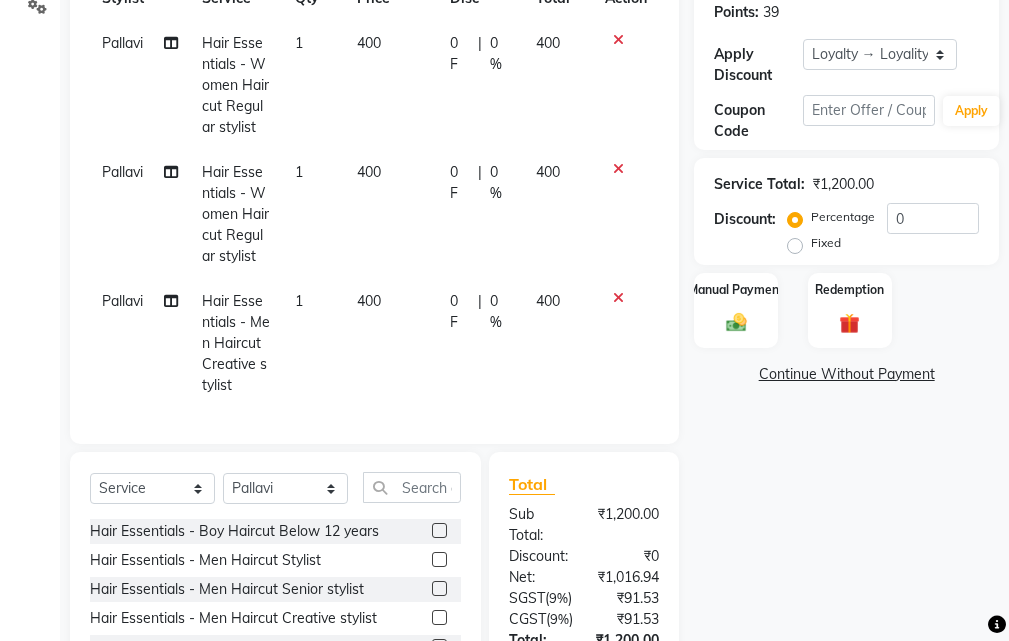 click 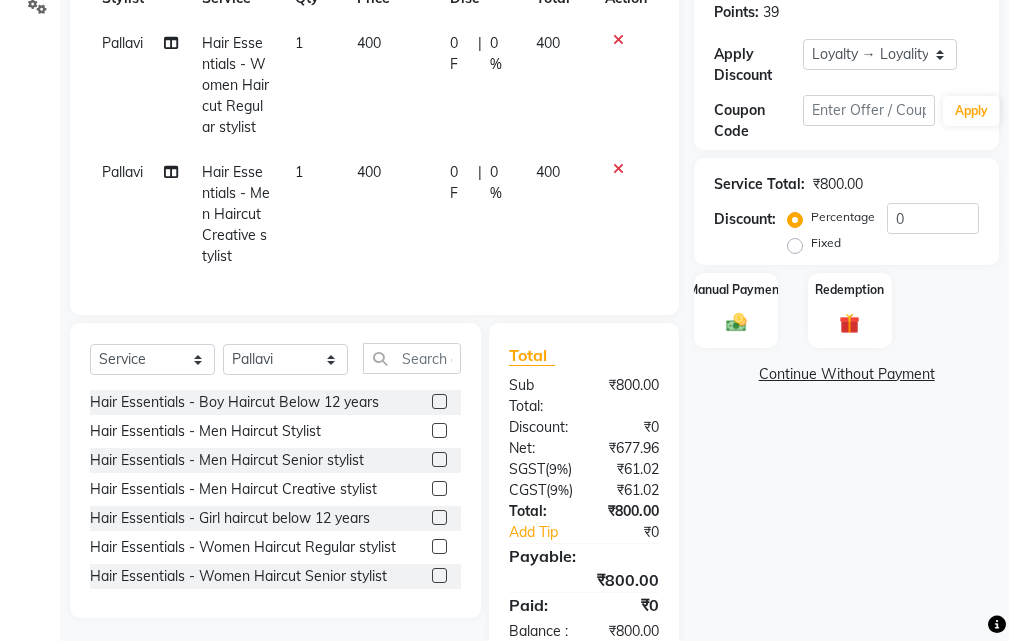 click 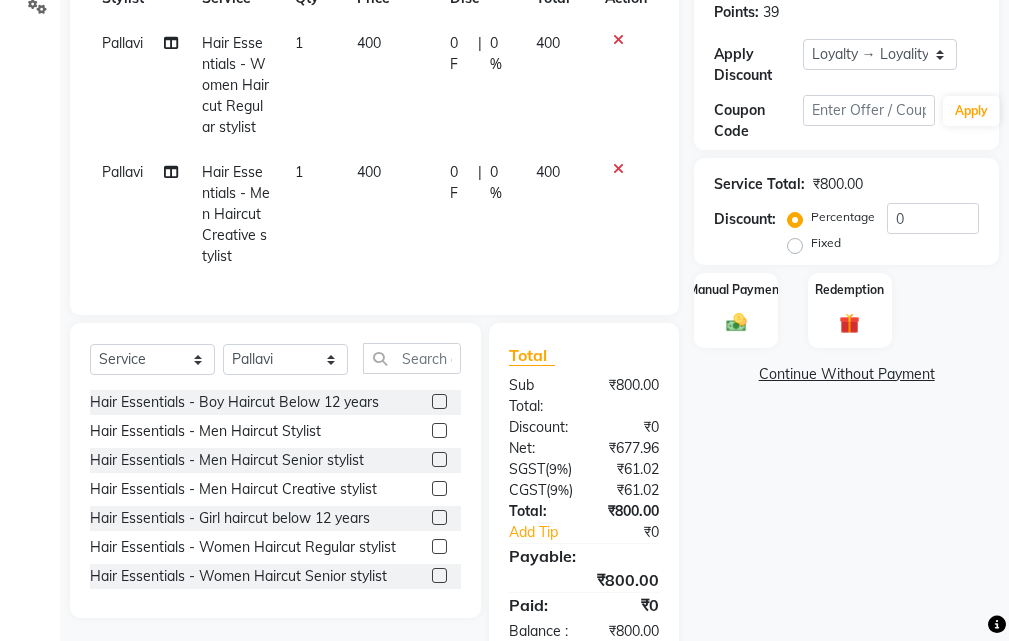 click 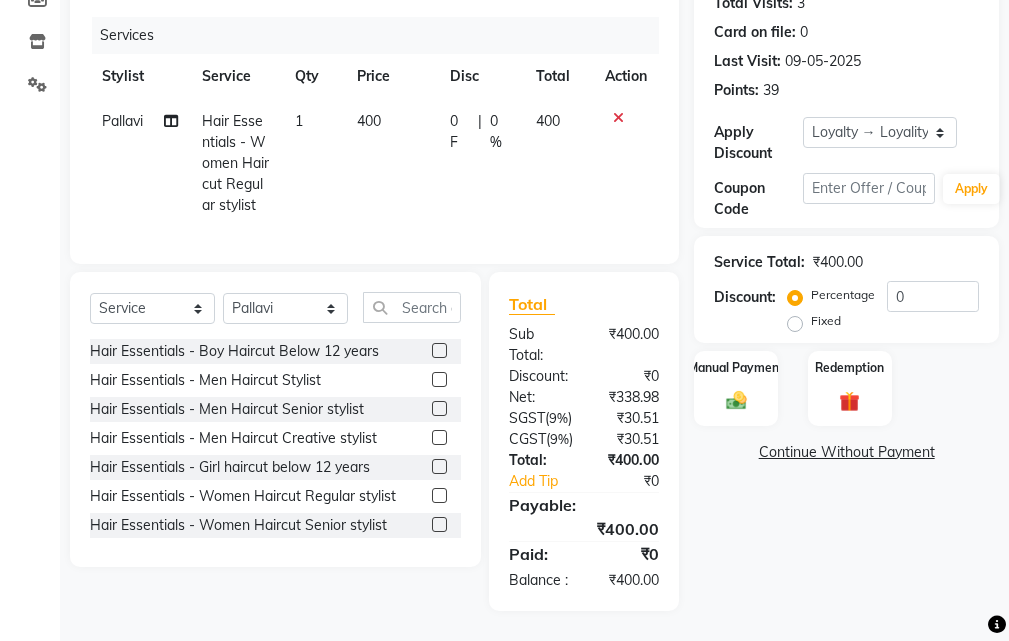 click 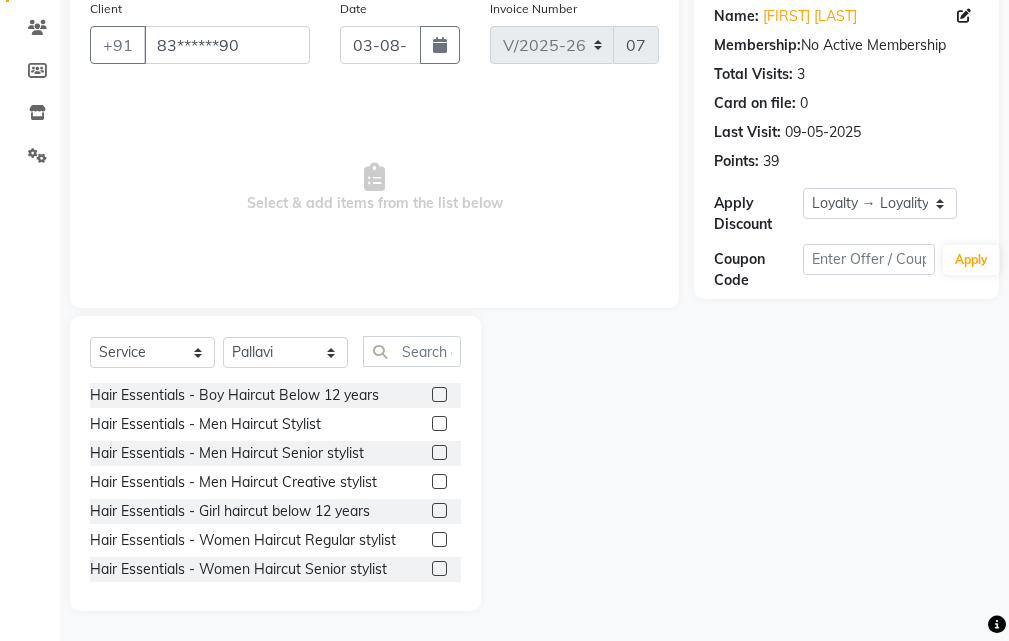 scroll, scrollTop: 187, scrollLeft: 0, axis: vertical 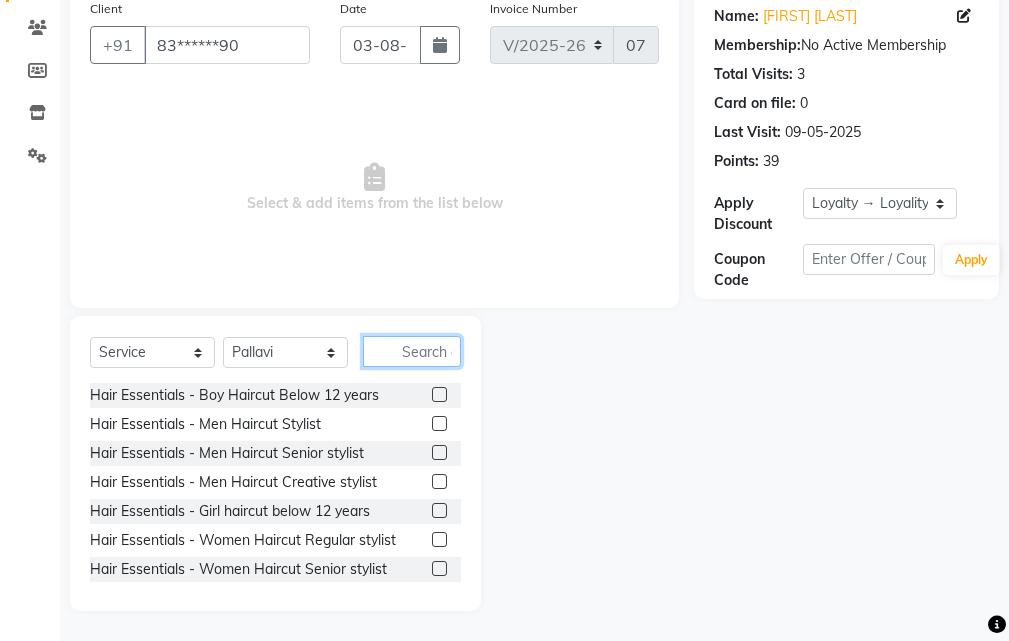 click 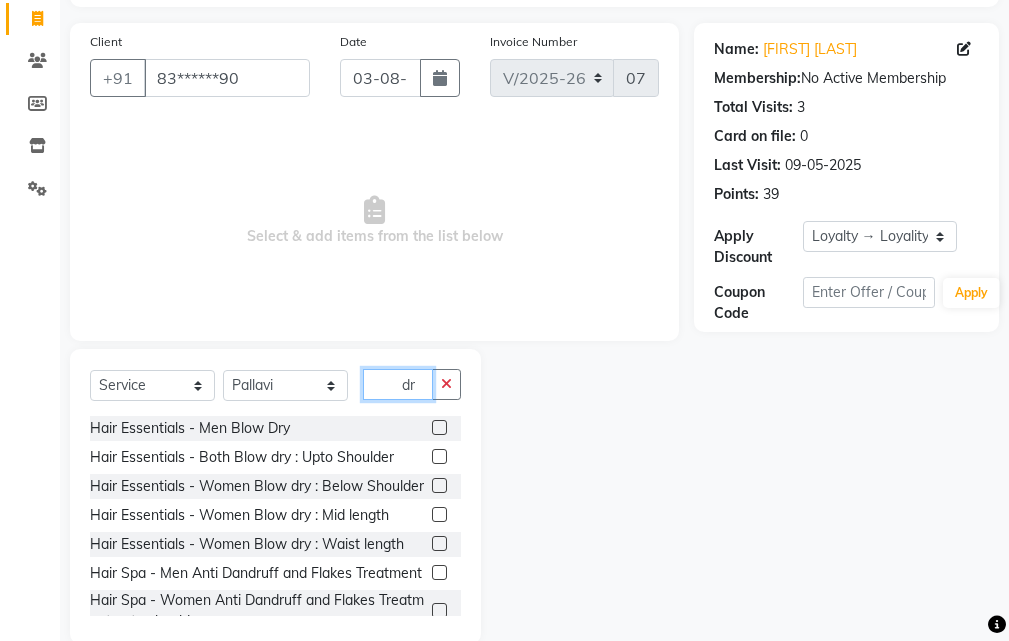 scroll, scrollTop: 187, scrollLeft: 0, axis: vertical 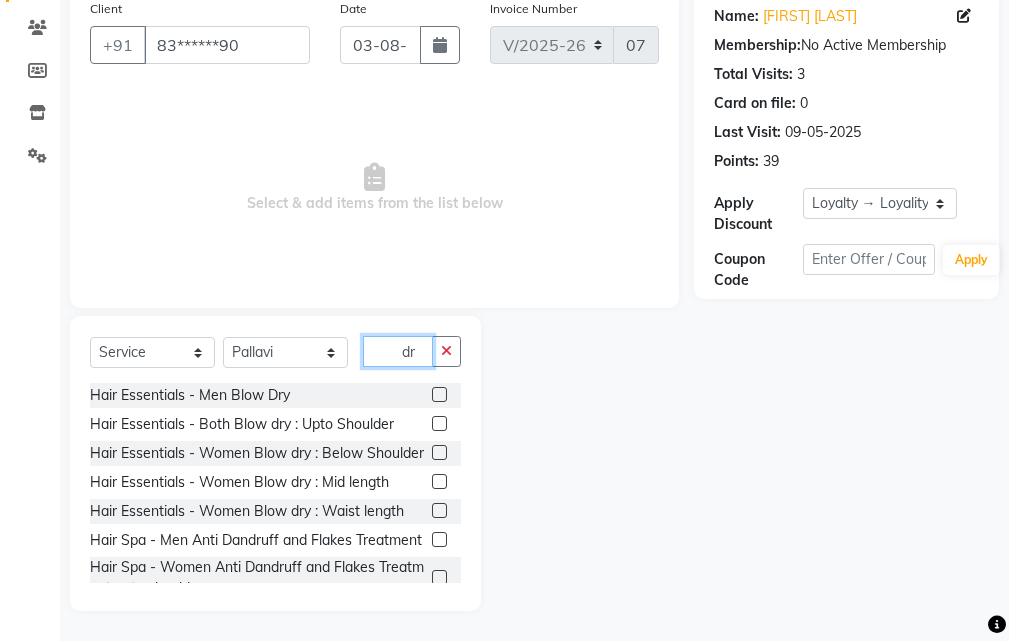 type on "dr" 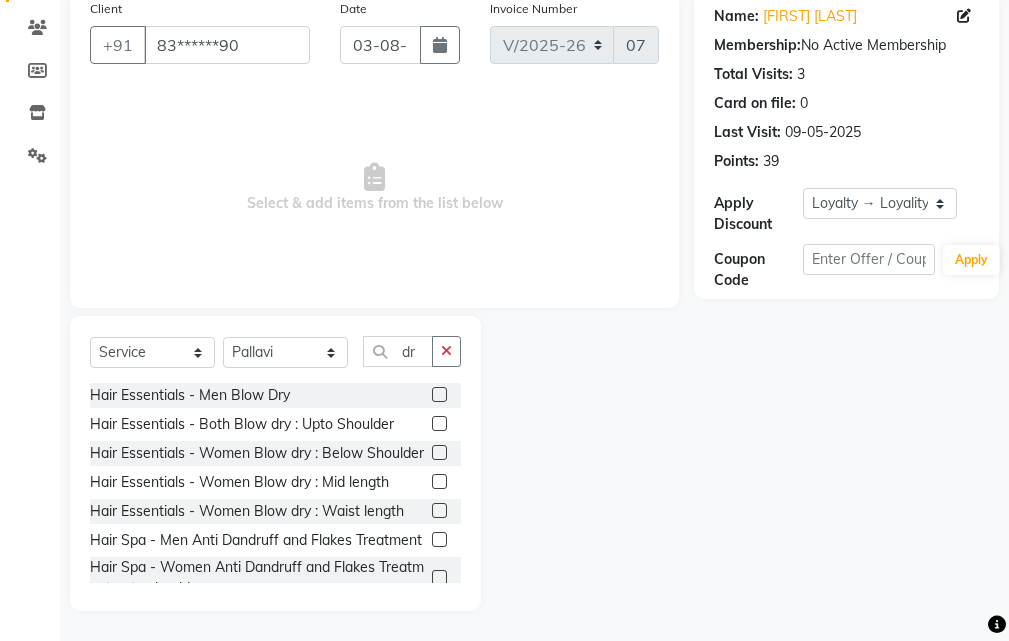 click 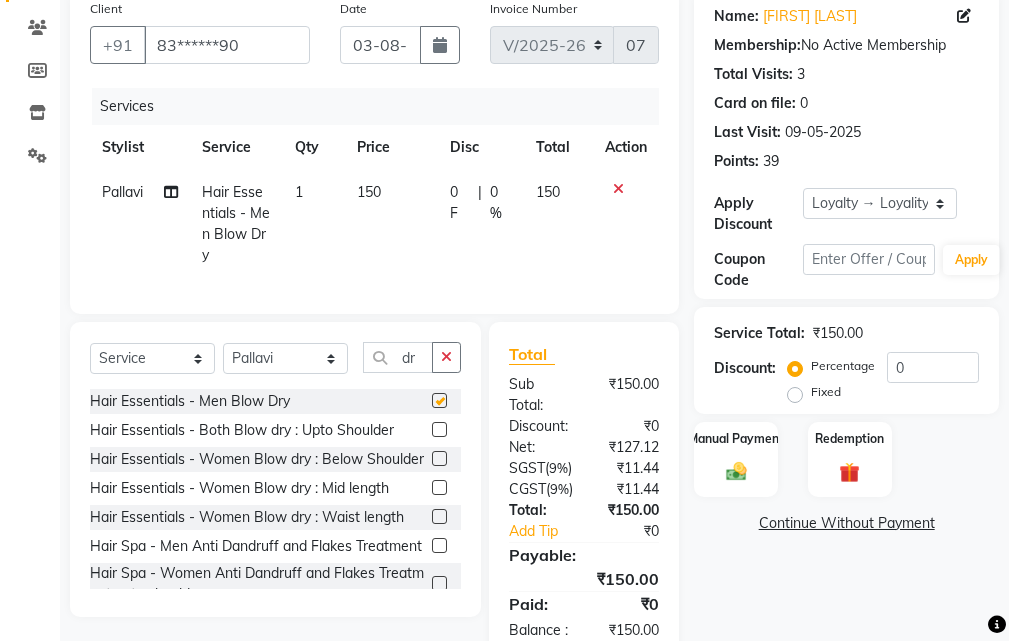 checkbox on "false" 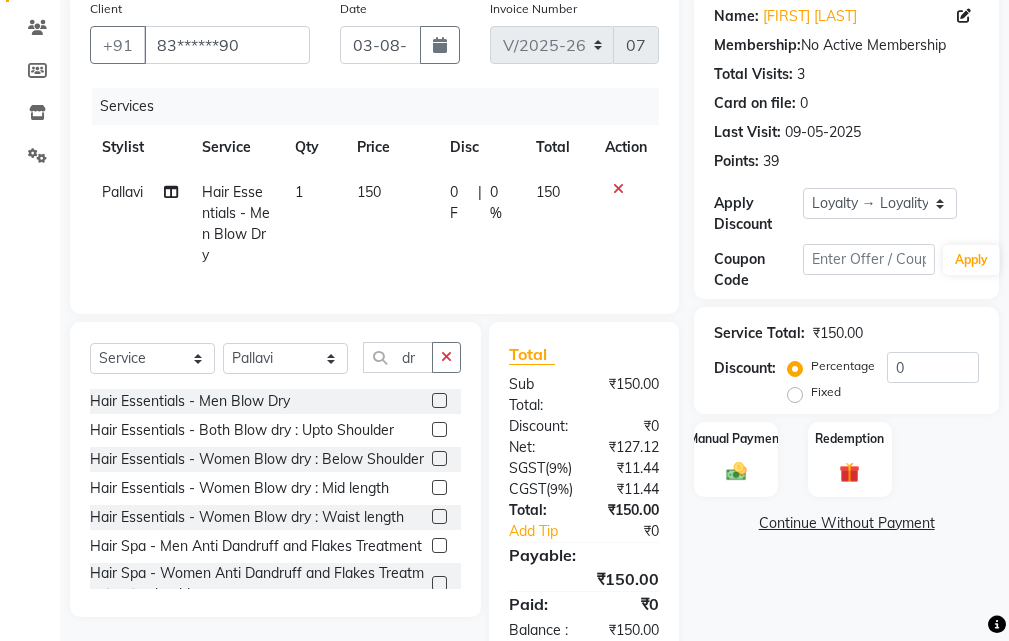 click 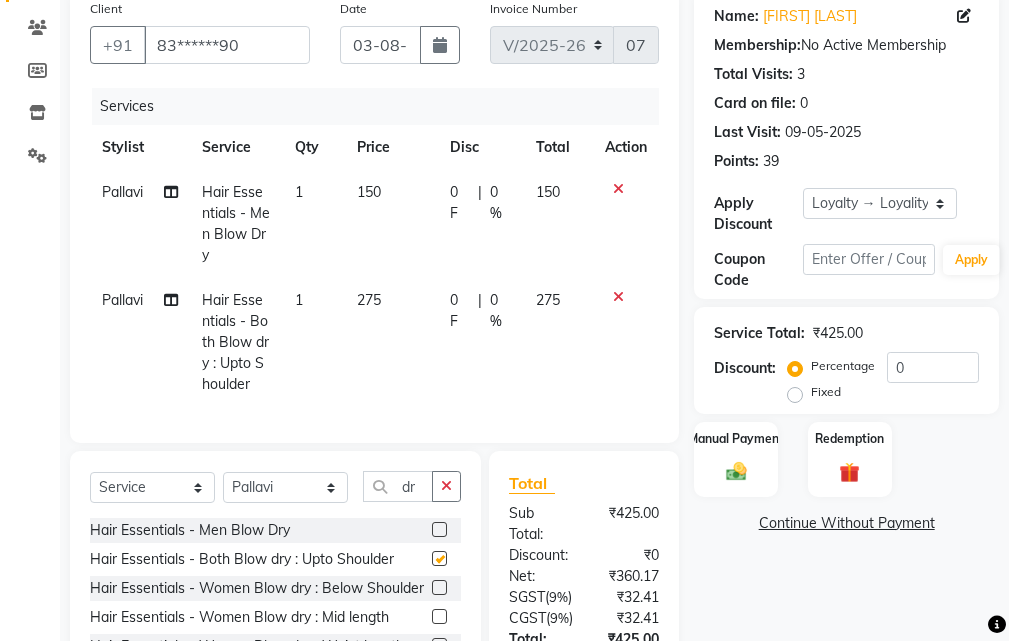 checkbox on "false" 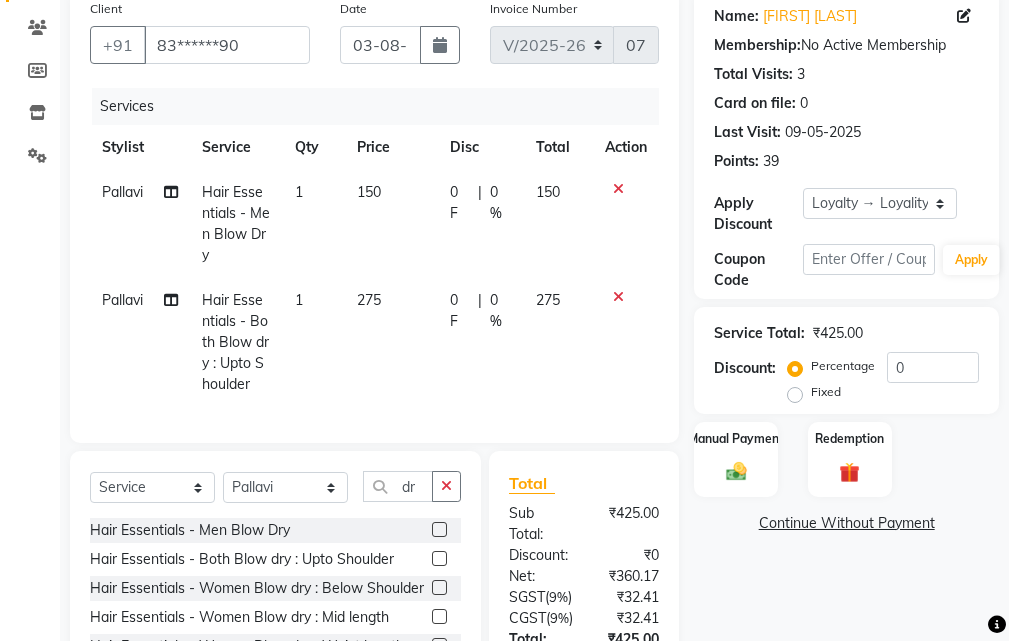 click 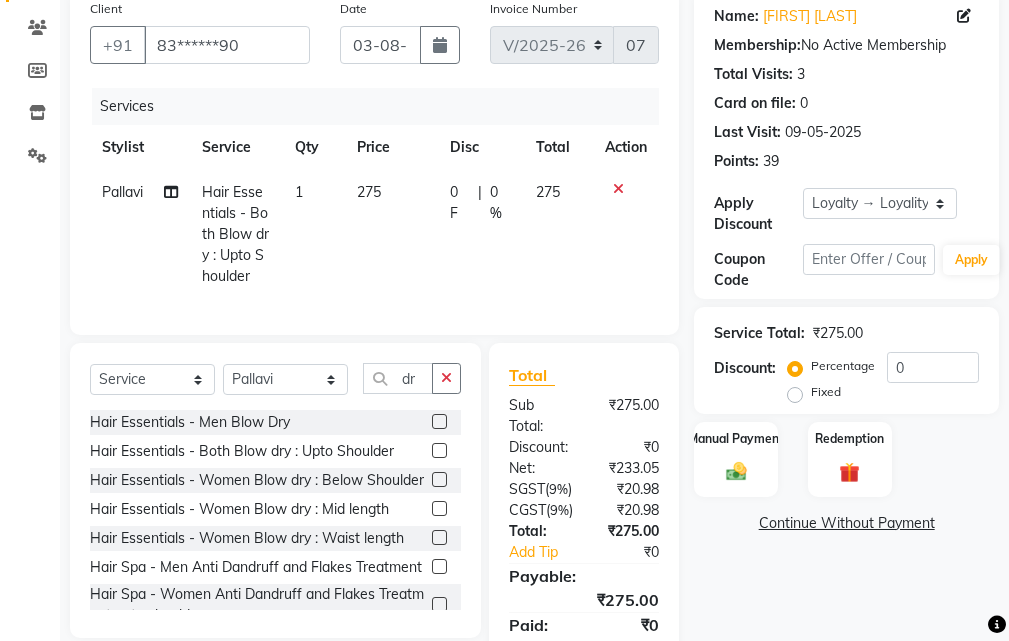 click 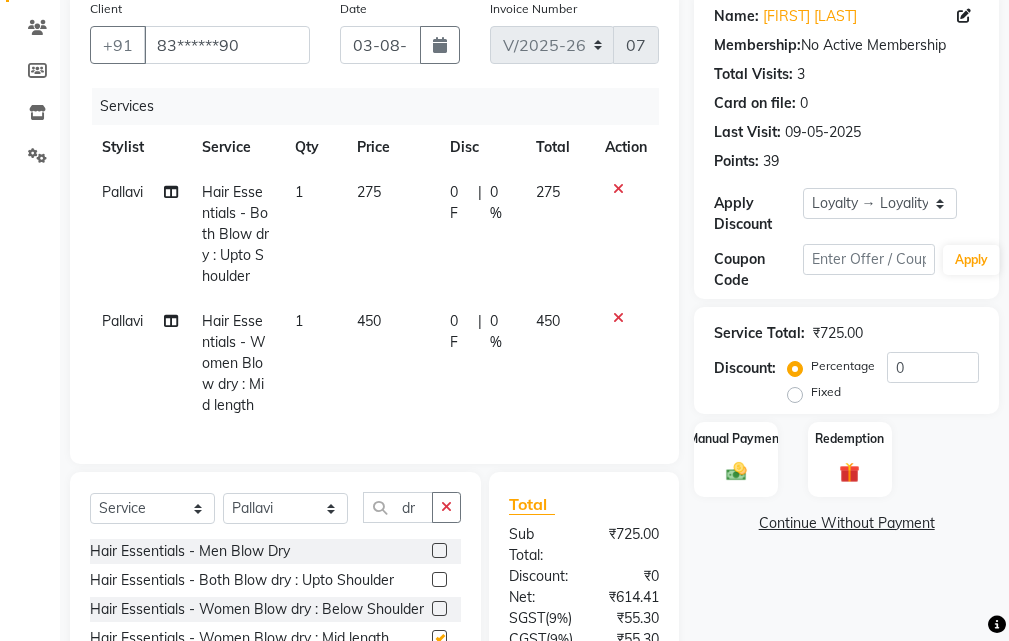 checkbox on "false" 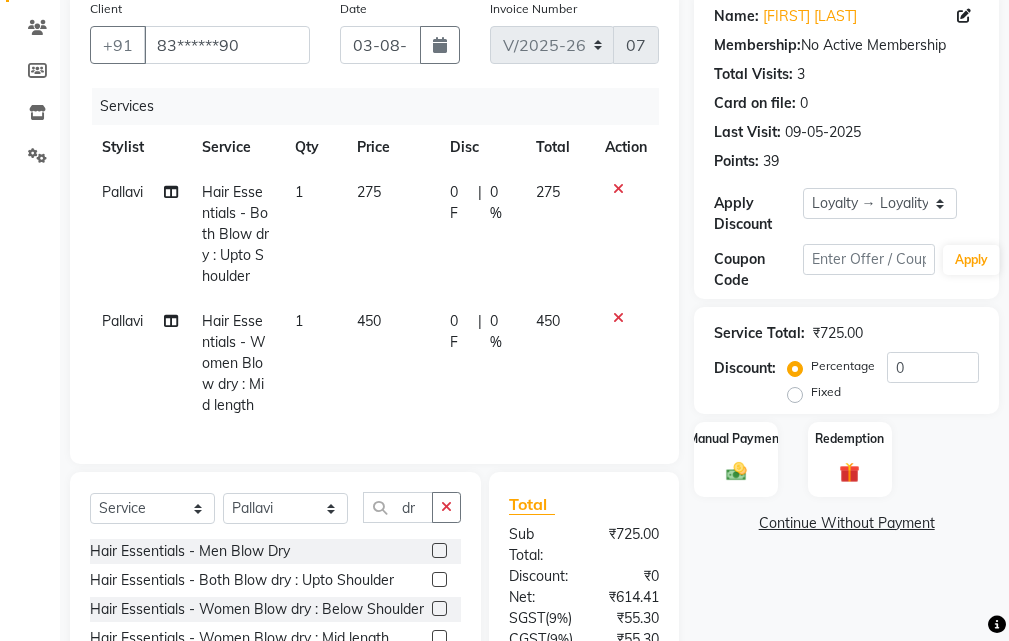 click 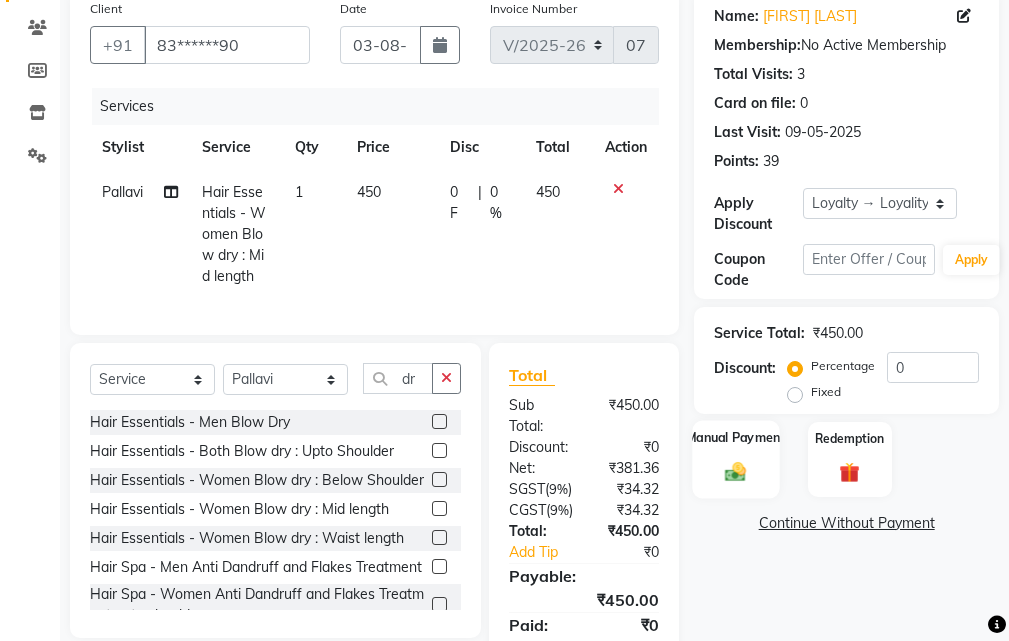 click 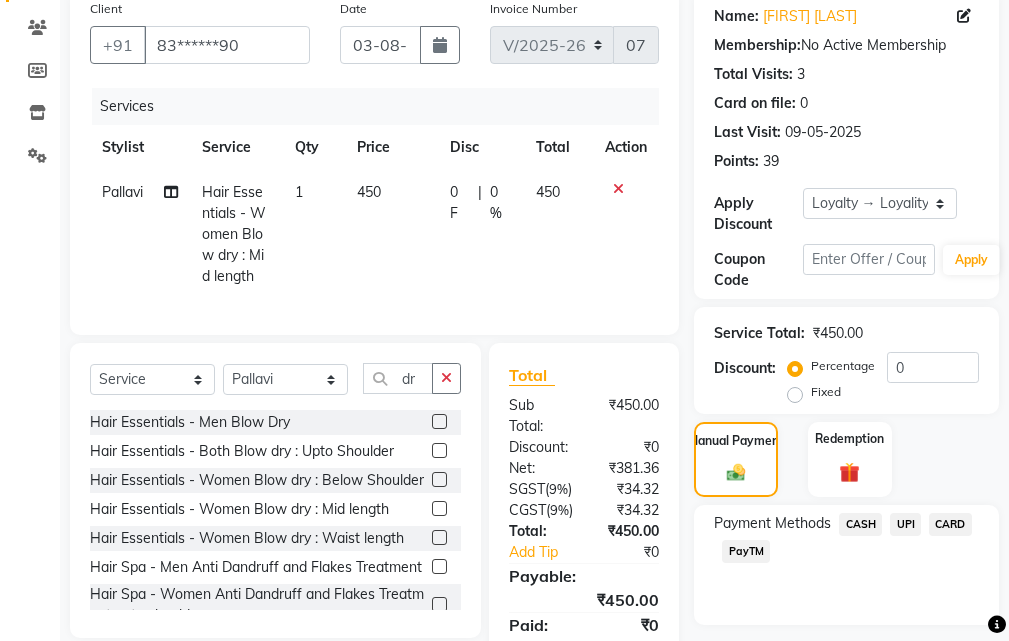 click on "UPI" 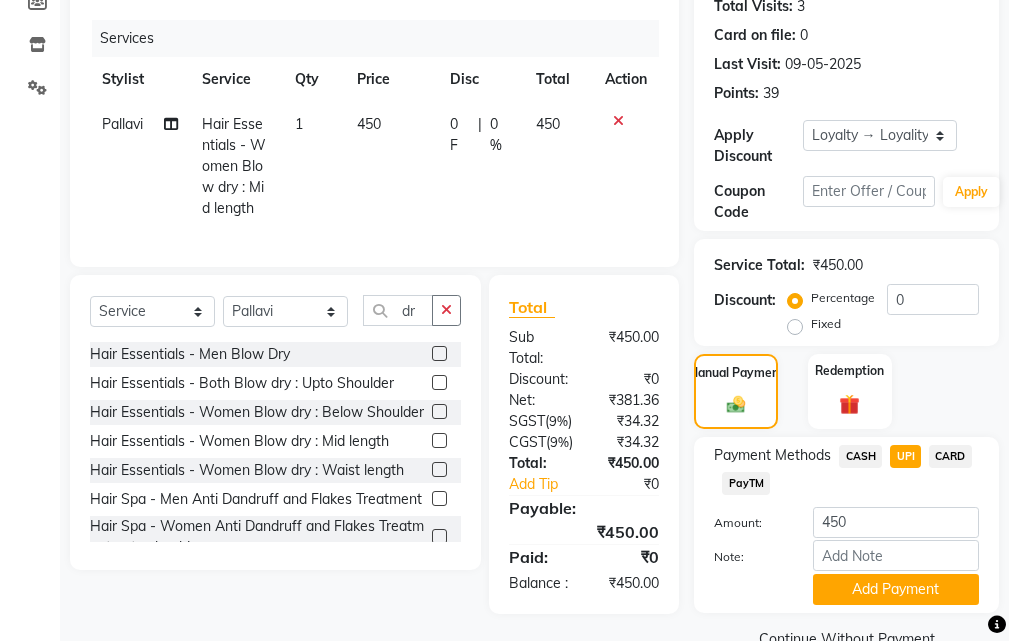 scroll, scrollTop: 336, scrollLeft: 0, axis: vertical 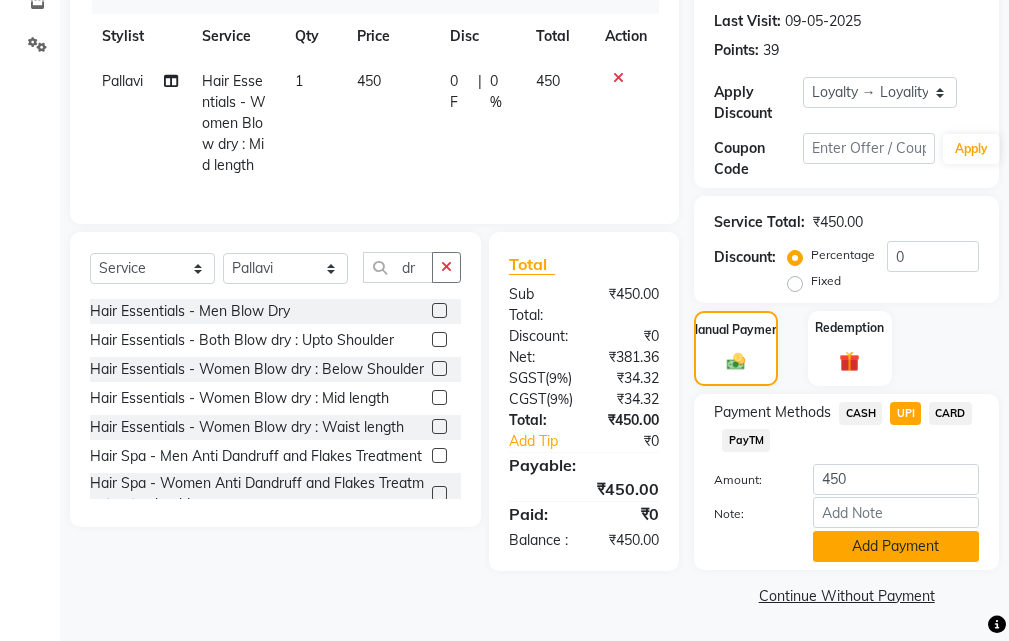 click on "Add Payment" 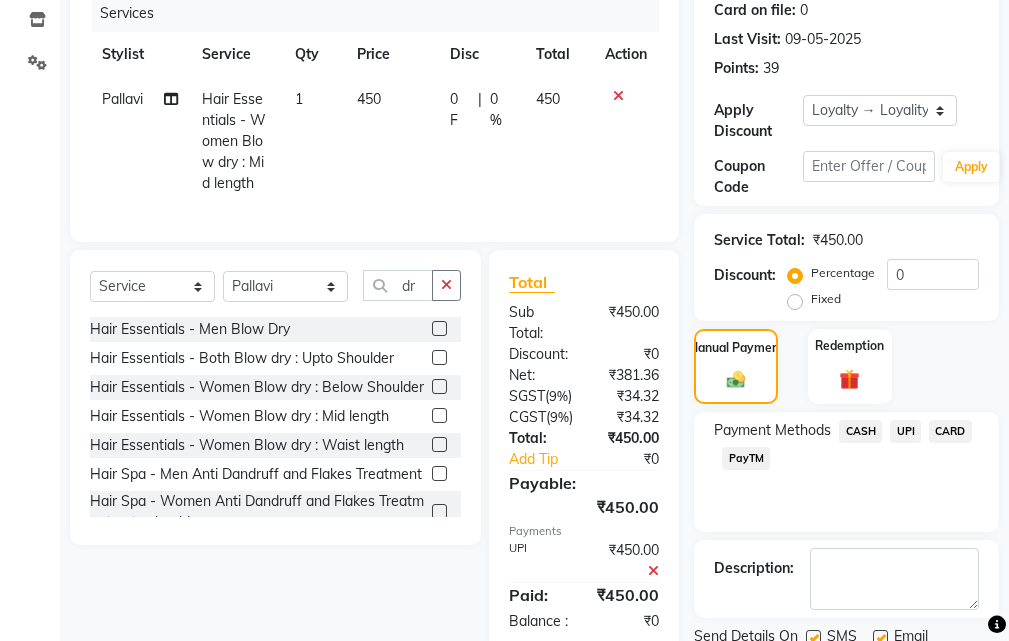 scroll, scrollTop: 200, scrollLeft: 0, axis: vertical 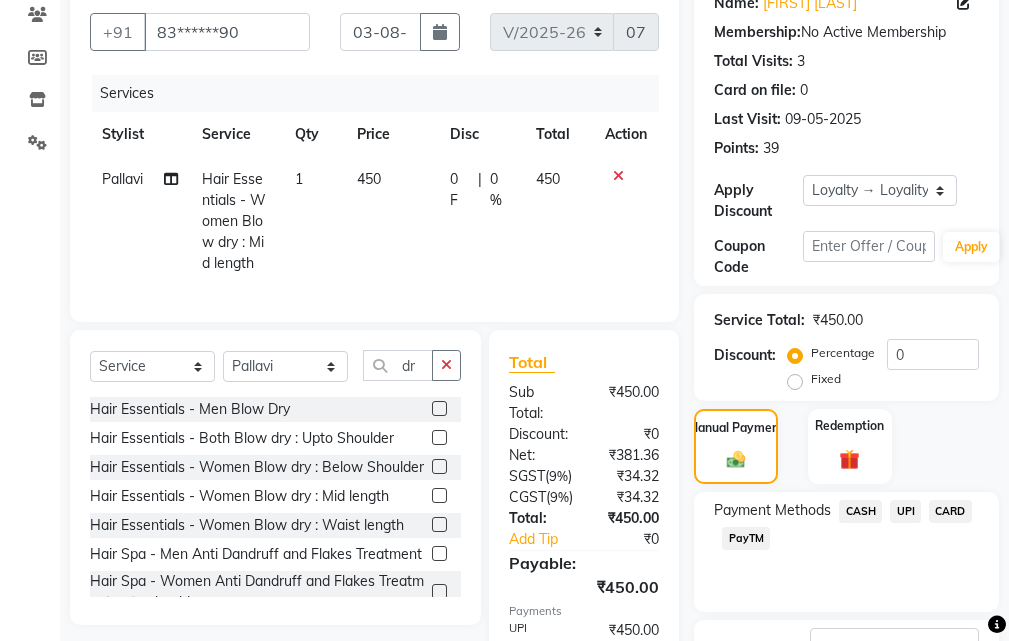 click on "UPI" 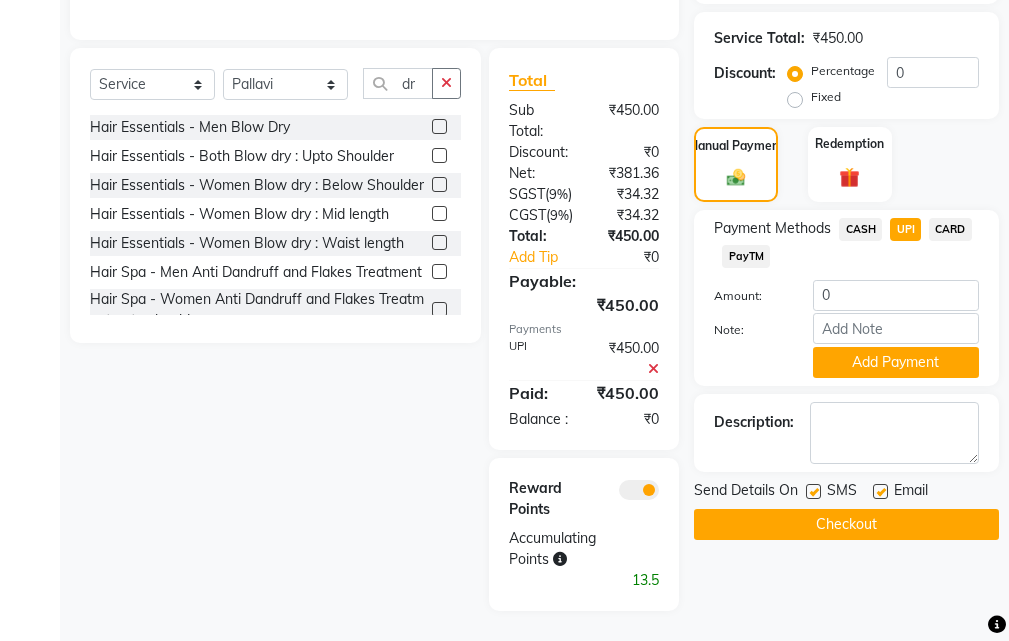 scroll, scrollTop: 500, scrollLeft: 0, axis: vertical 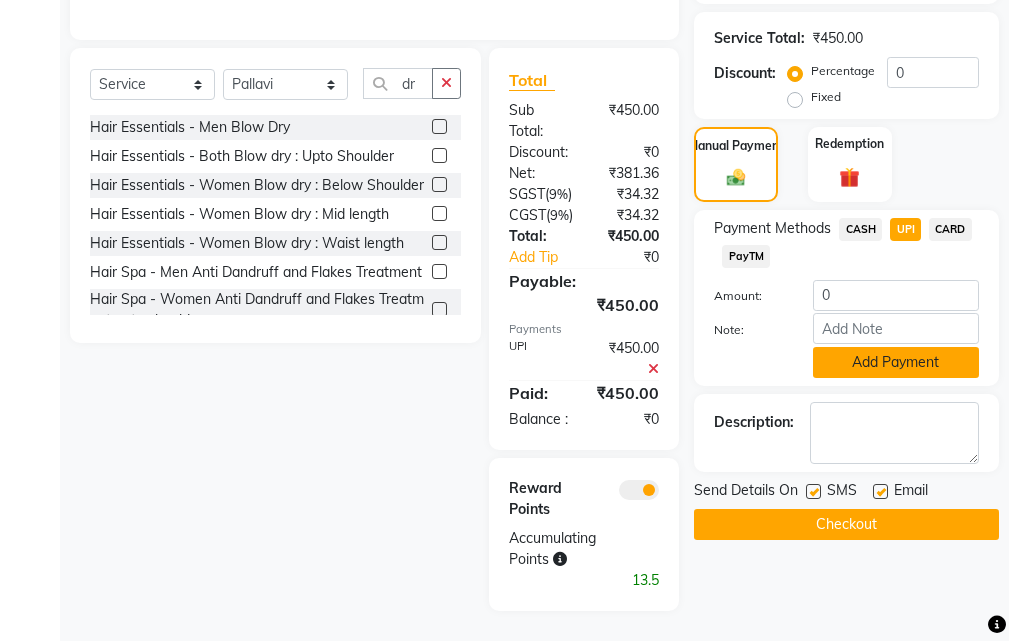 click on "Add Payment" 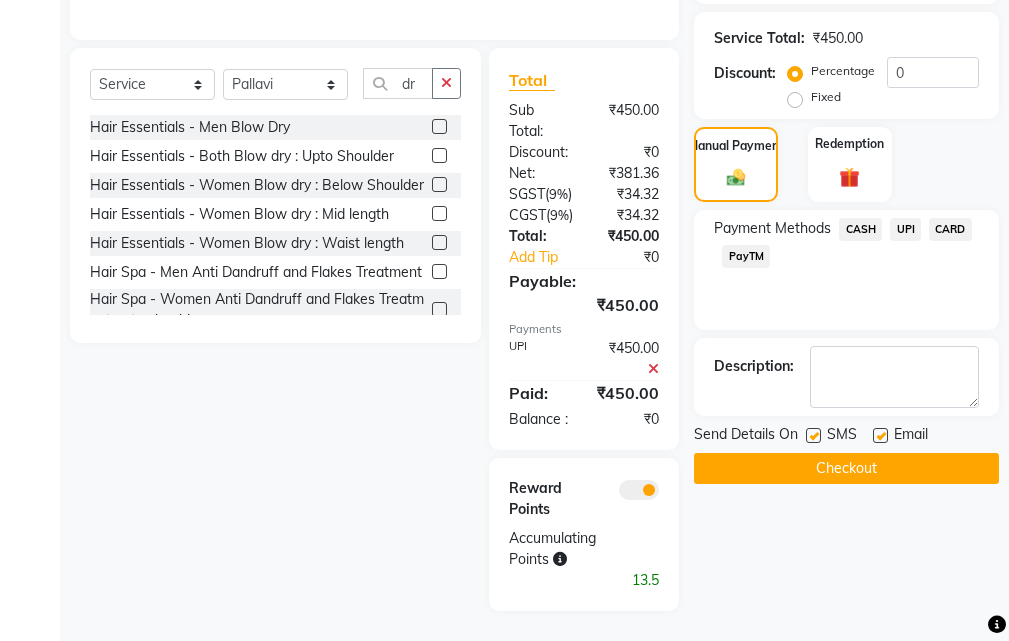 click on "Checkout" 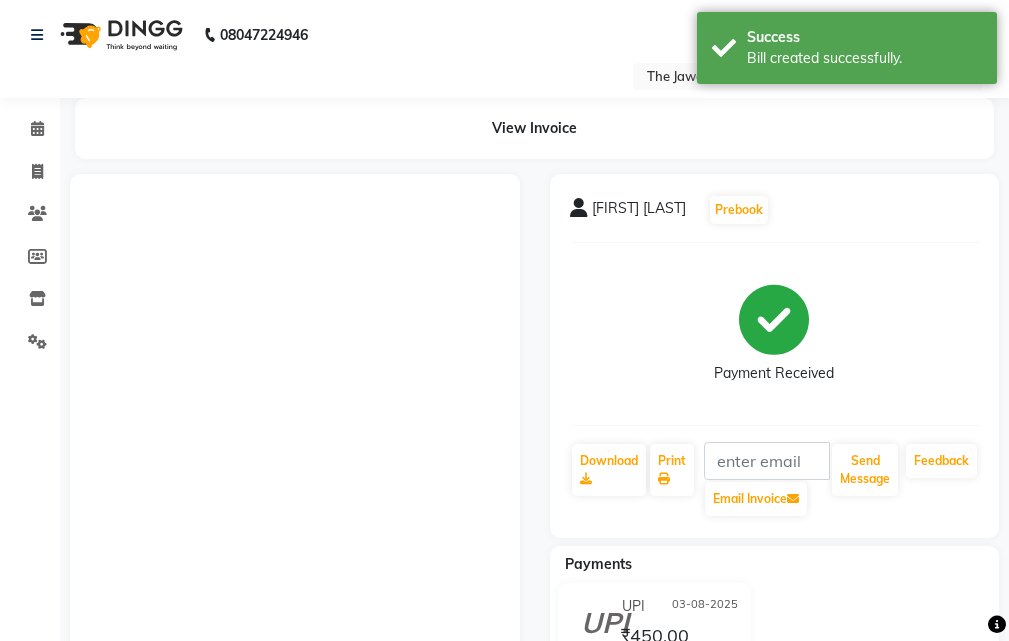 scroll, scrollTop: 0, scrollLeft: 0, axis: both 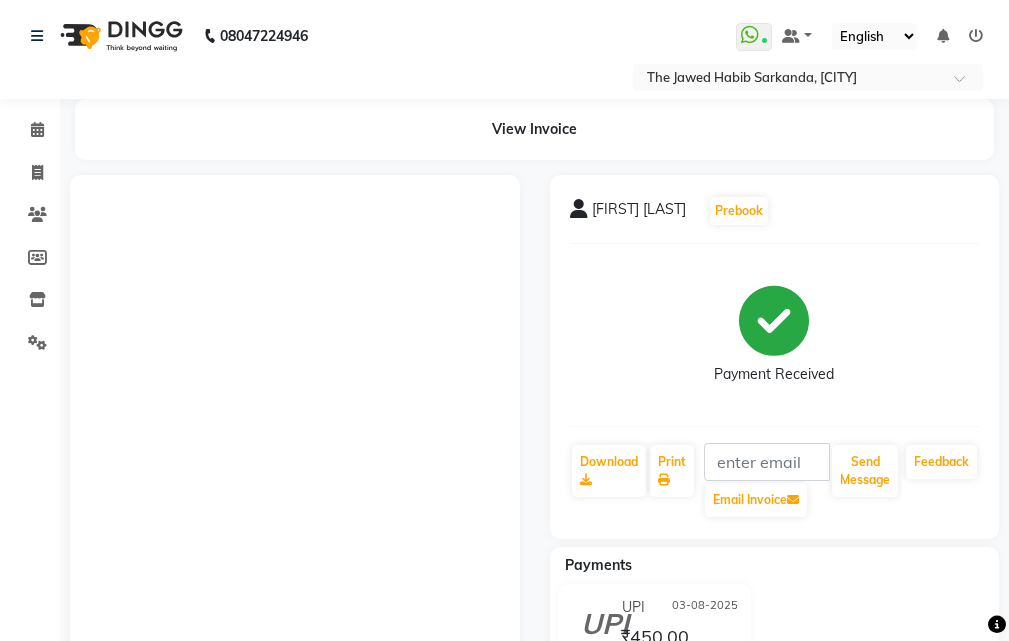 select on "service" 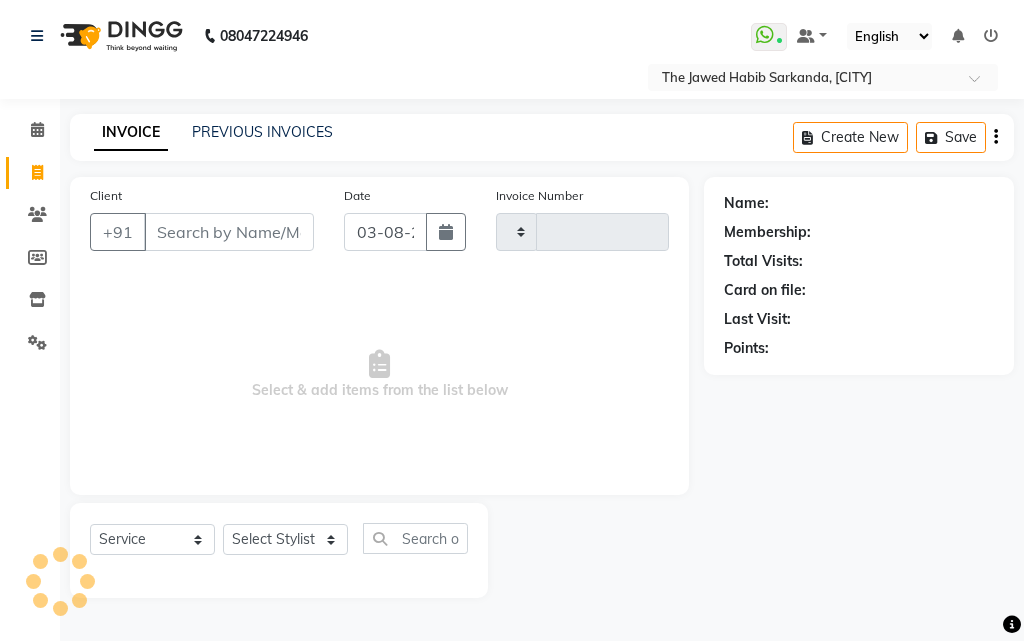 type on "0749" 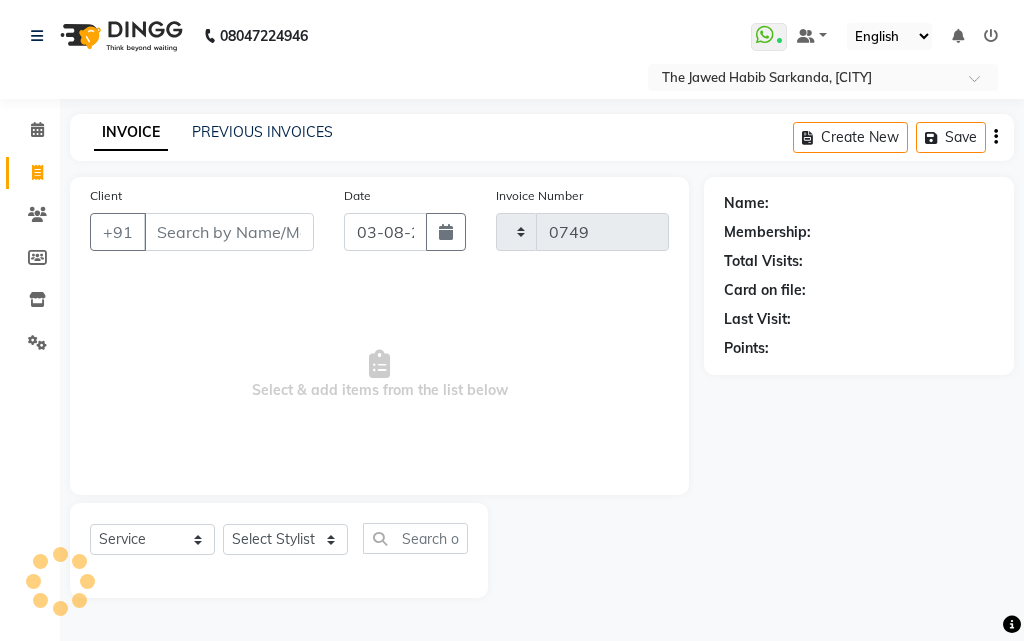 select on "6473" 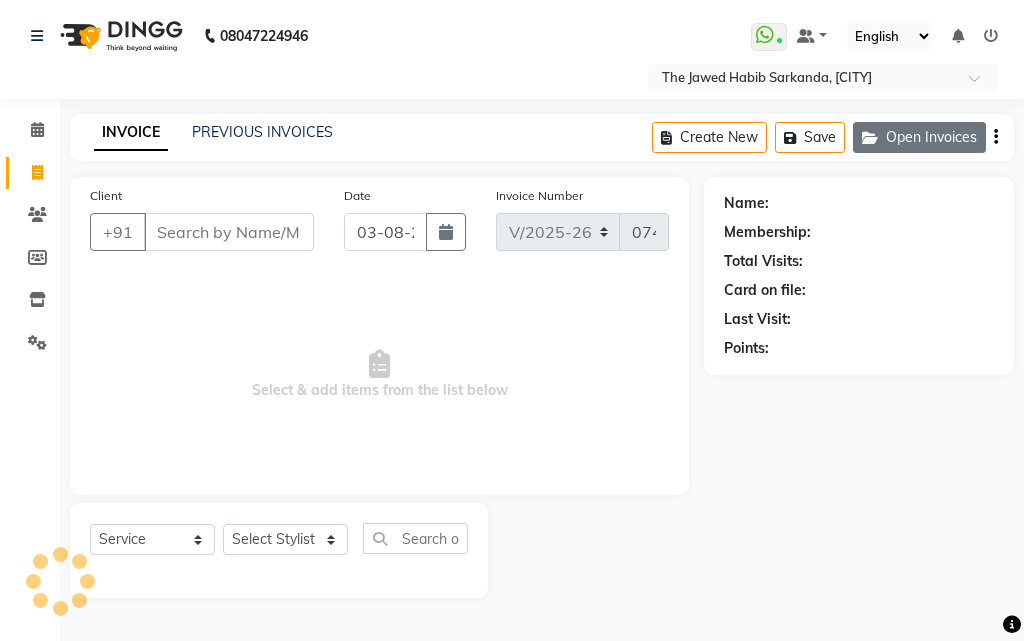 select on "63556" 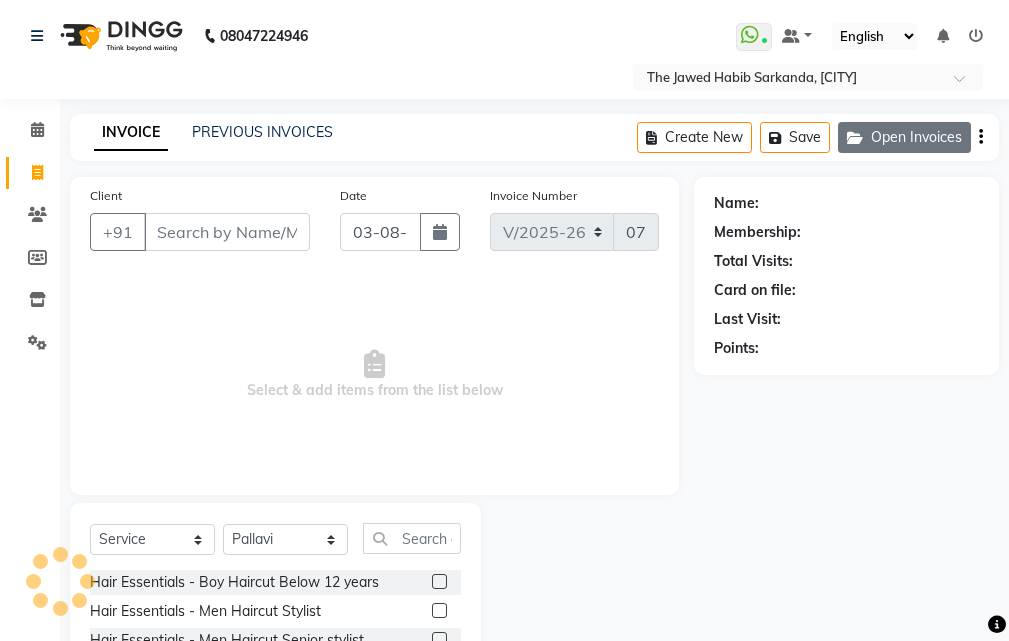 click on "Open Invoices" 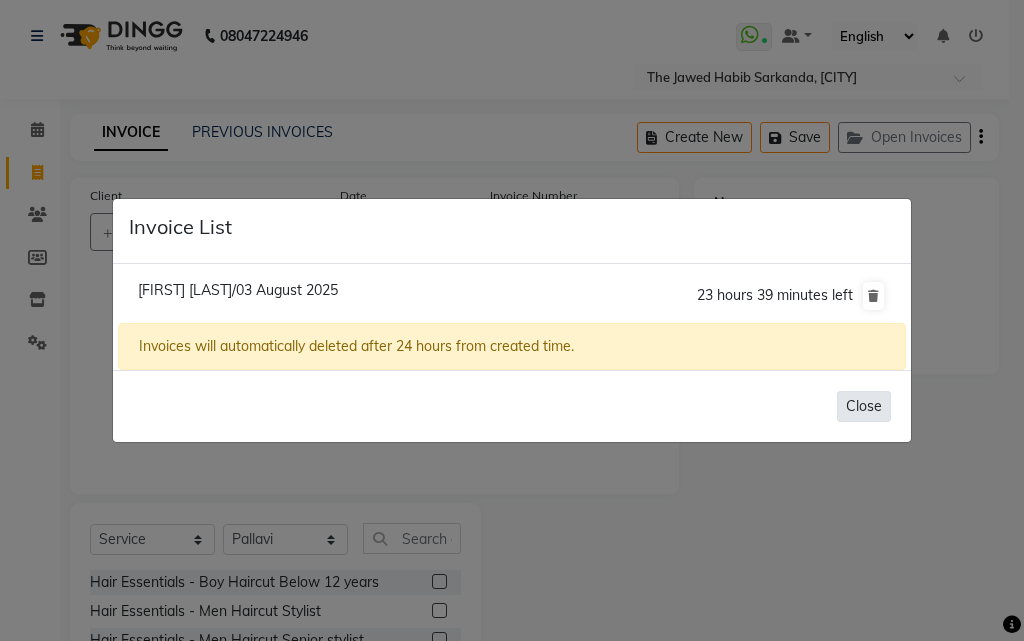 click on "Close" 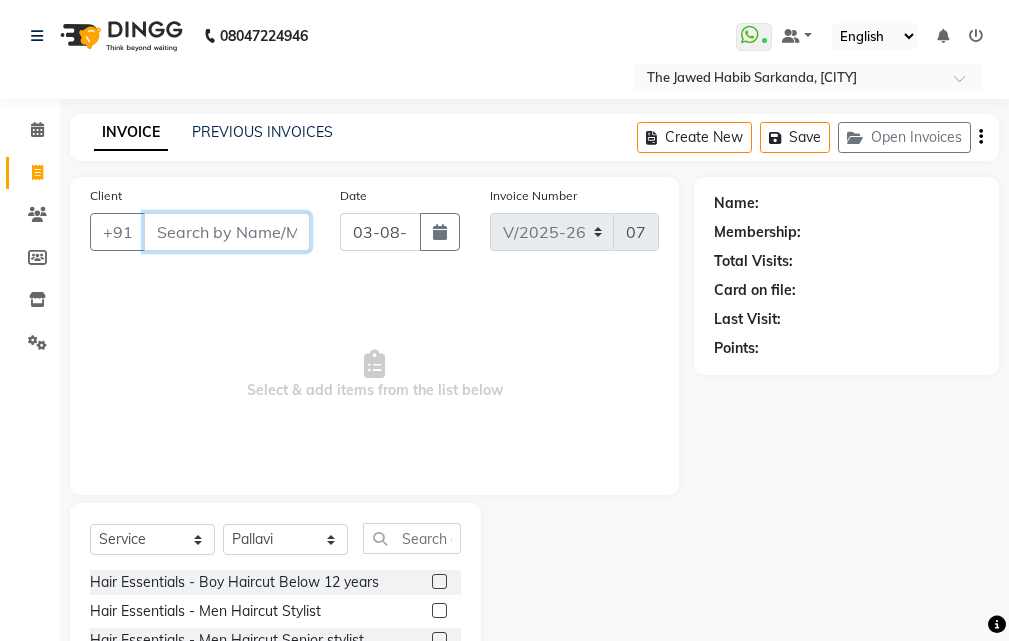 click on "Client" at bounding box center [227, 232] 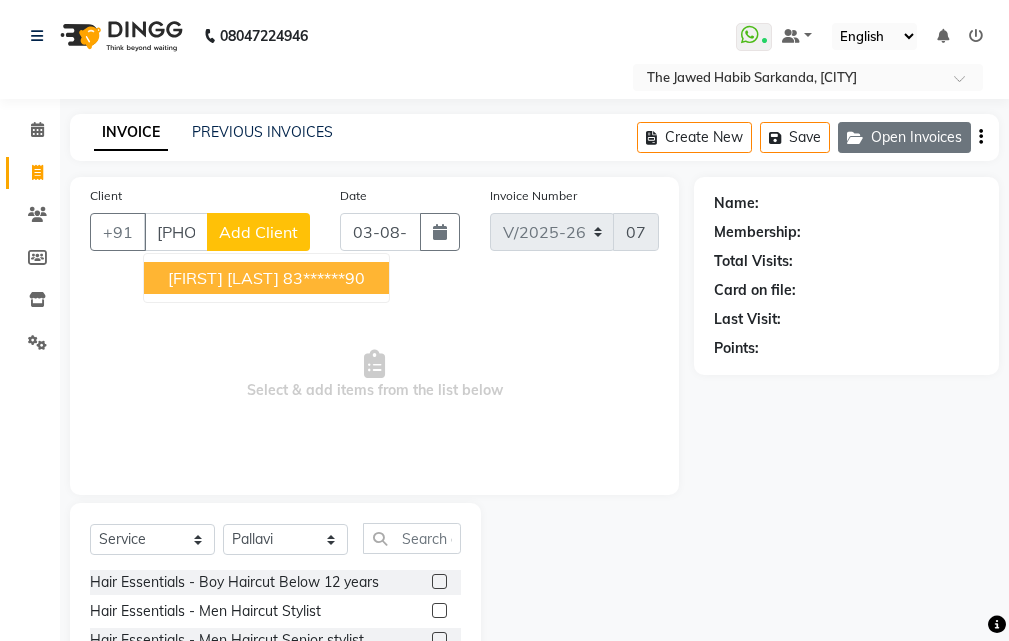 click on "Open Invoices" 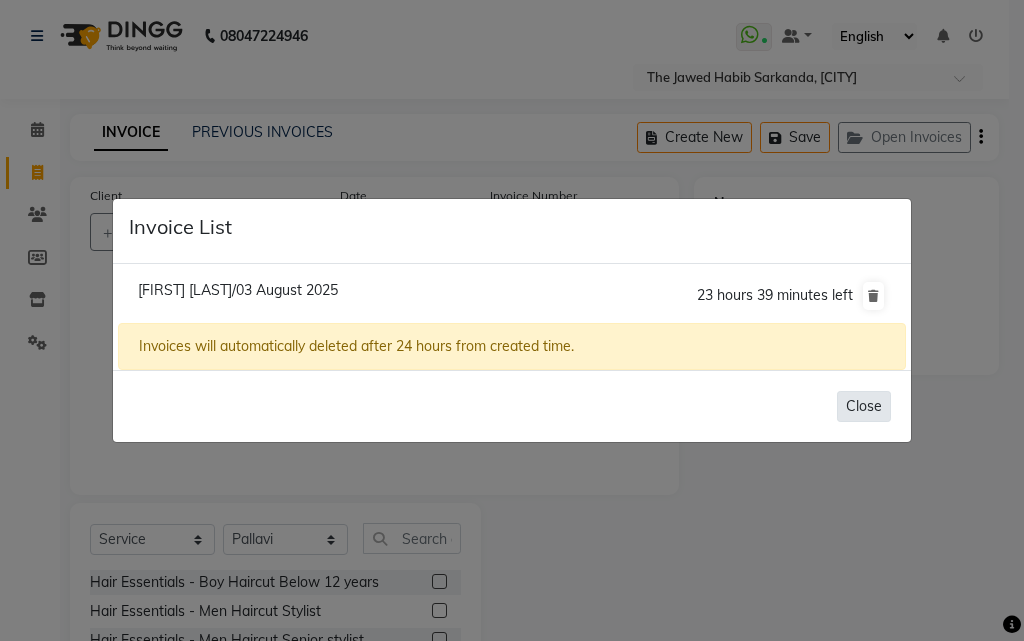 click on "Close" 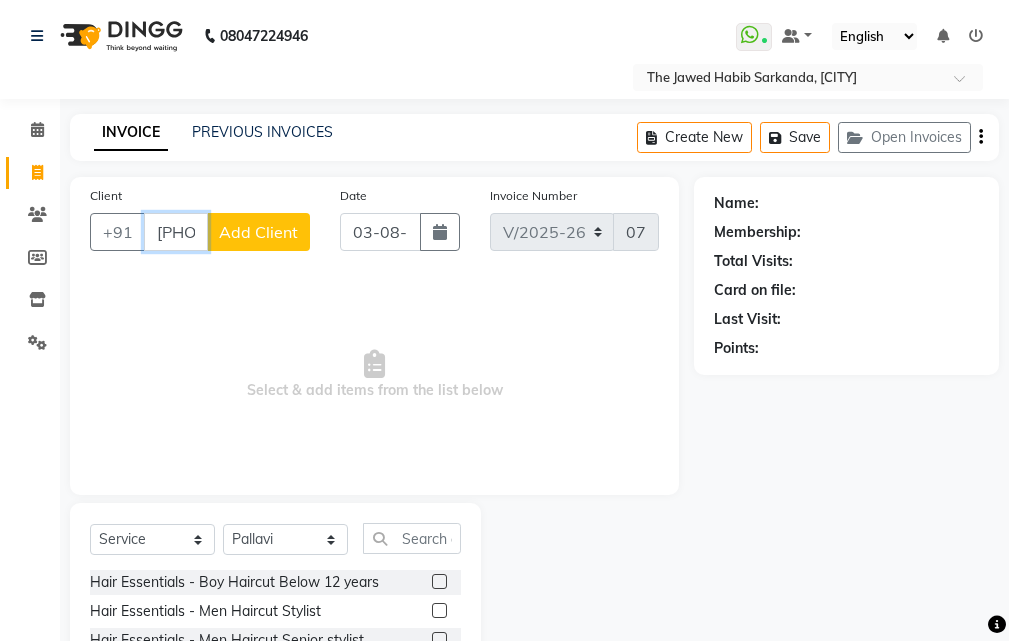 click on "[PHONE]" at bounding box center [176, 232] 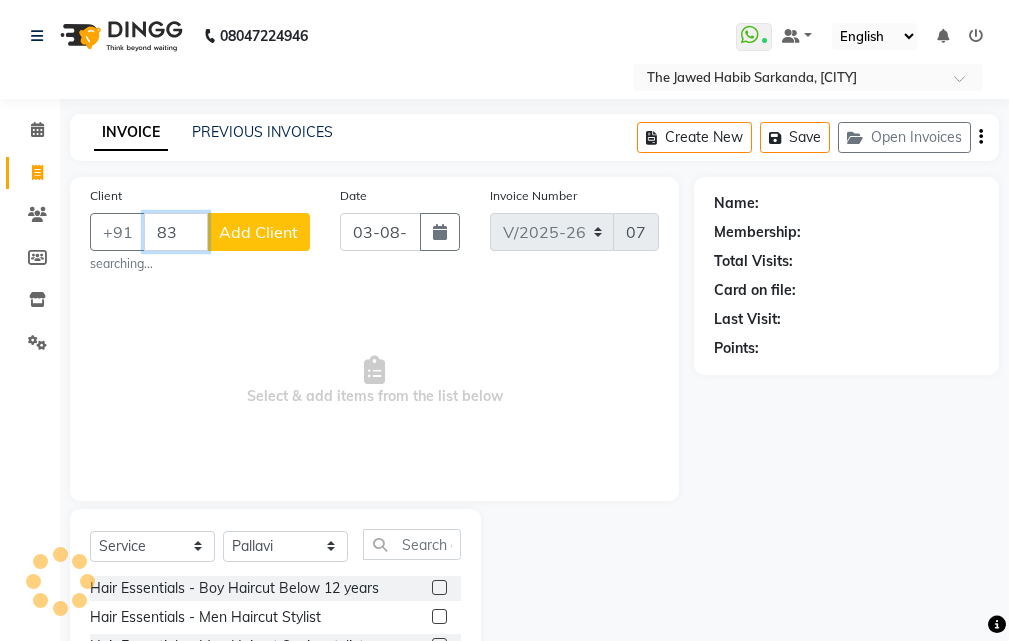 click on "83" at bounding box center [176, 232] 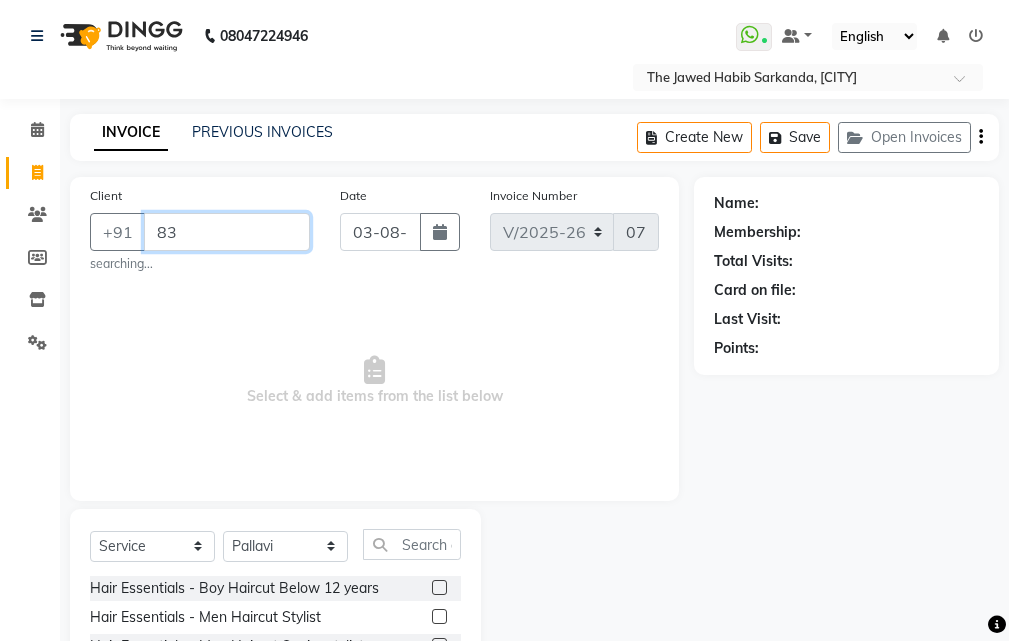 type on "8" 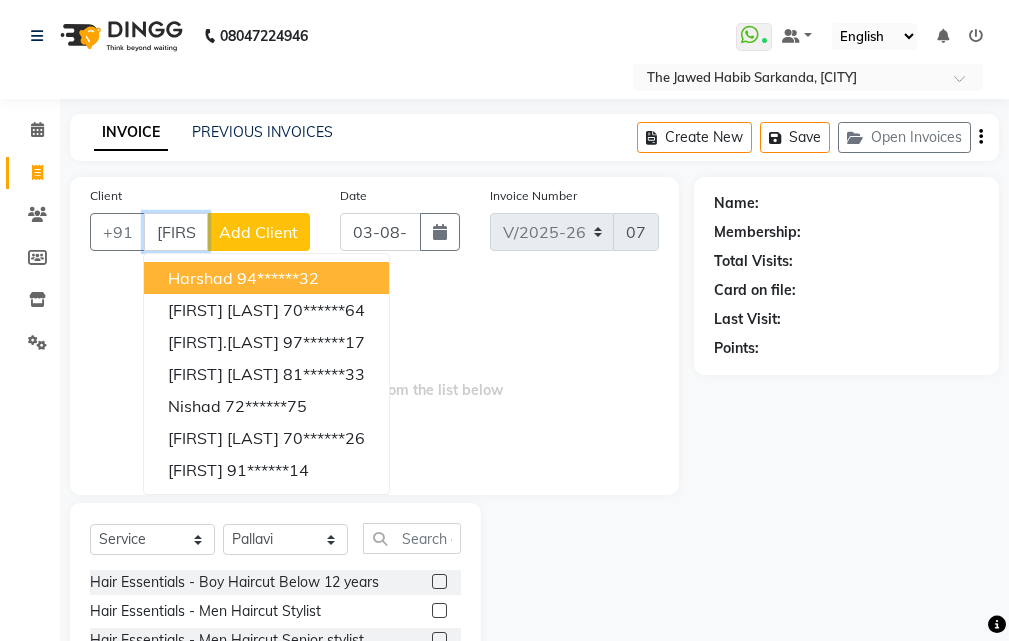 scroll, scrollTop: 0, scrollLeft: 7, axis: horizontal 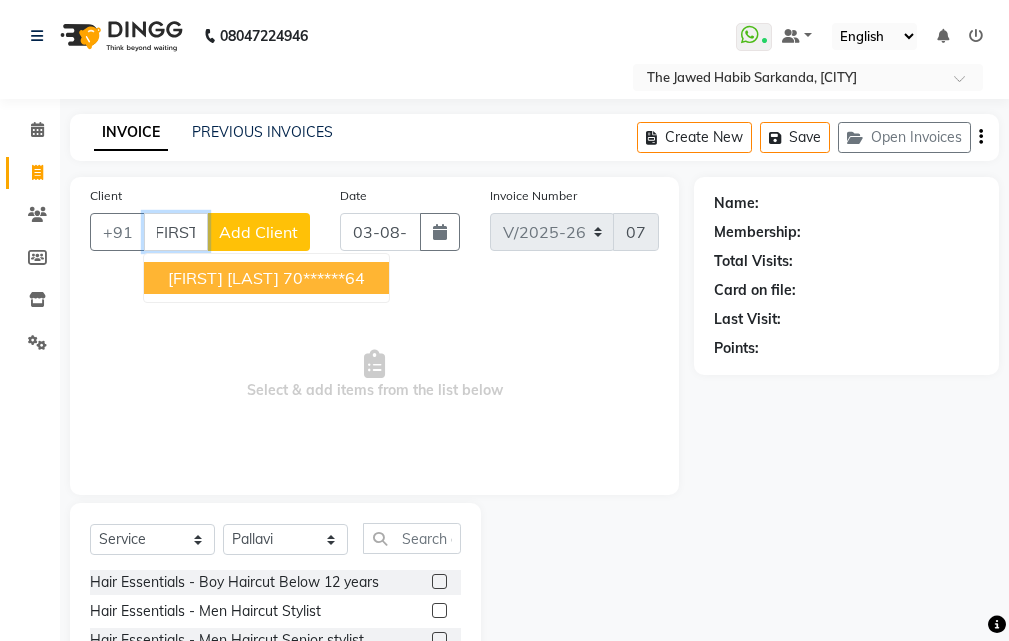 click on "[FIRST] [LAST]" at bounding box center (223, 278) 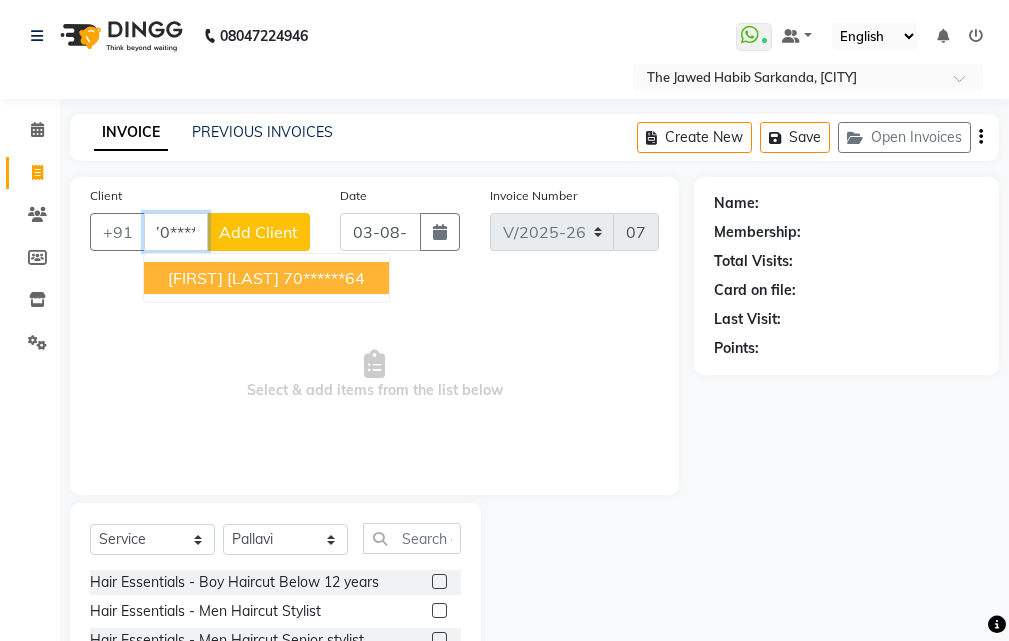scroll, scrollTop: 0, scrollLeft: 0, axis: both 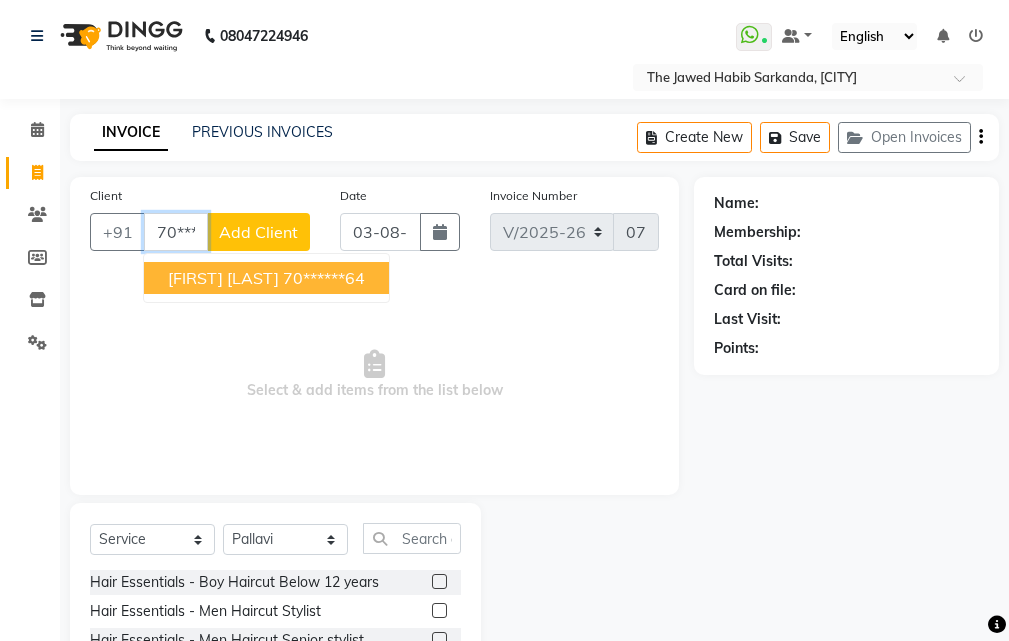 type on "70******64" 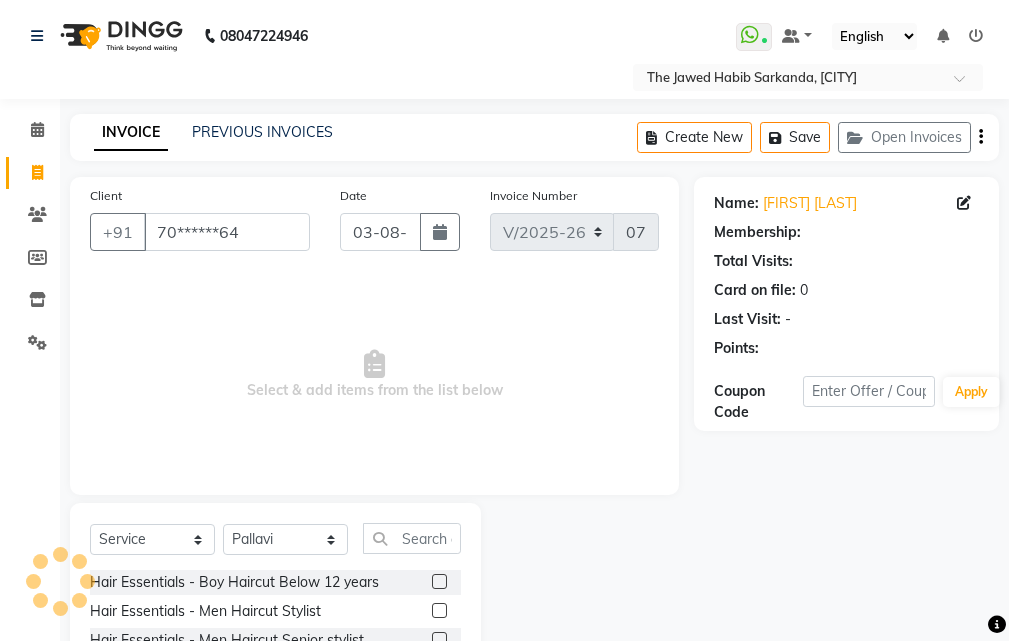 select on "1: Object" 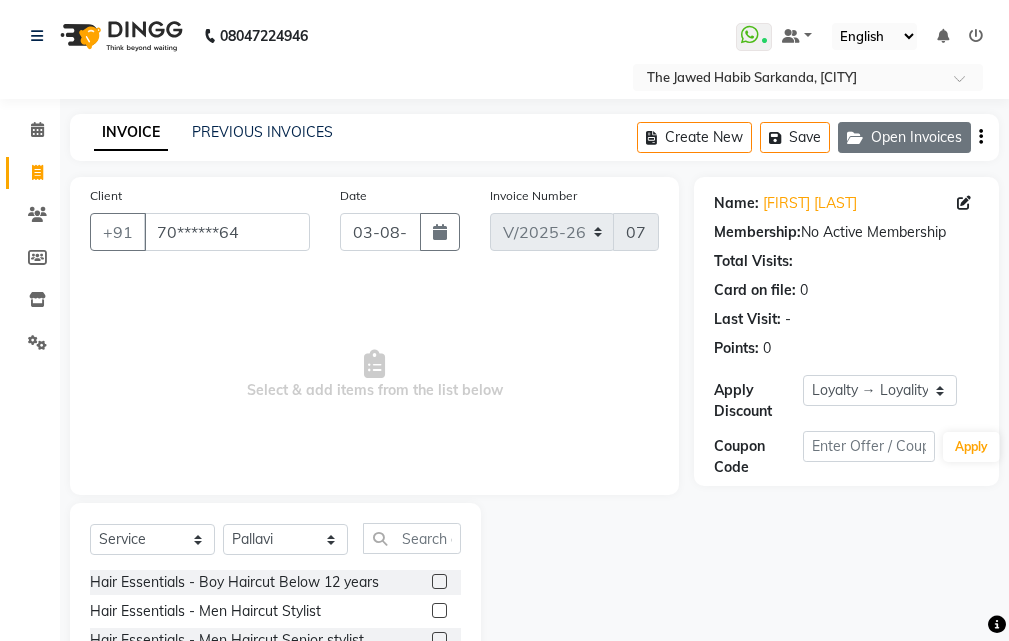 click on "Open Invoices" 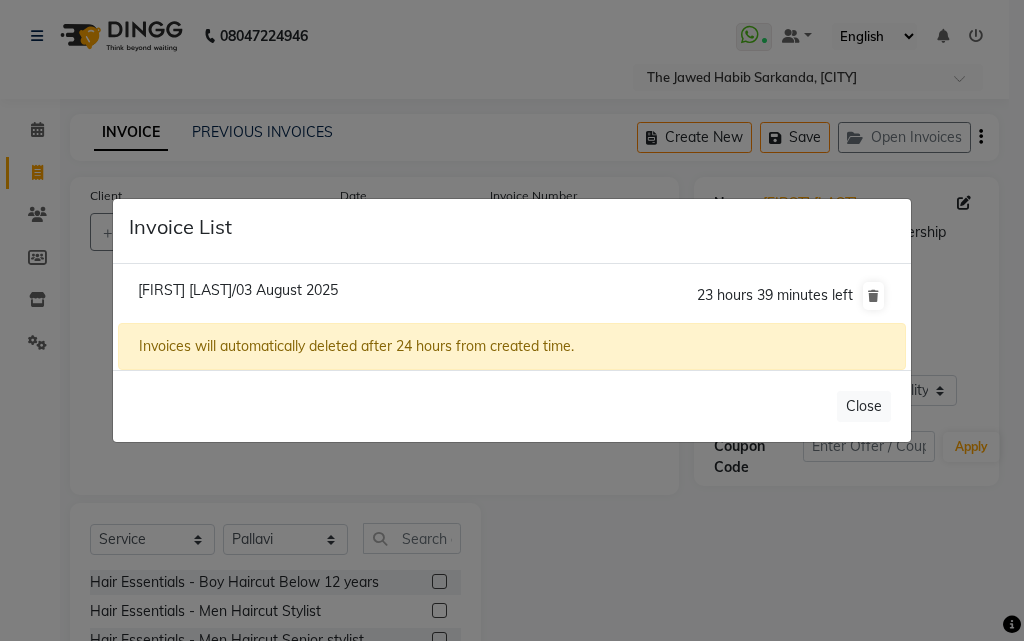click on "[FIRST] [LAST]/03 August 2025" 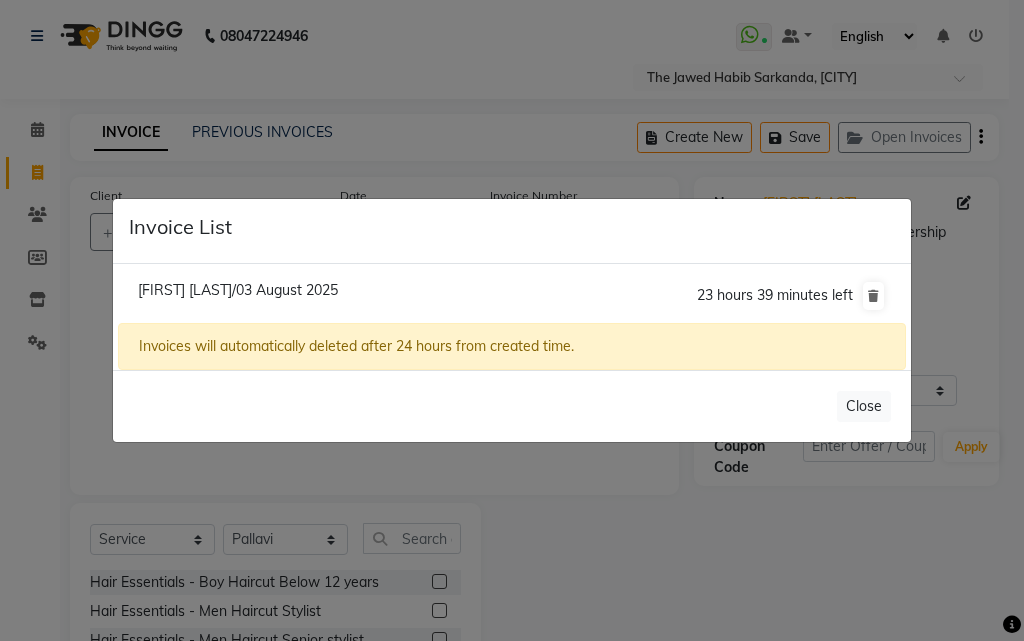 select on "1: Object" 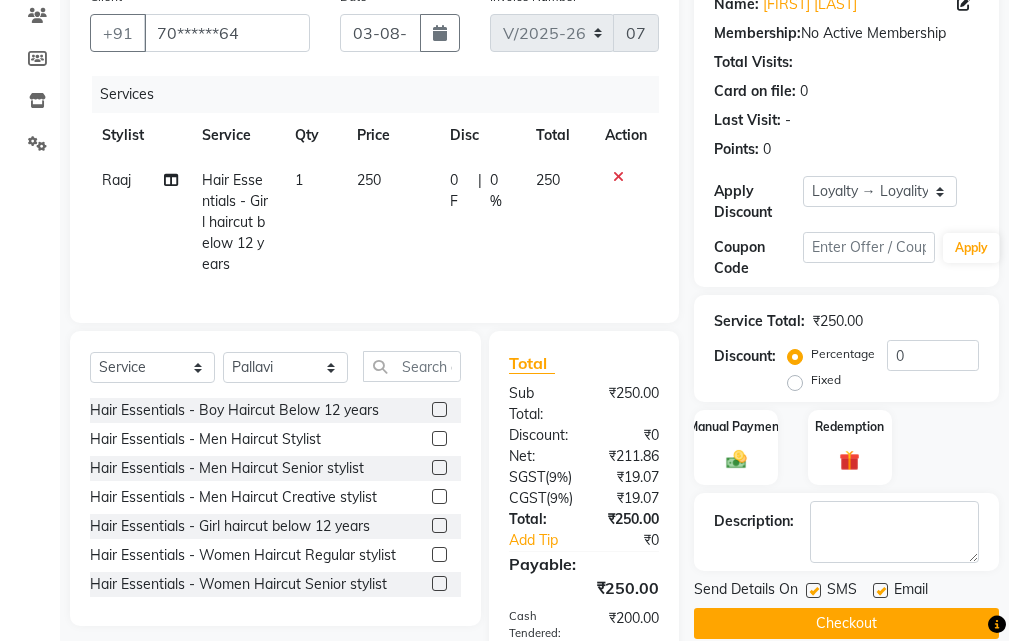 scroll, scrollTop: 200, scrollLeft: 0, axis: vertical 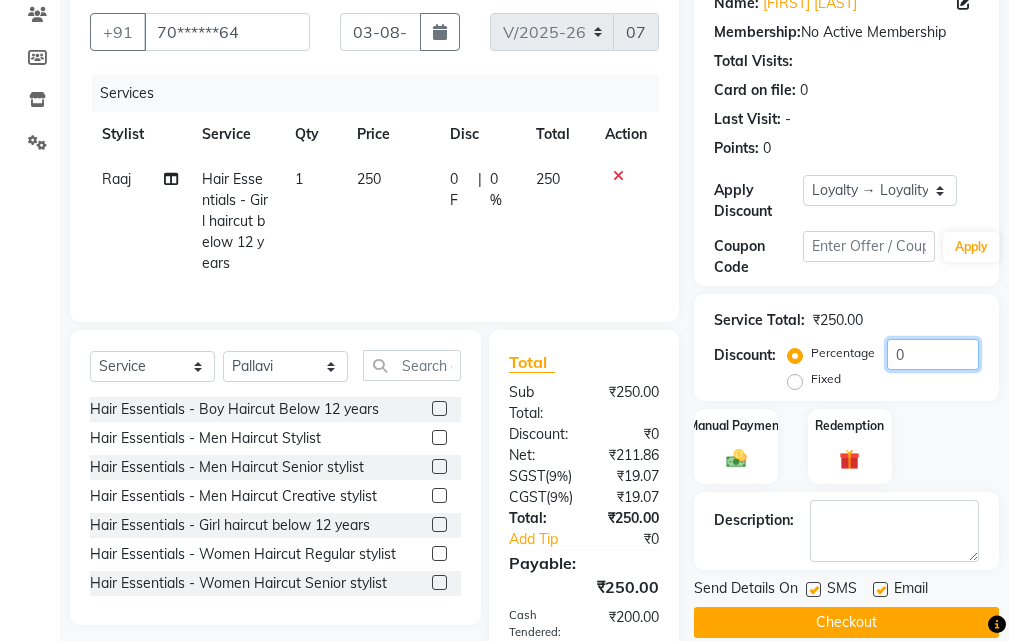click on "0" 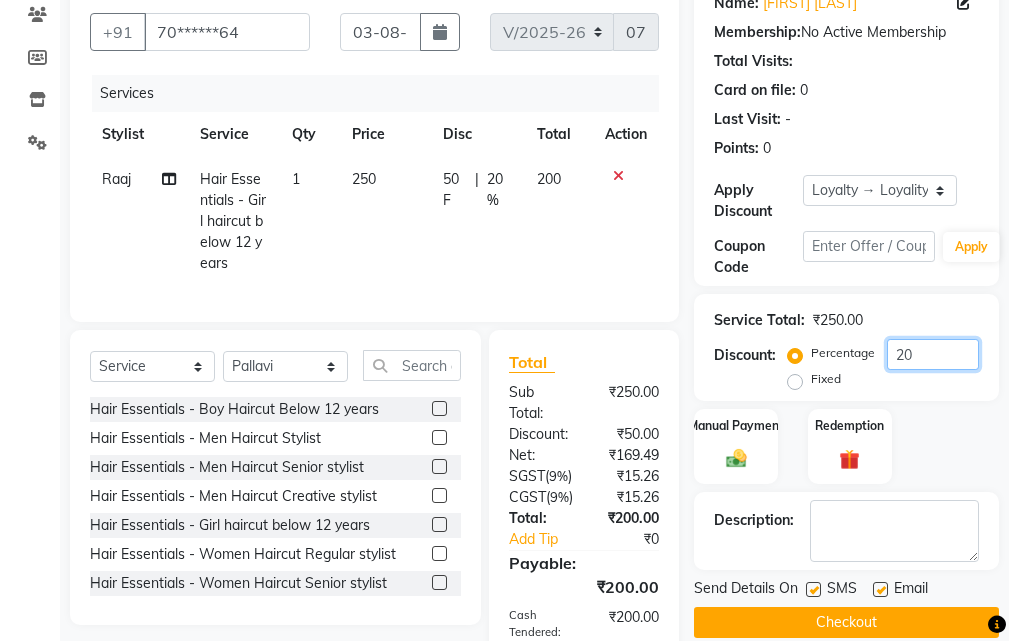 scroll, scrollTop: 300, scrollLeft: 0, axis: vertical 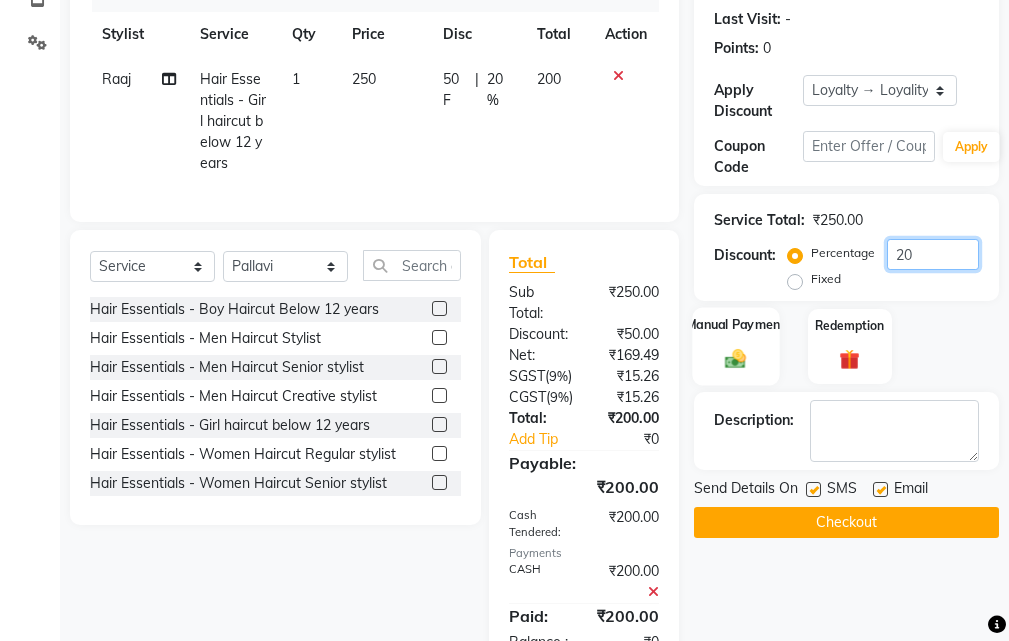 type on "20" 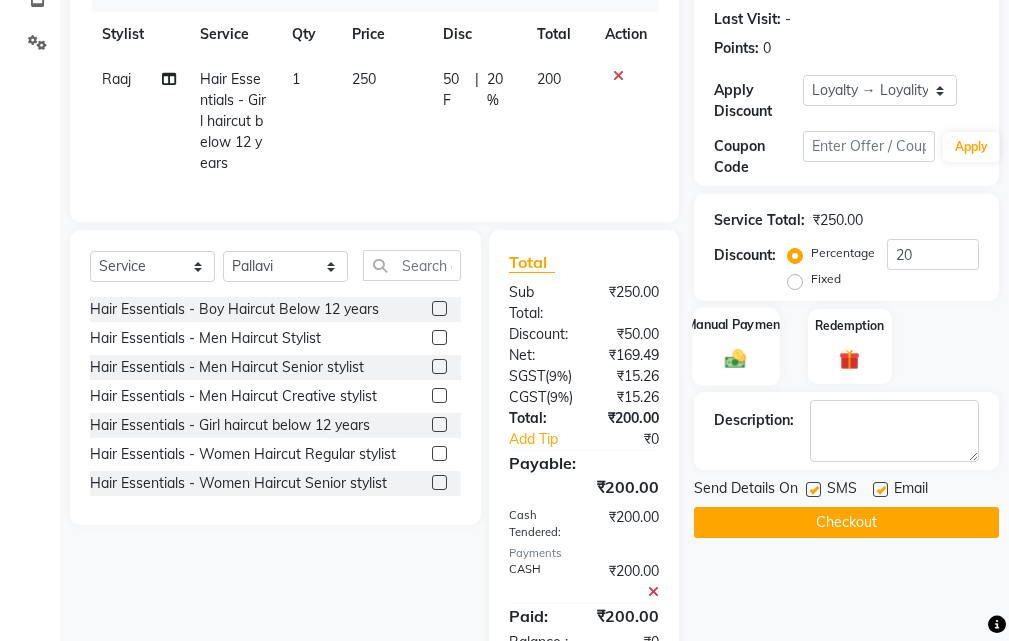 click 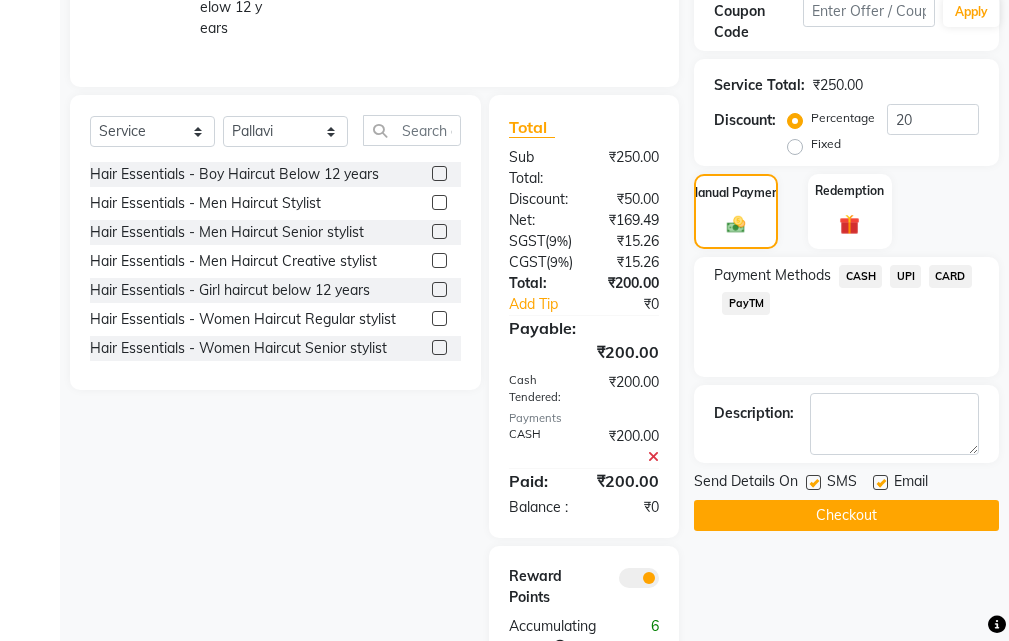 scroll, scrollTop: 400, scrollLeft: 0, axis: vertical 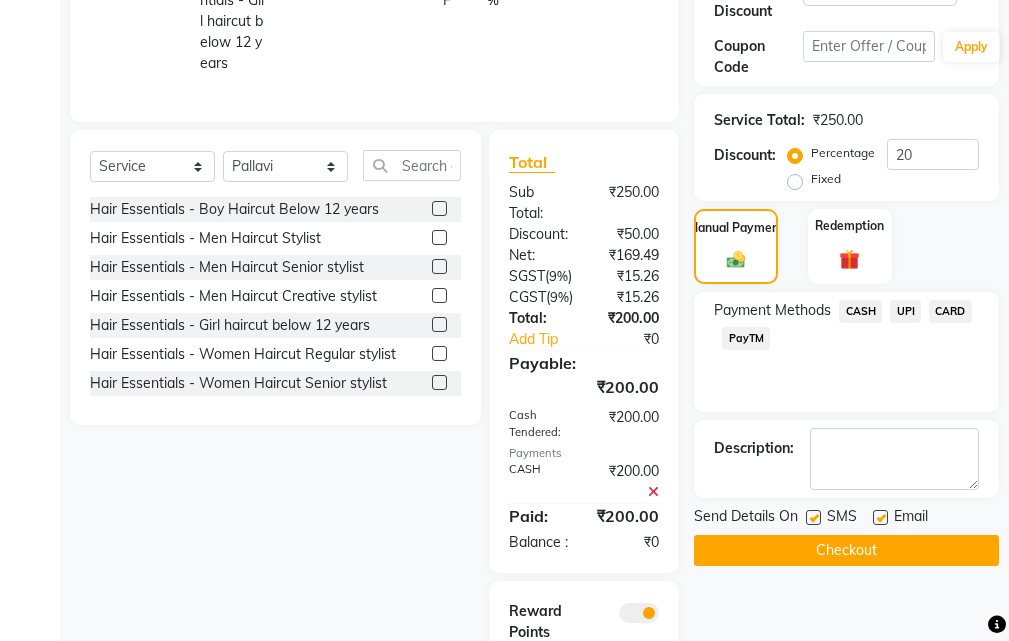 click on "Fixed" 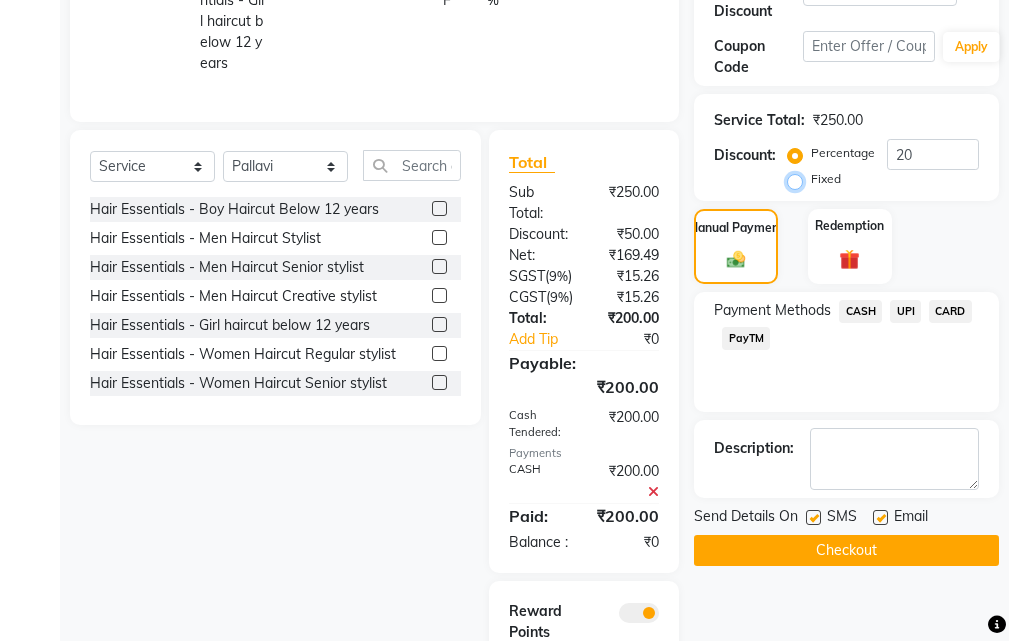 click on "Fixed" at bounding box center [799, 179] 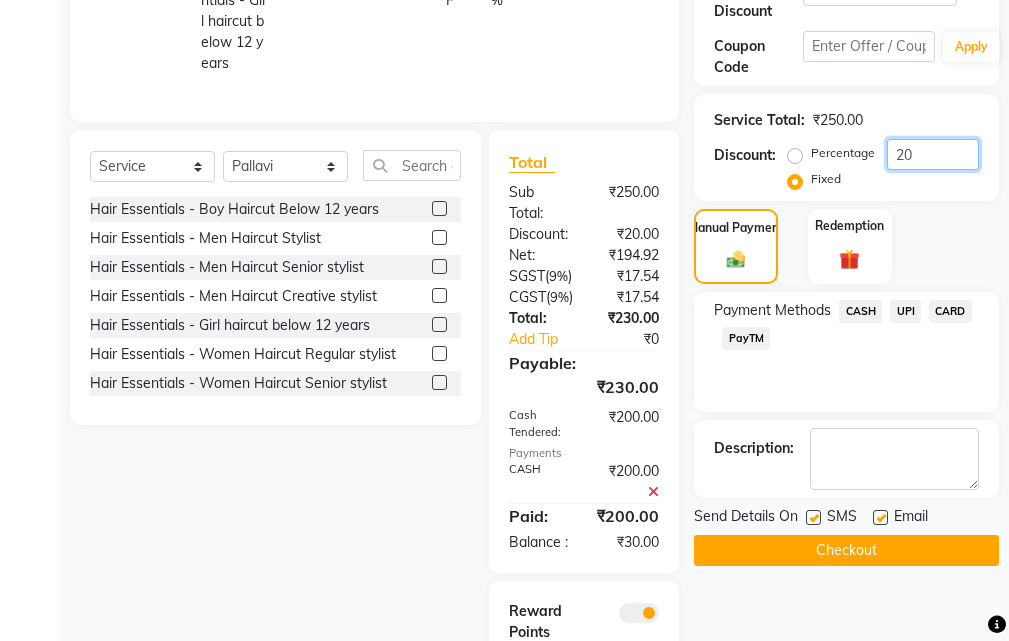 click on "20" 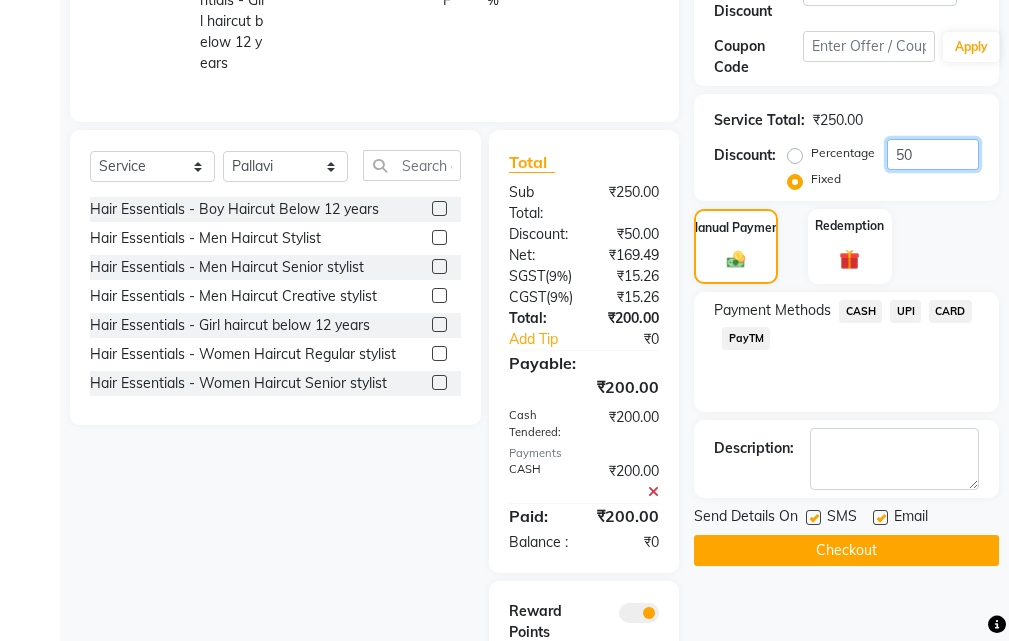 type on "50" 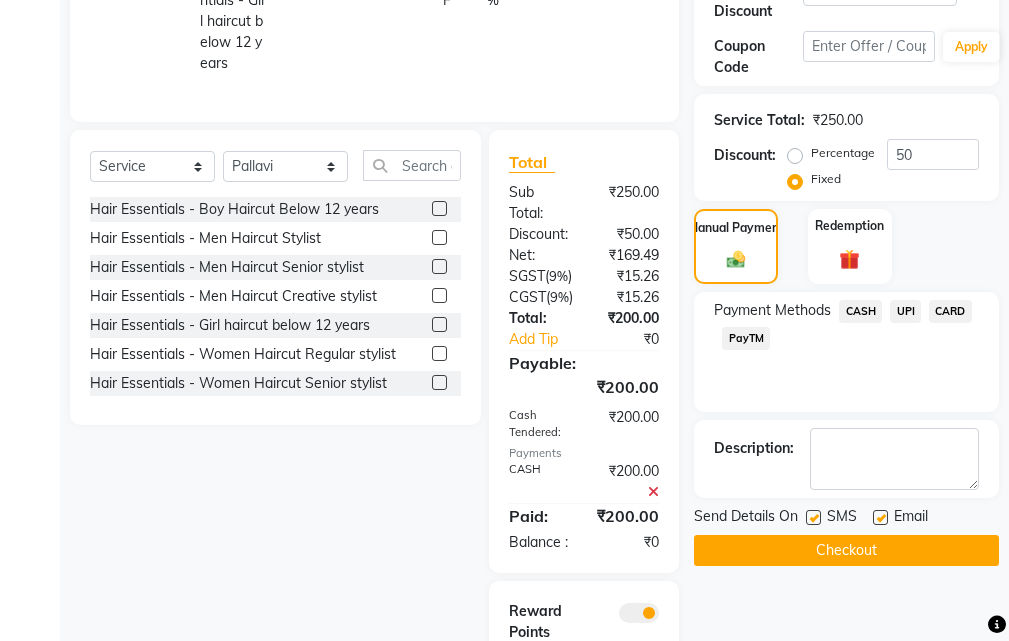 click on "CASH" 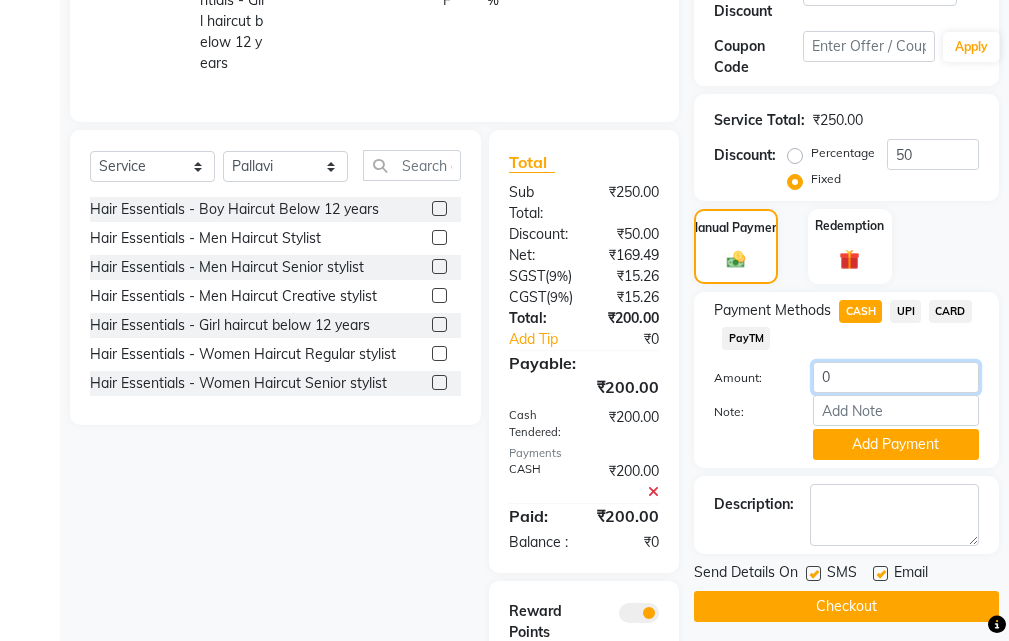 click on "0" 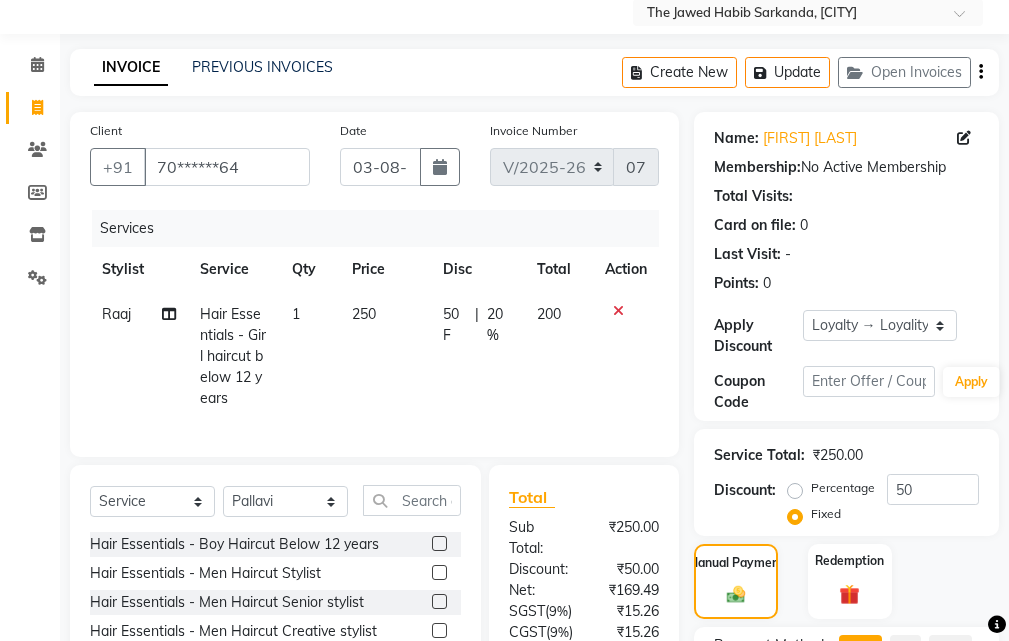 scroll, scrollTop: 100, scrollLeft: 0, axis: vertical 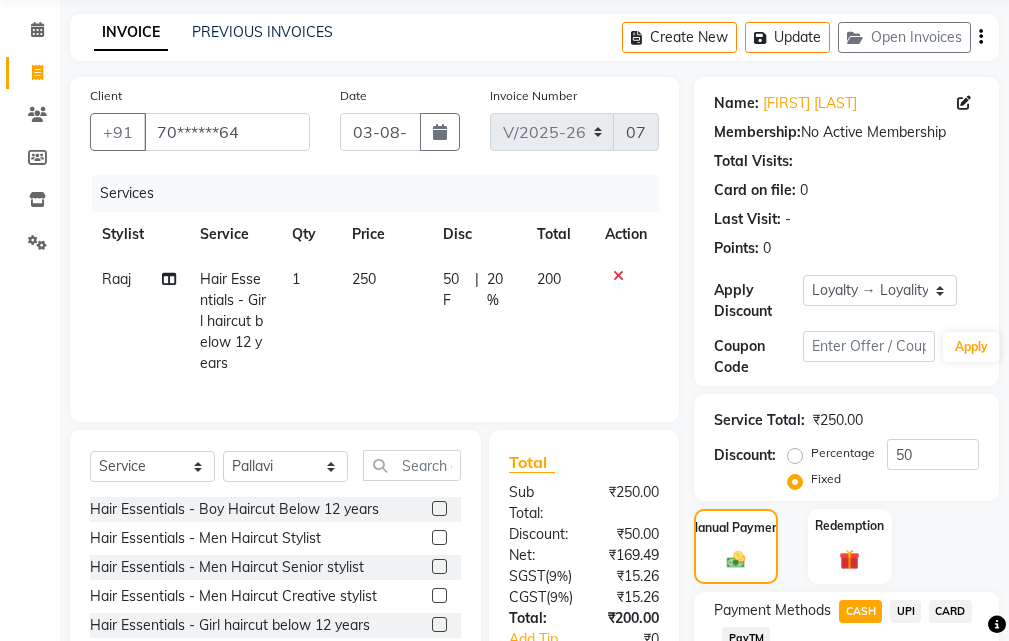 click 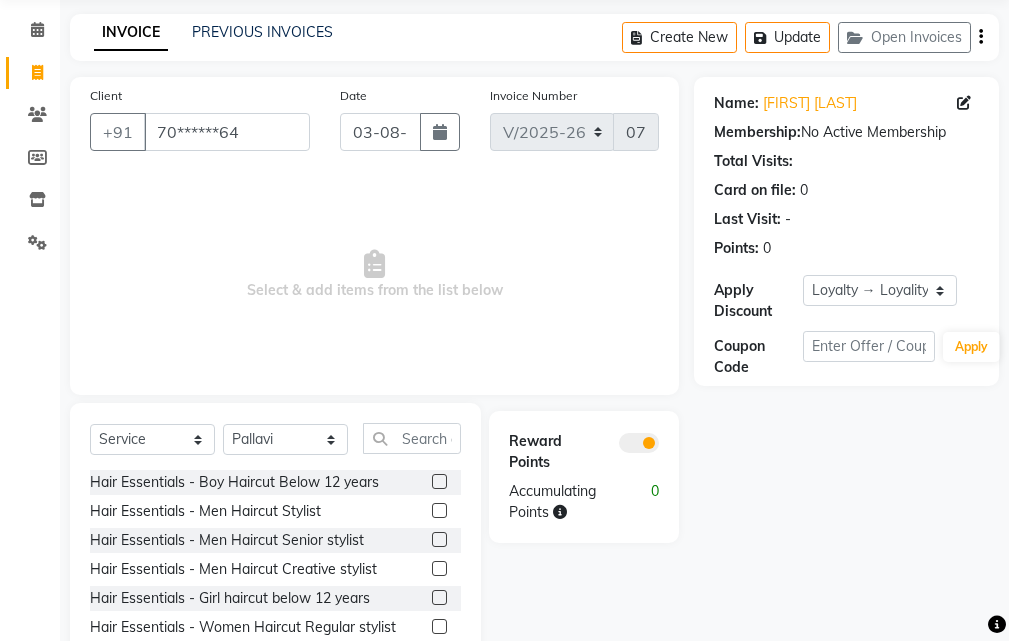 scroll, scrollTop: 187, scrollLeft: 0, axis: vertical 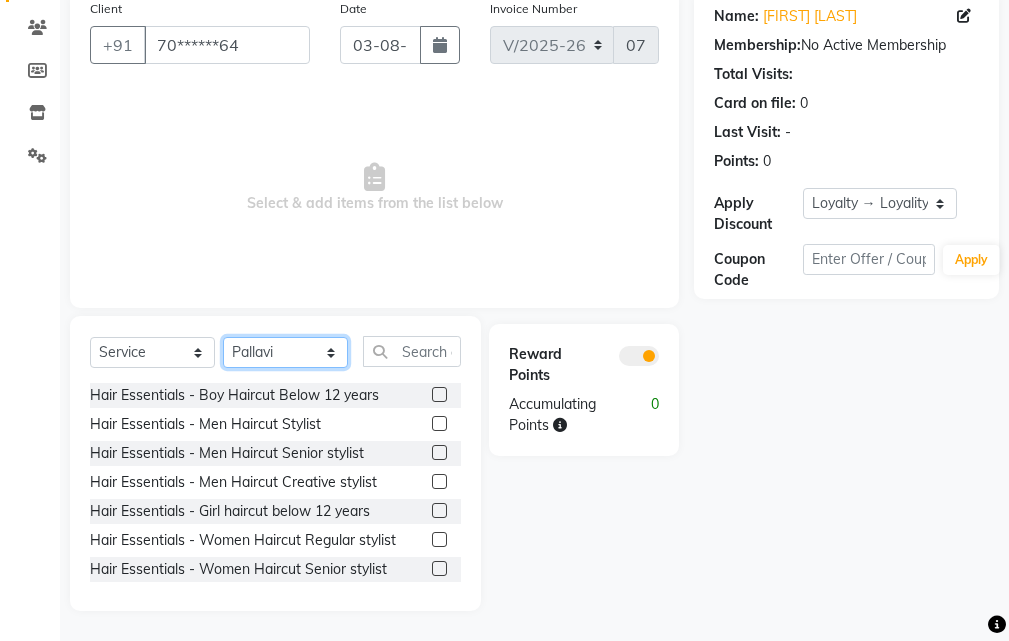 click on "Select Stylist Manager [PERSON] [PERSON] [PERSON] [PERSON] [PERSON]" 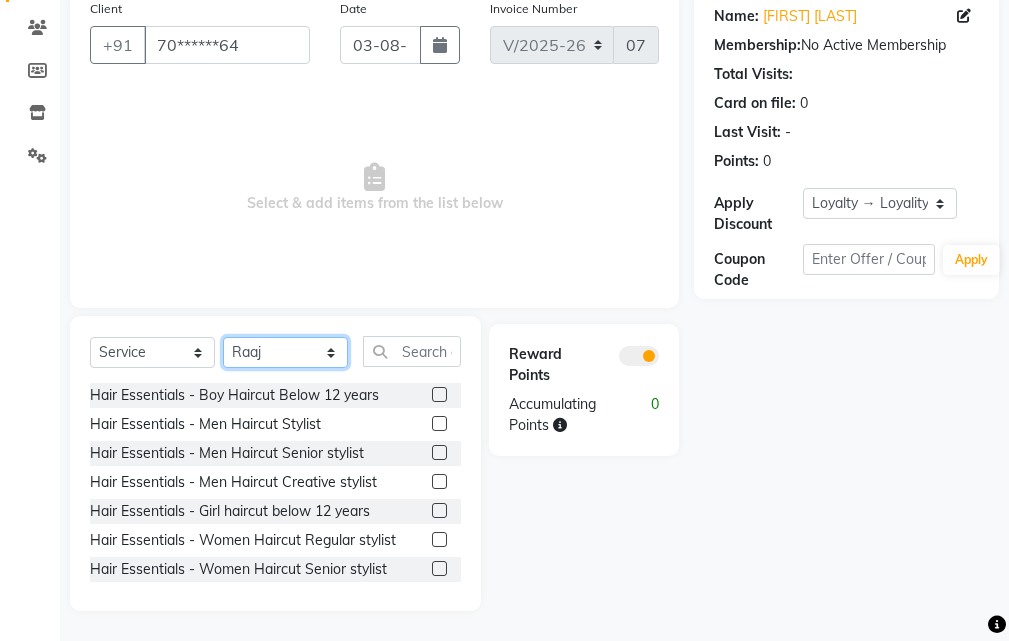 click on "Select Stylist Manager [PERSON] [PERSON] [PERSON] [PERSON] [PERSON]" 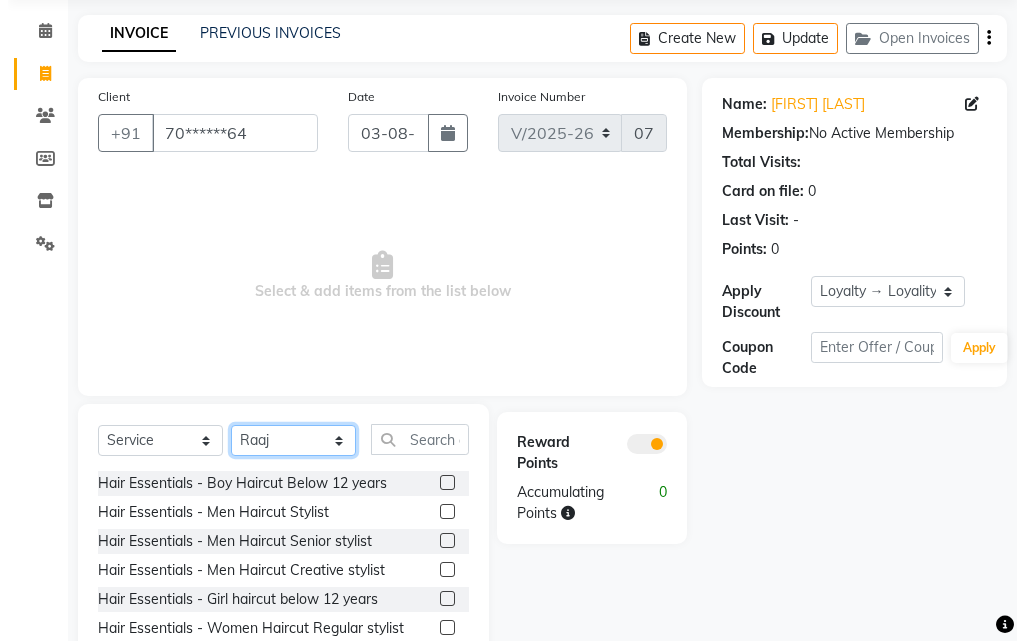 scroll, scrollTop: 0, scrollLeft: 0, axis: both 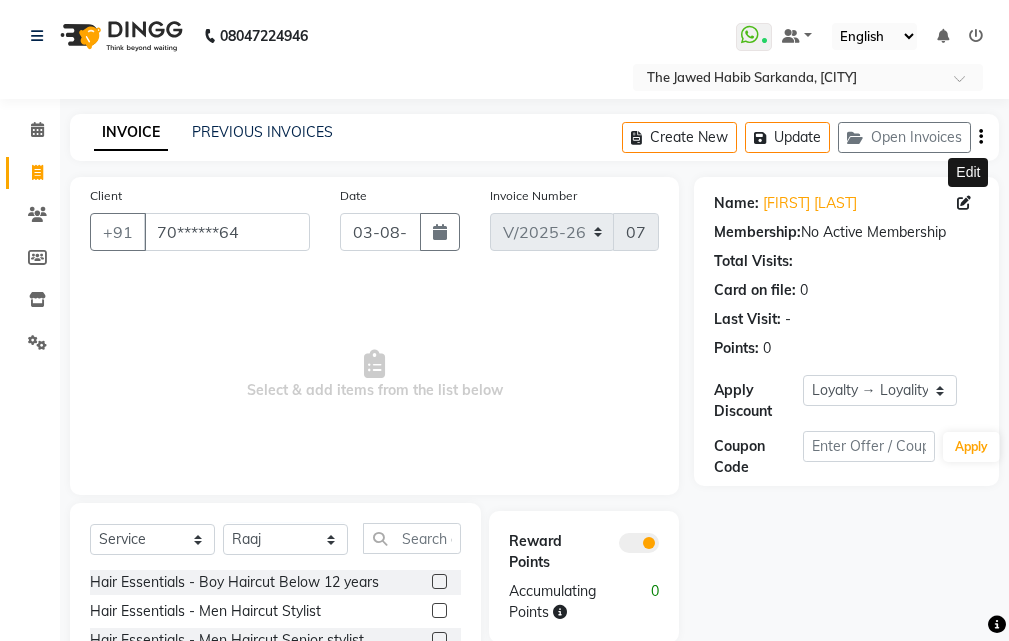 click 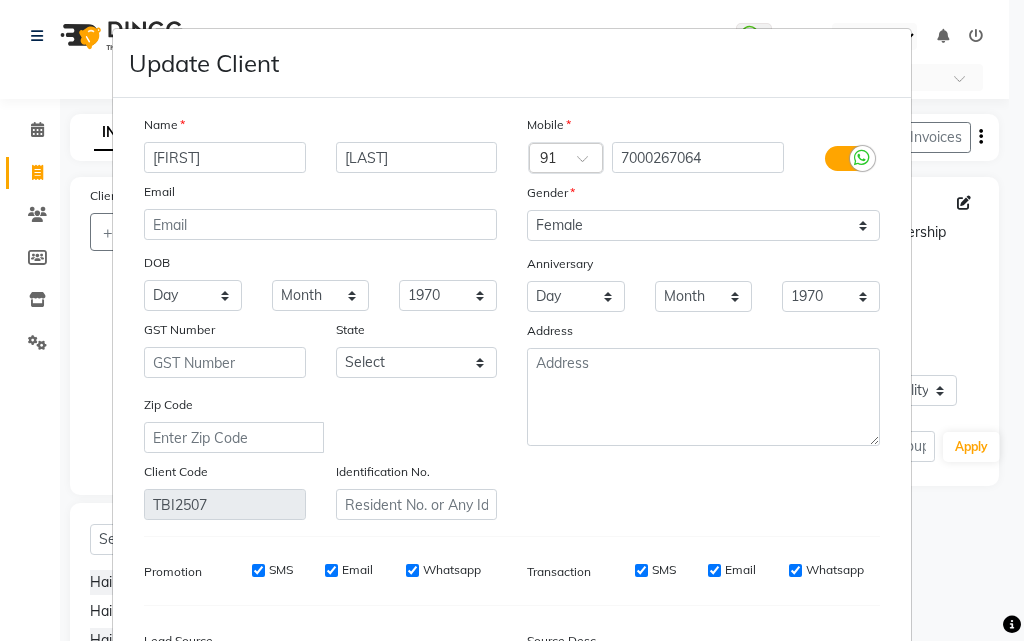 click on "[FIRST]" at bounding box center [225, 157] 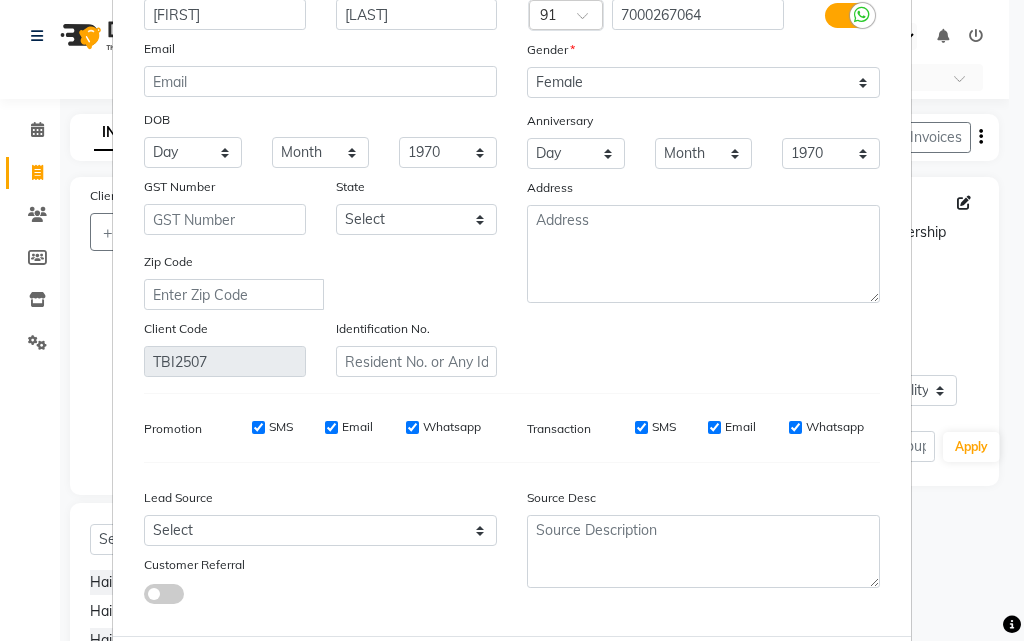 scroll, scrollTop: 46, scrollLeft: 0, axis: vertical 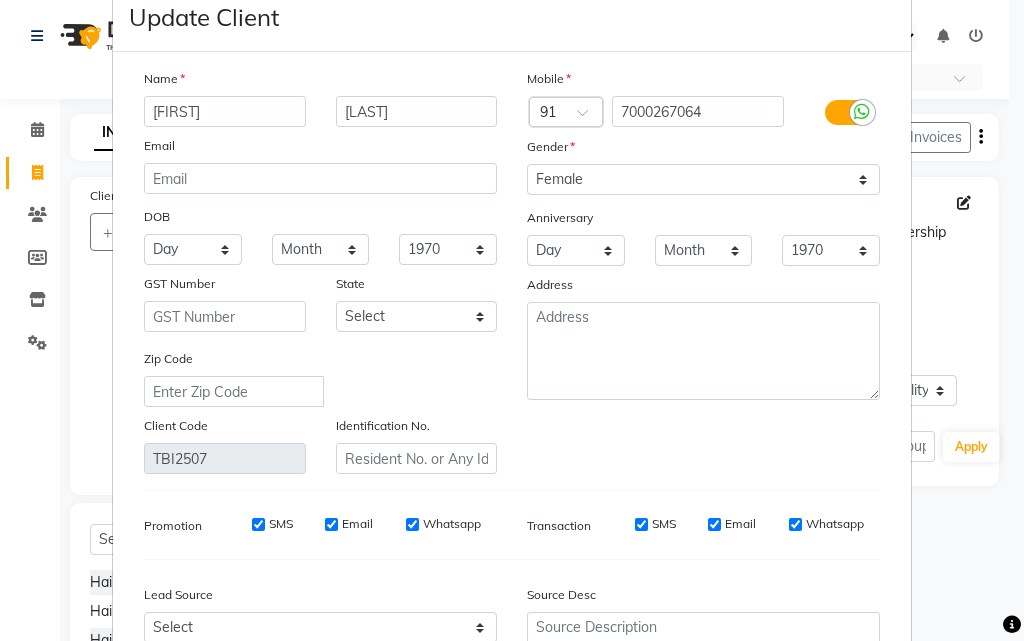 type on "[FIRST]" 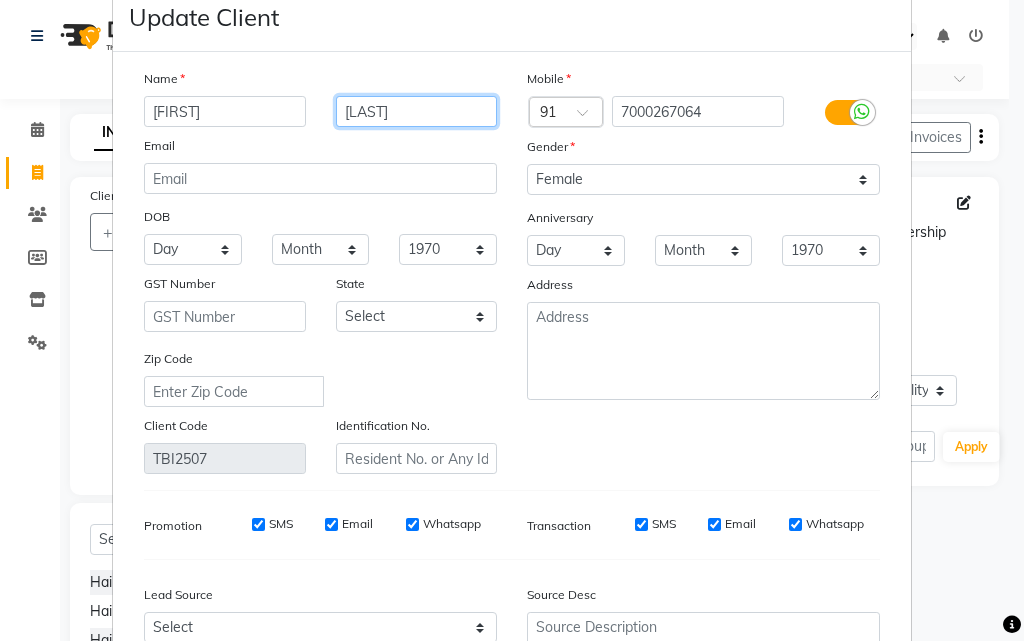 click on "[LAST]" at bounding box center (417, 111) 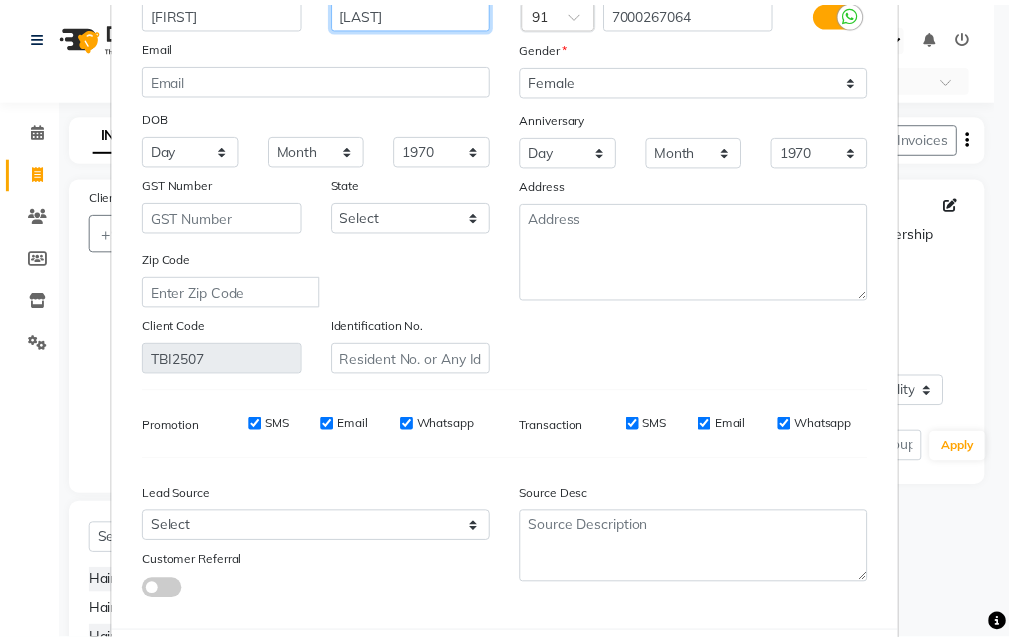 scroll, scrollTop: 246, scrollLeft: 0, axis: vertical 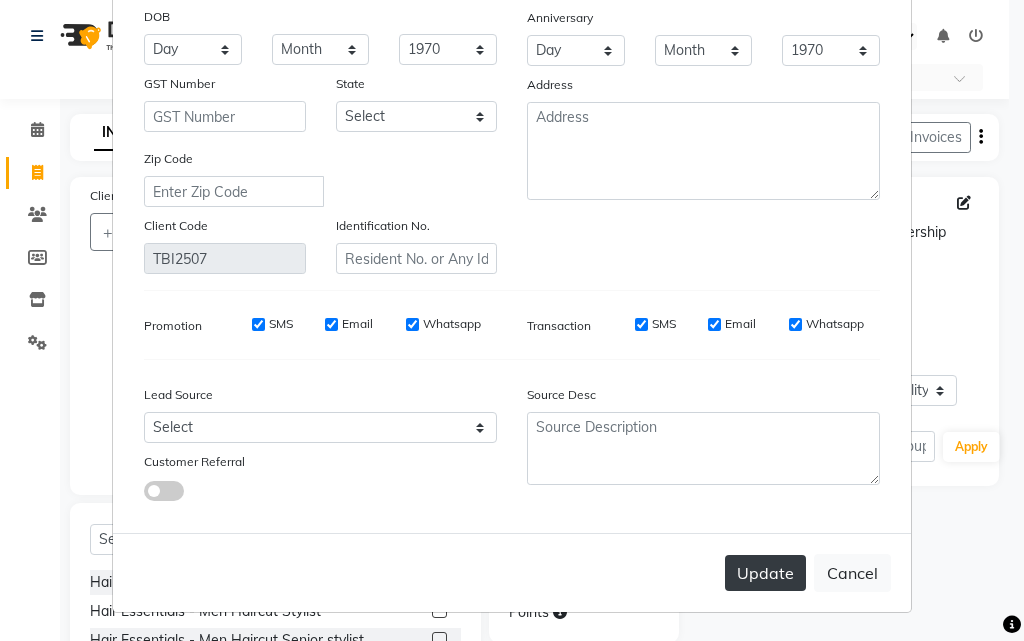 click on "Update" at bounding box center (765, 573) 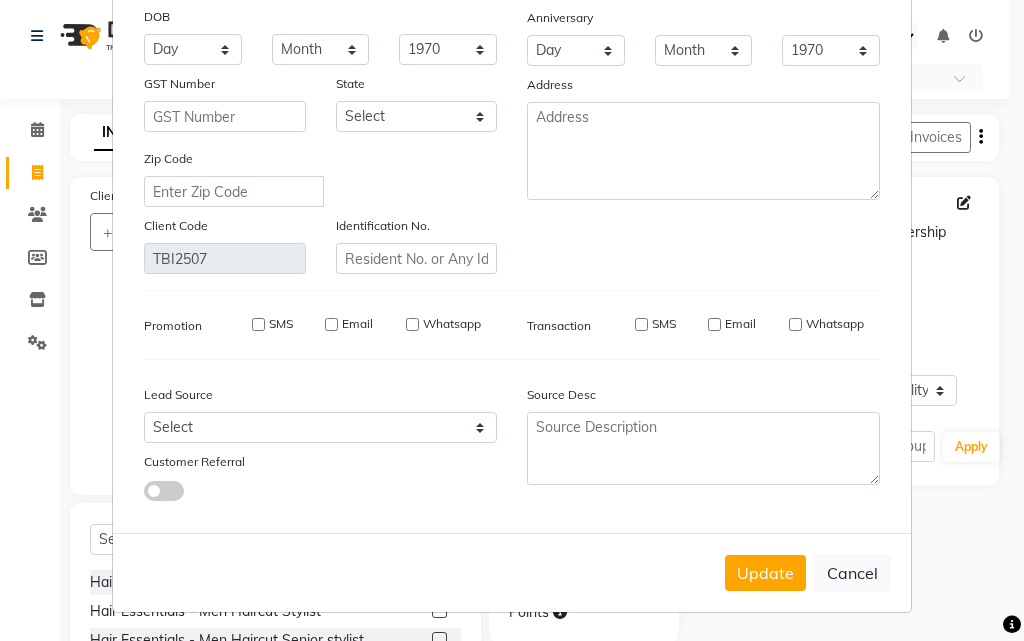 type 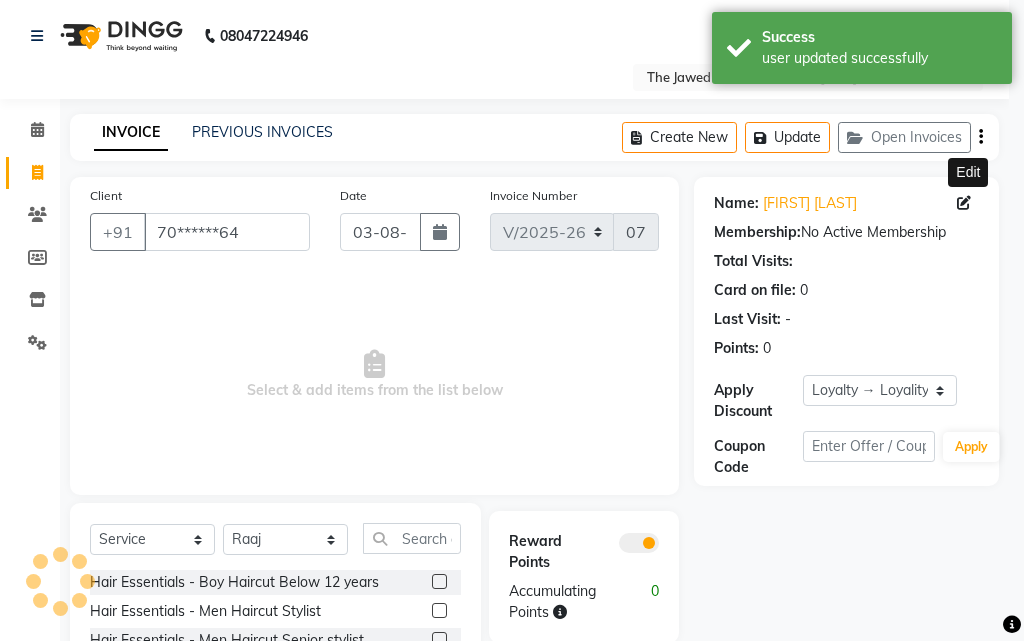 select on "1: Object" 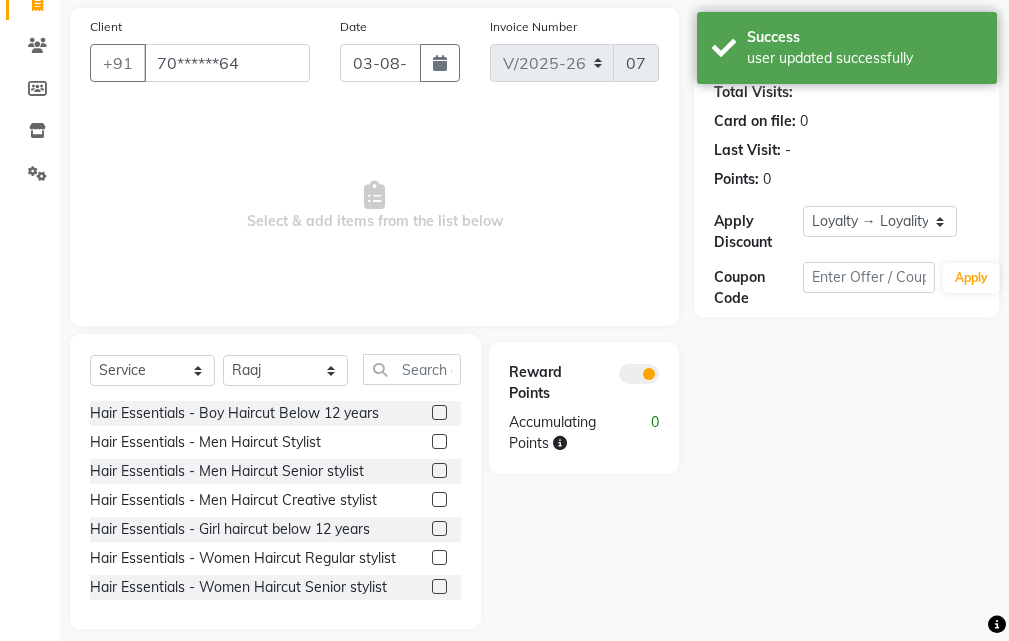 scroll, scrollTop: 187, scrollLeft: 0, axis: vertical 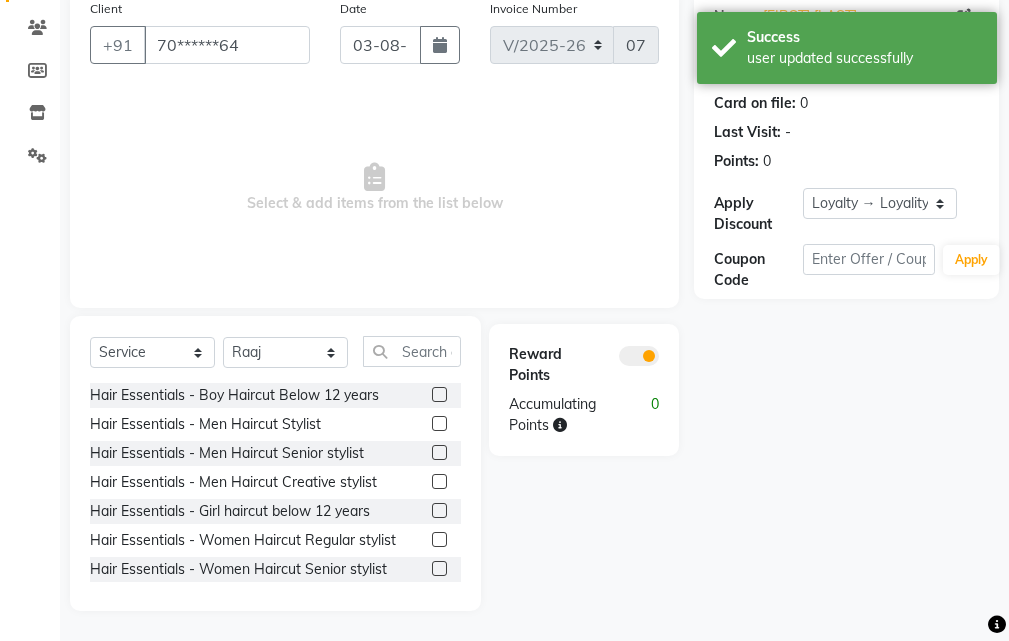 click 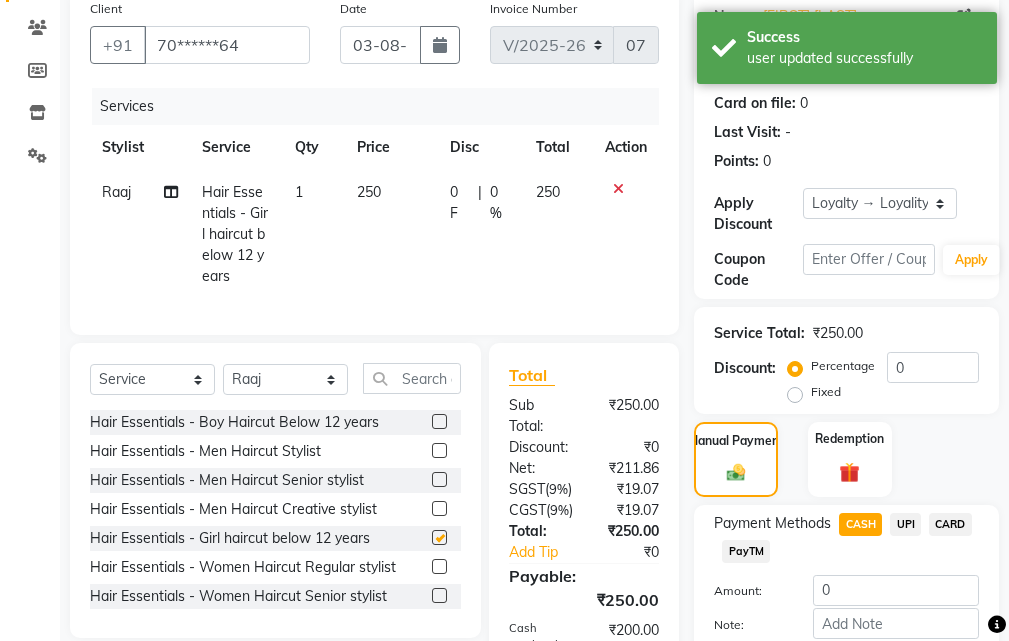 checkbox on "false" 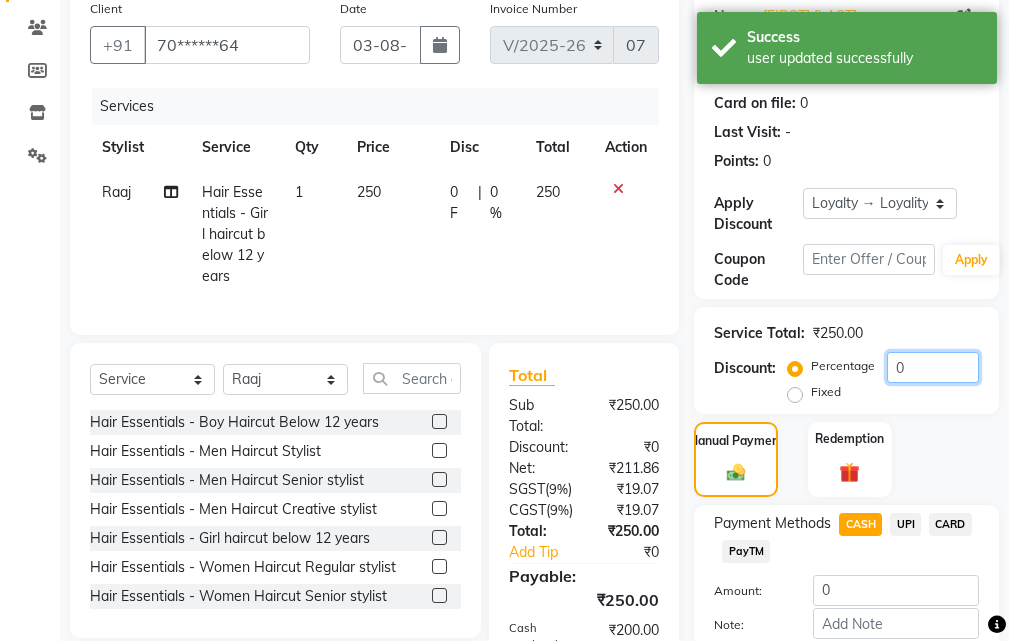 click on "0" 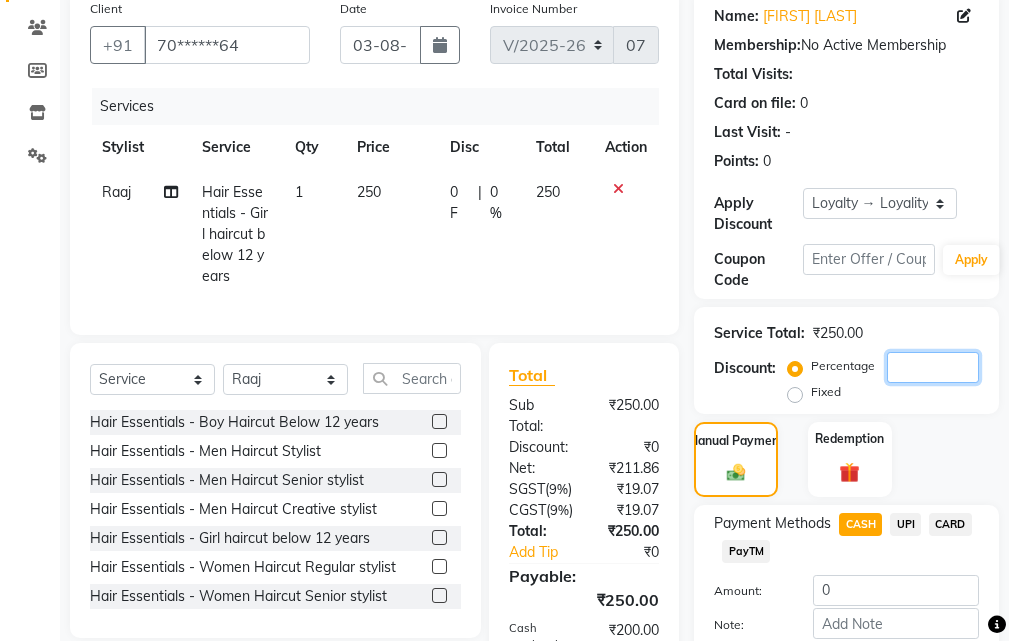 type 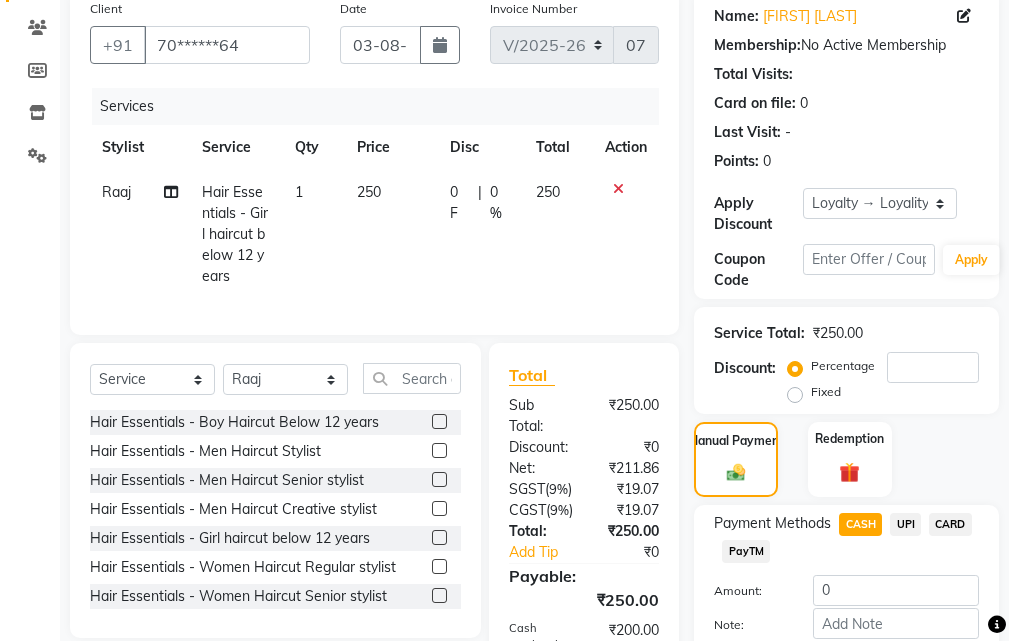 click on "Fixed" 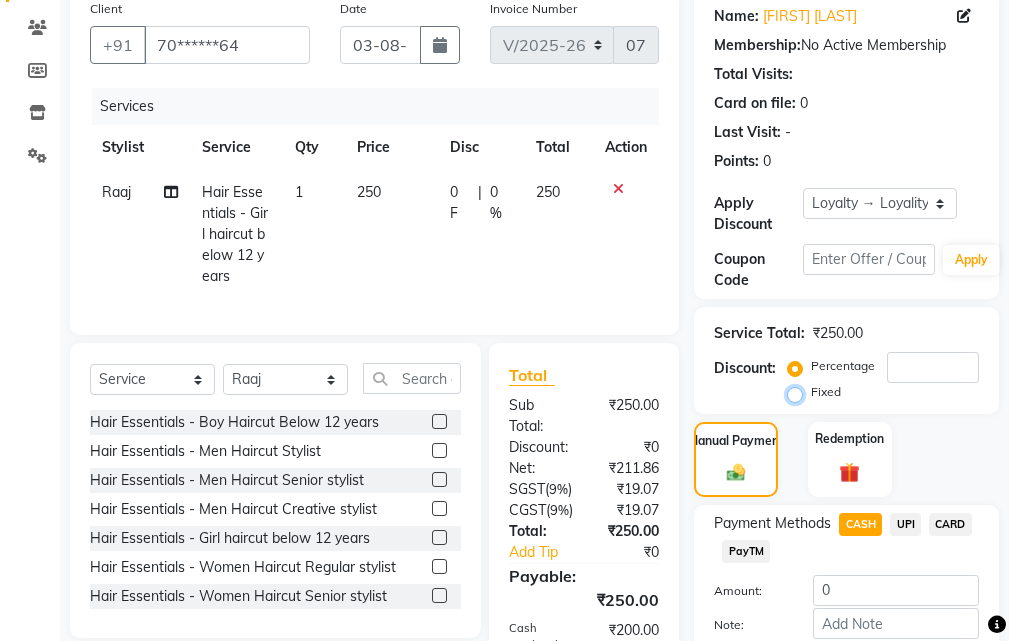 click on "Fixed" at bounding box center [799, 392] 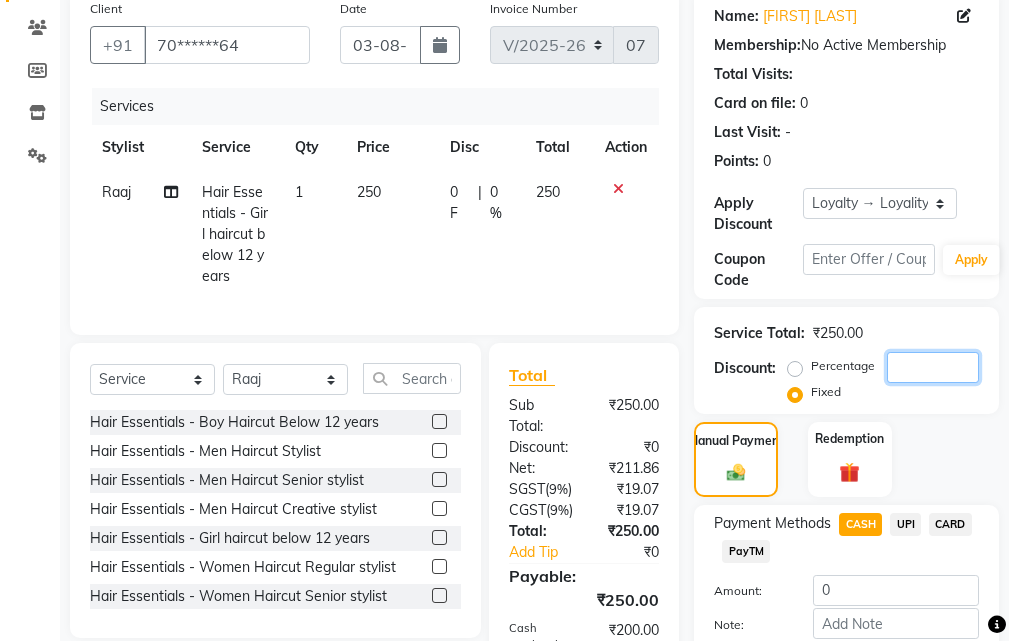click 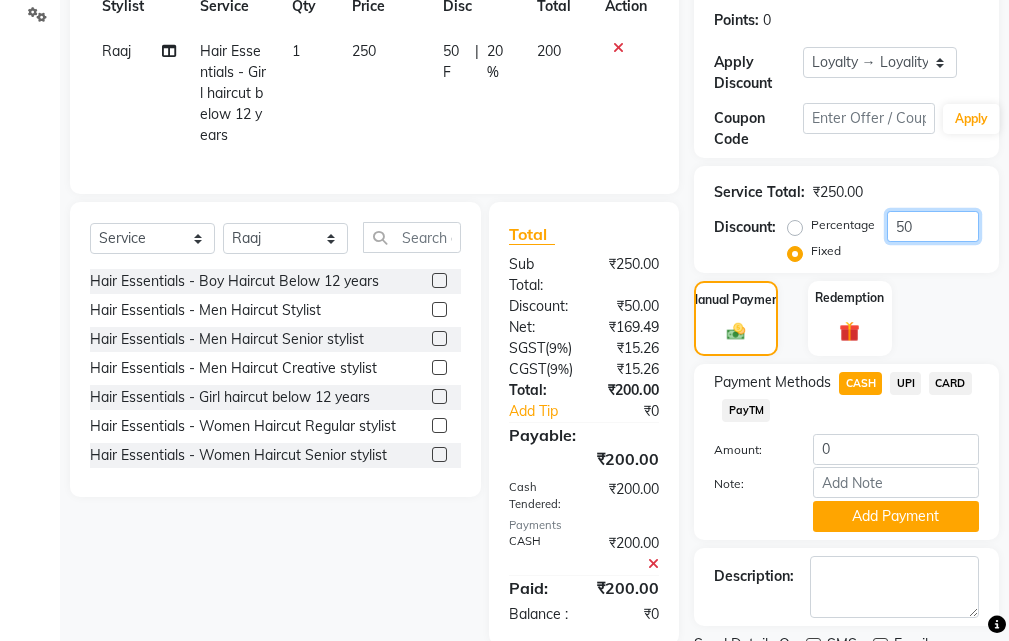 scroll, scrollTop: 487, scrollLeft: 0, axis: vertical 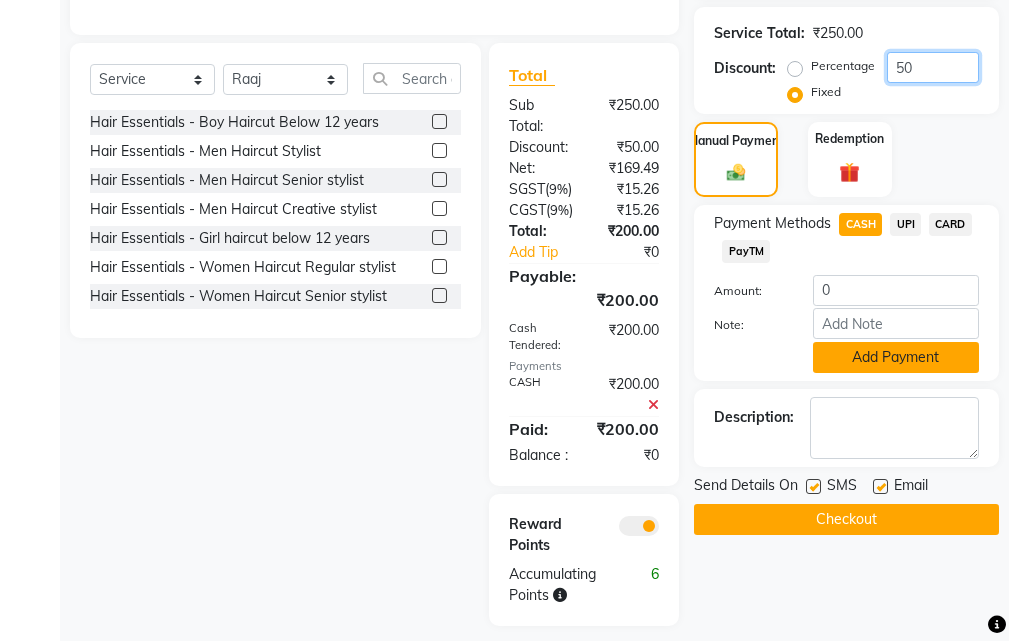 type on "50" 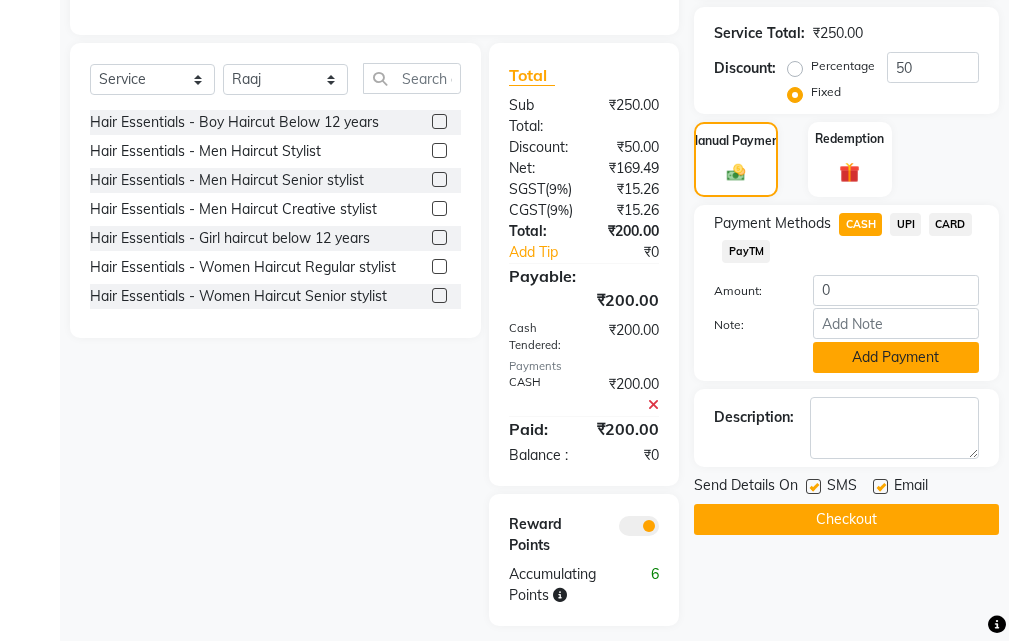 click on "Add Payment" 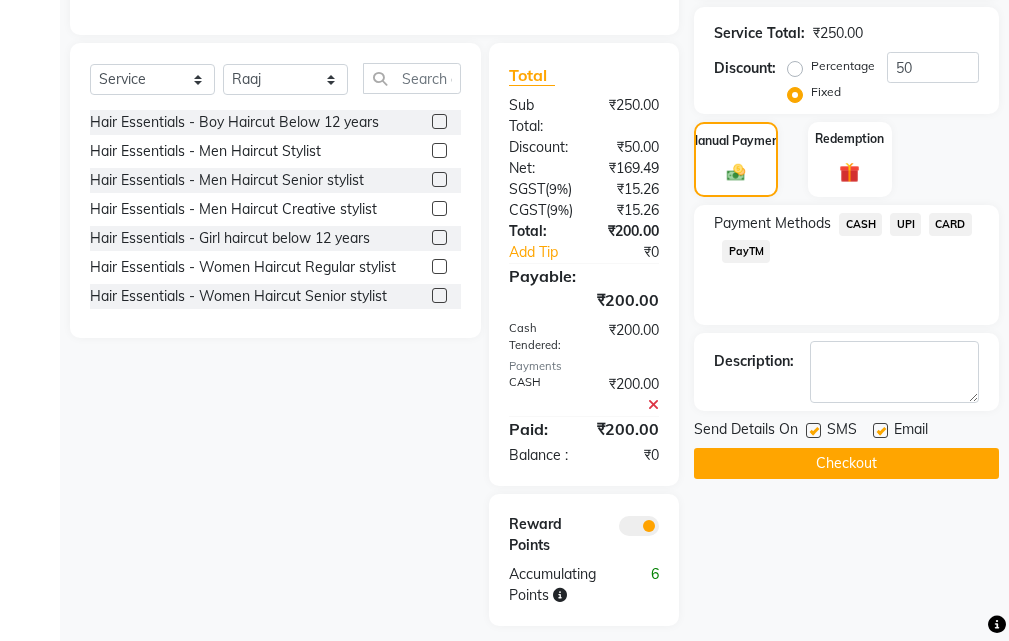 click on "CASH" 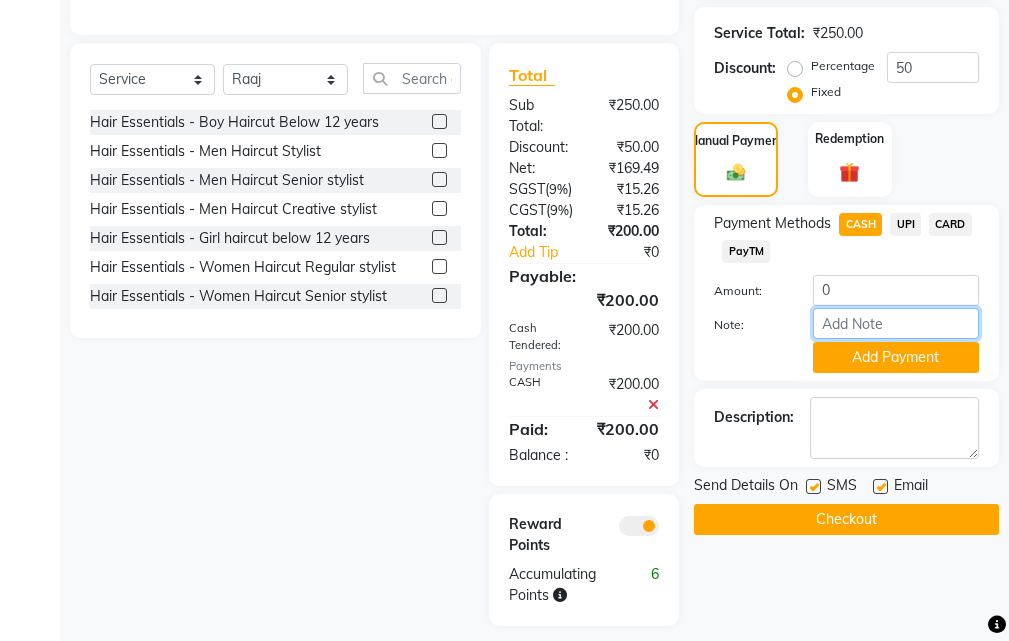 click on "Note:" at bounding box center (896, 323) 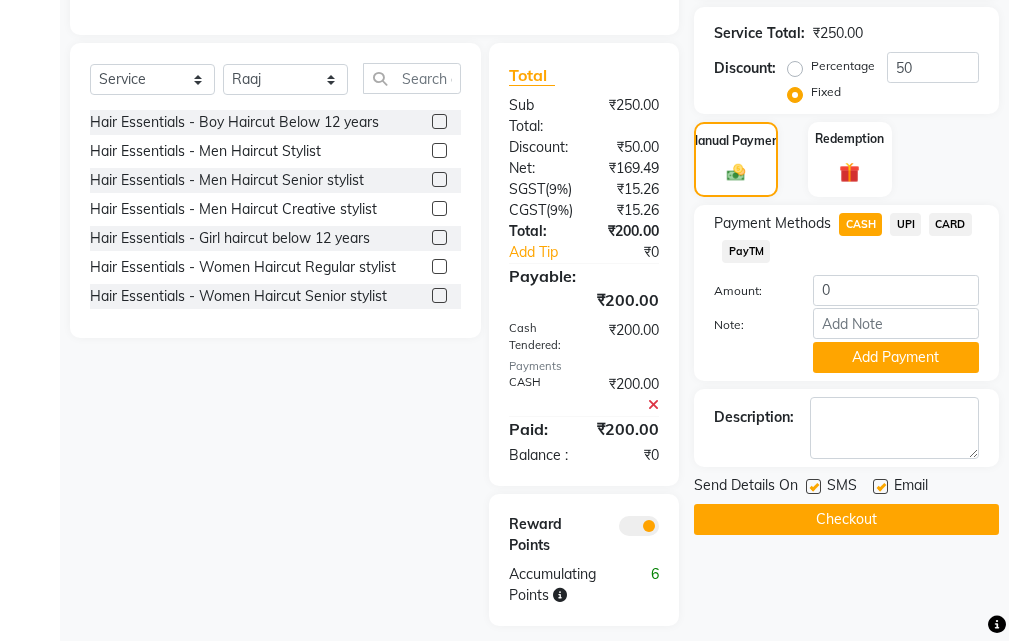 click 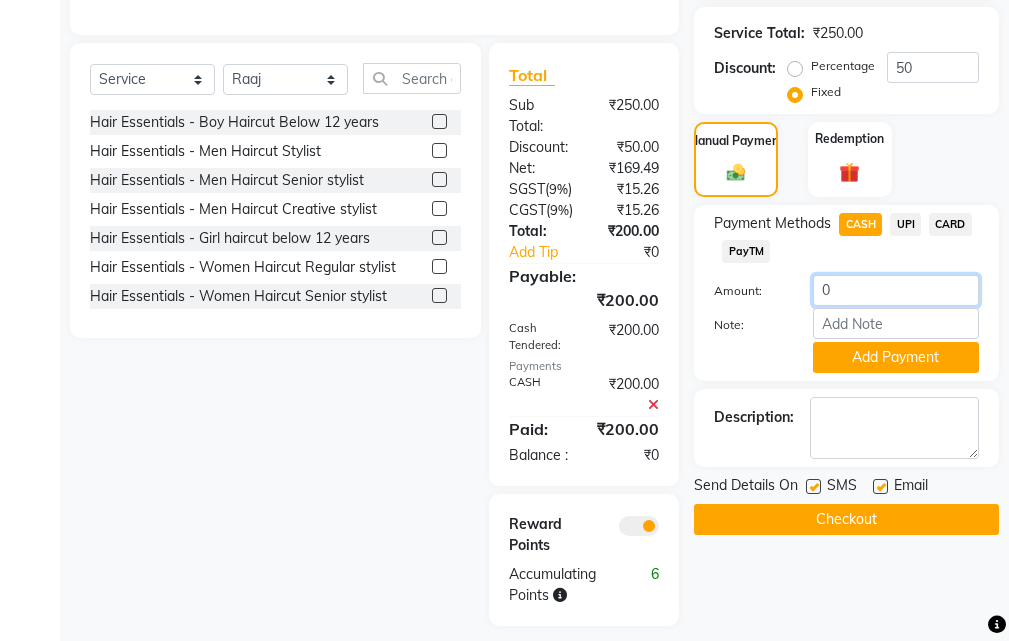 click on "0" 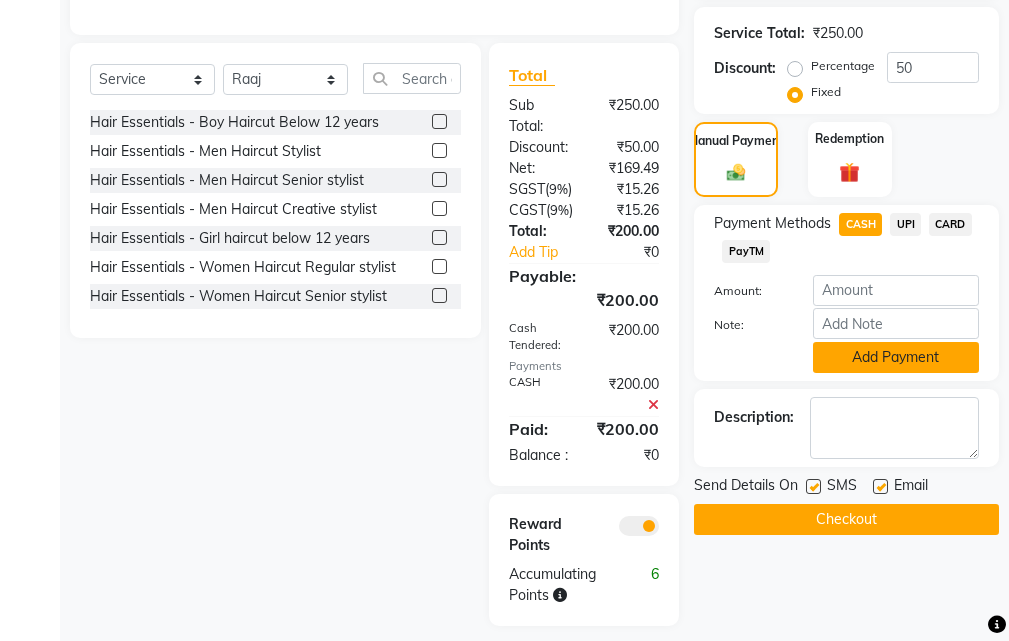 click on "Add Payment" 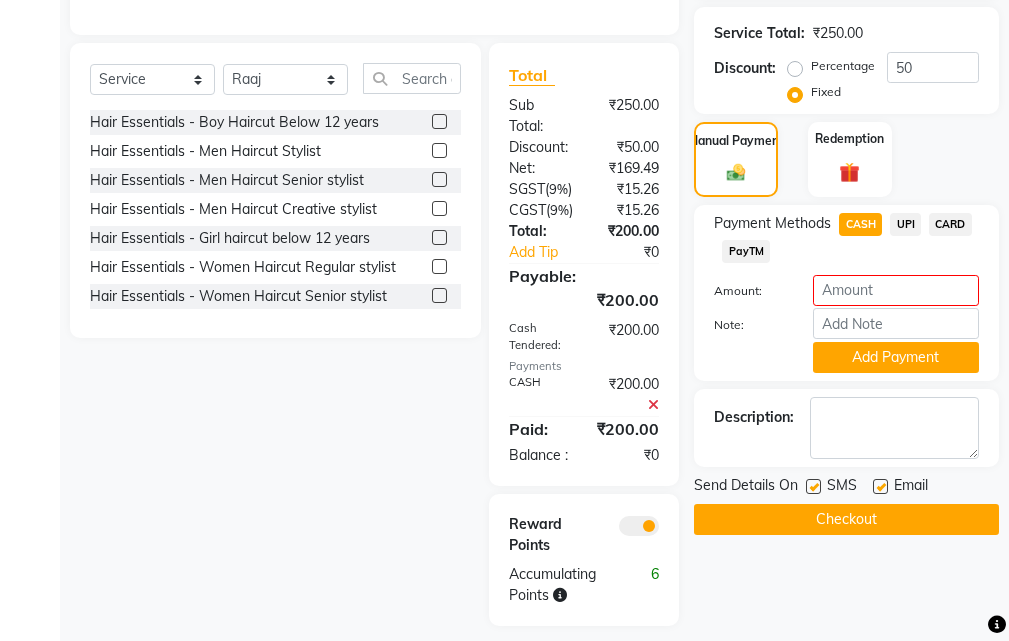 click on "Name: [FIRST] [LAST] Membership:  No Active Membership  Total Visits:   Card on file:  0 Last Visit:   - Points:   0  Apply Discount Select  Loyalty → Loyality level 1  Coupon Code Apply Service Total:  ₹250.00  Discount:  Percentage   Fixed  50 Manual Payment Redemption Payment Methods  CASH   UPI   CARD   PayTM  Amount: Note: Add Payment Description:                  Send Details On SMS Email  Checkout" 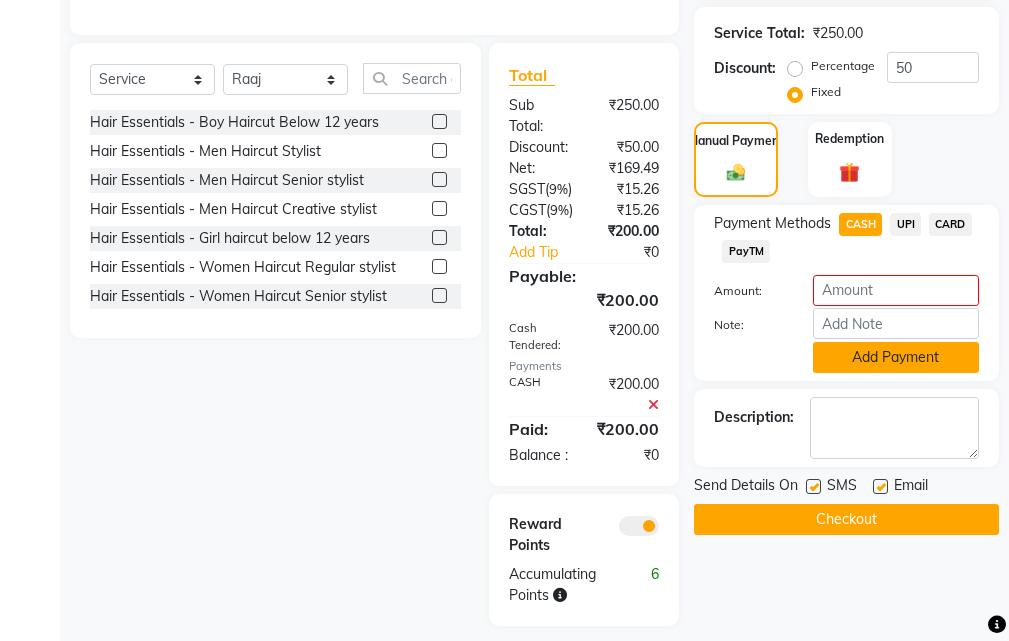 click on "Add Payment" 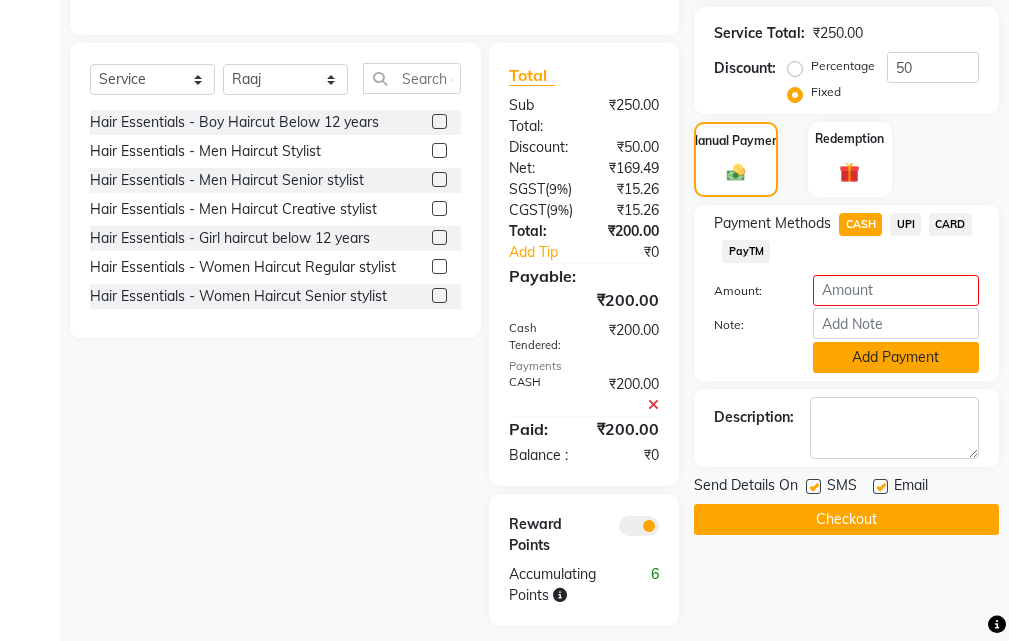 click on "Add Payment" 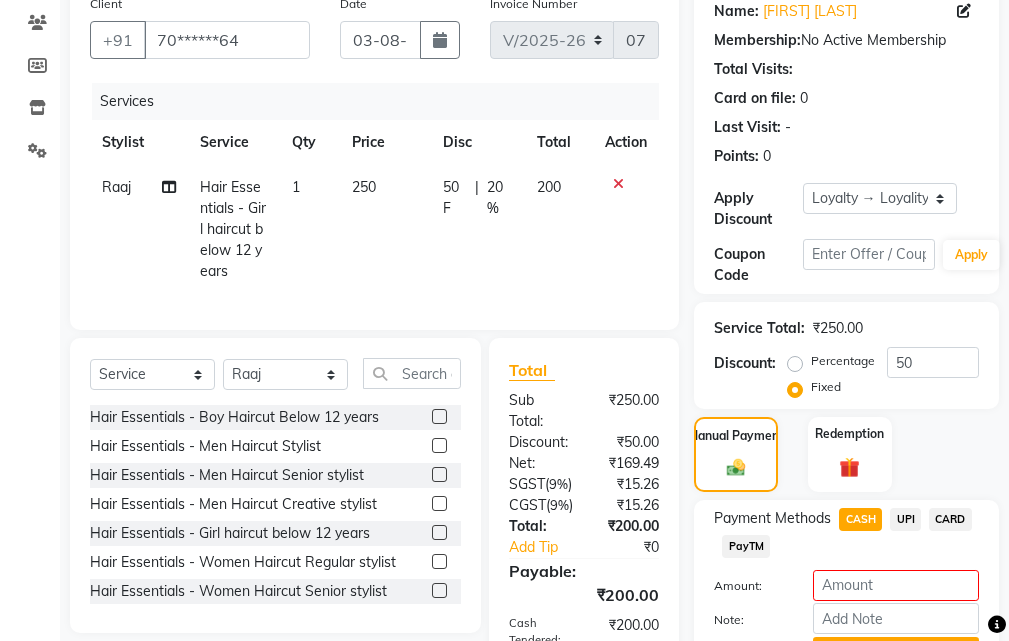scroll, scrollTop: 187, scrollLeft: 0, axis: vertical 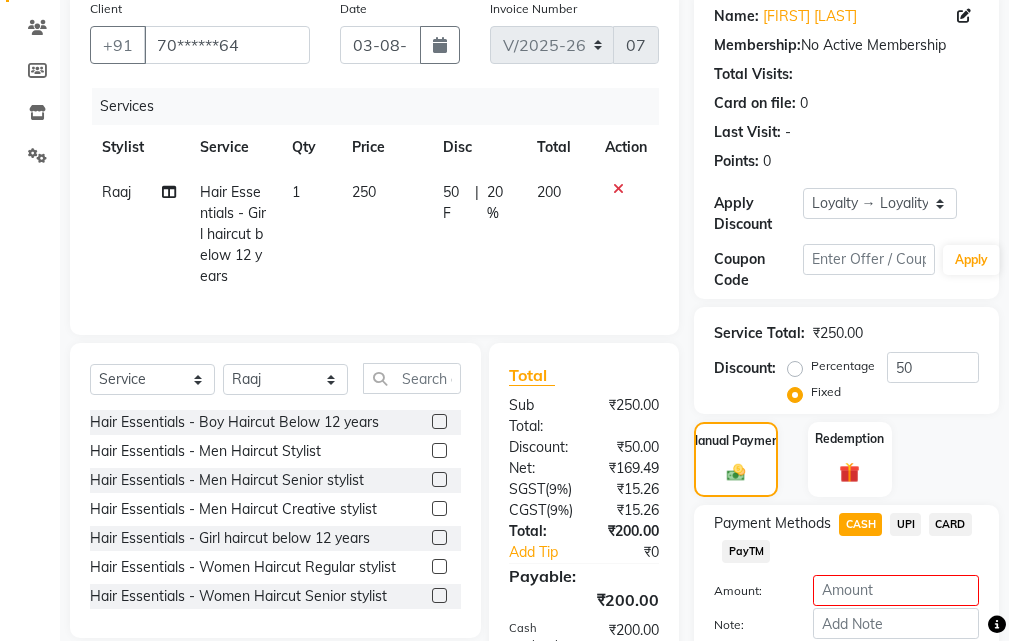 click on "UPI" 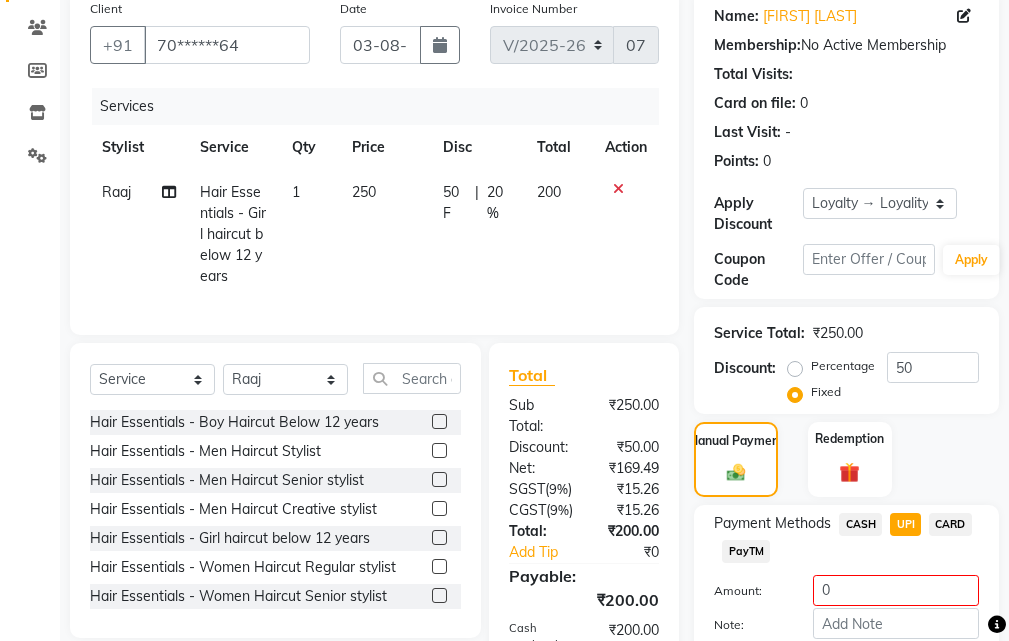 click on "CASH" 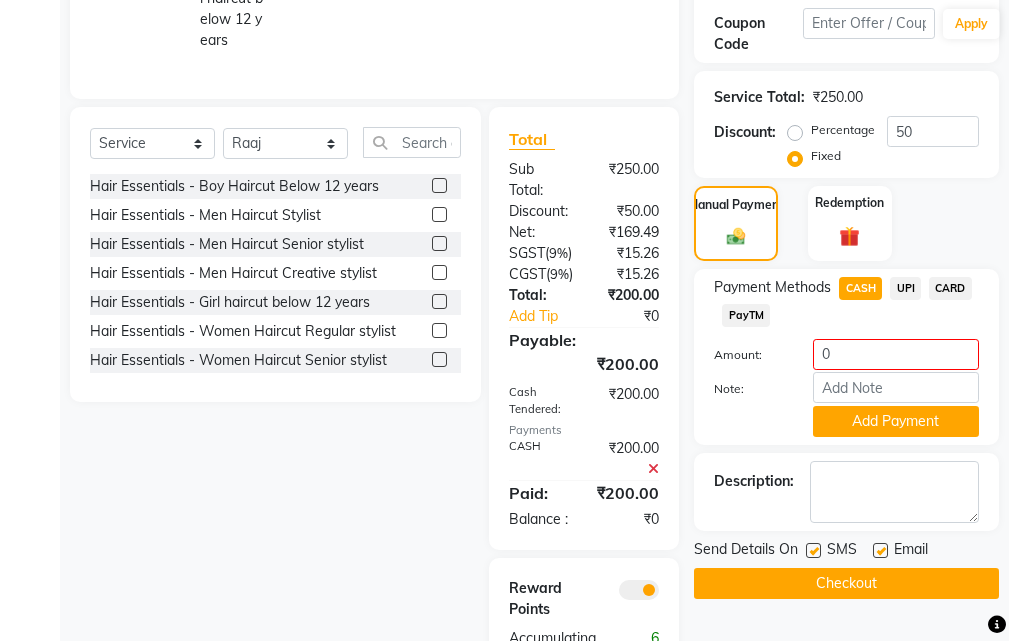 scroll, scrollTop: 487, scrollLeft: 0, axis: vertical 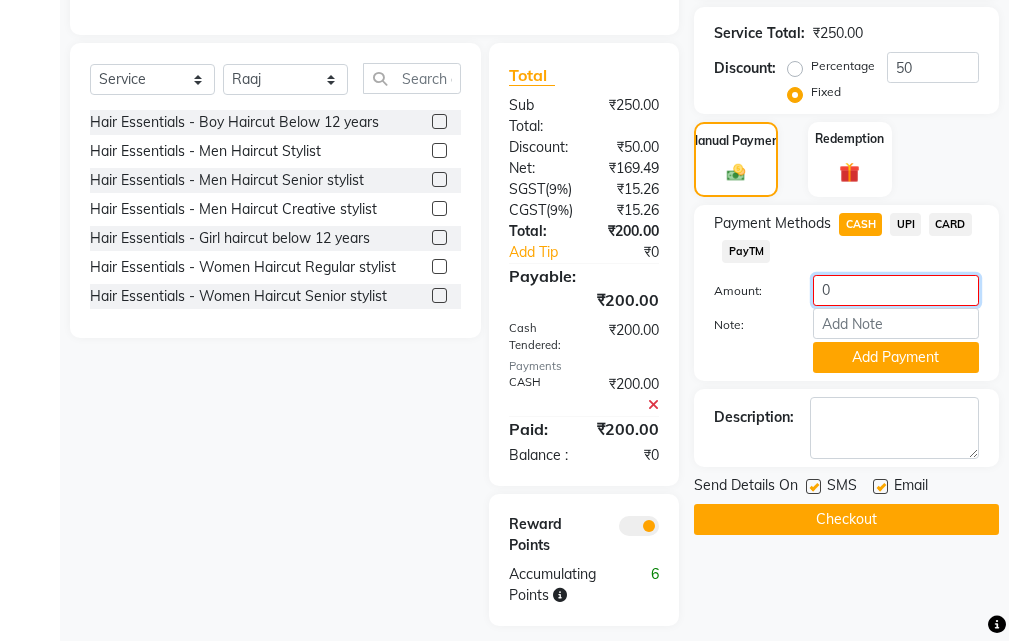 click on "0" 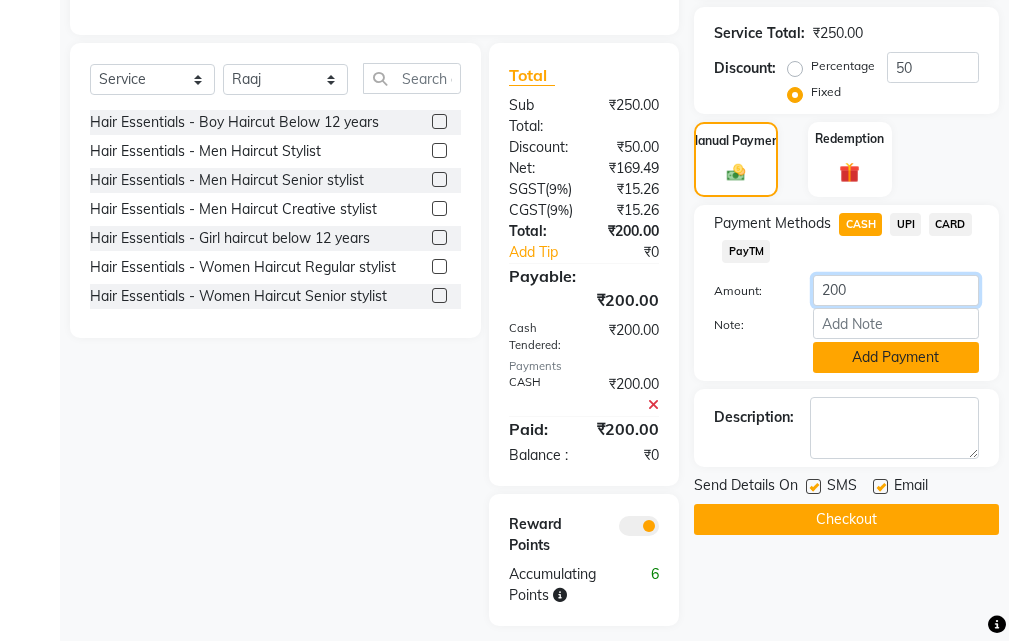 type on "200" 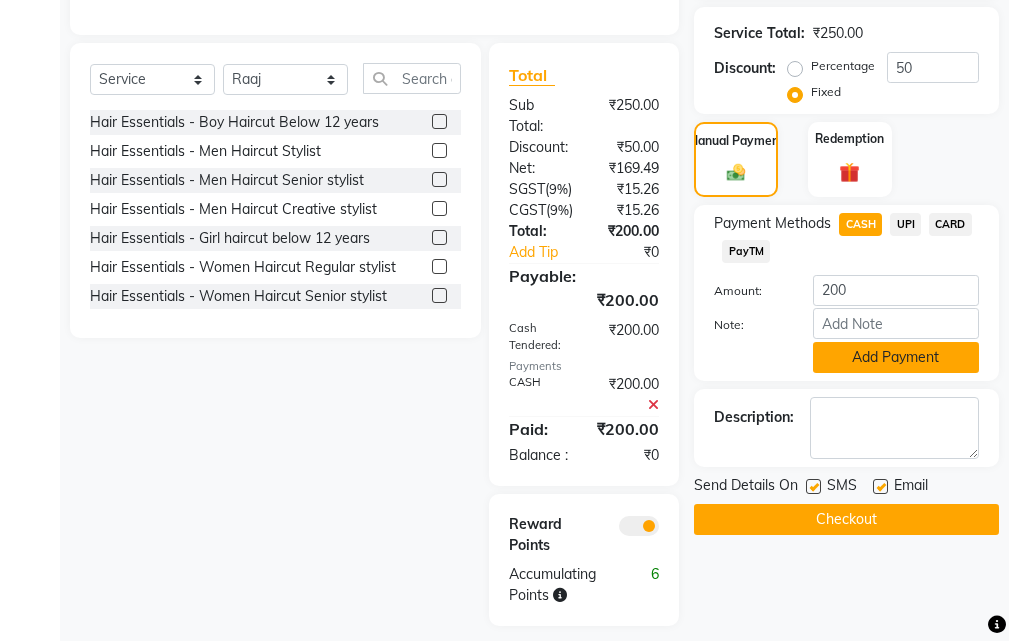 click on "Add Payment" 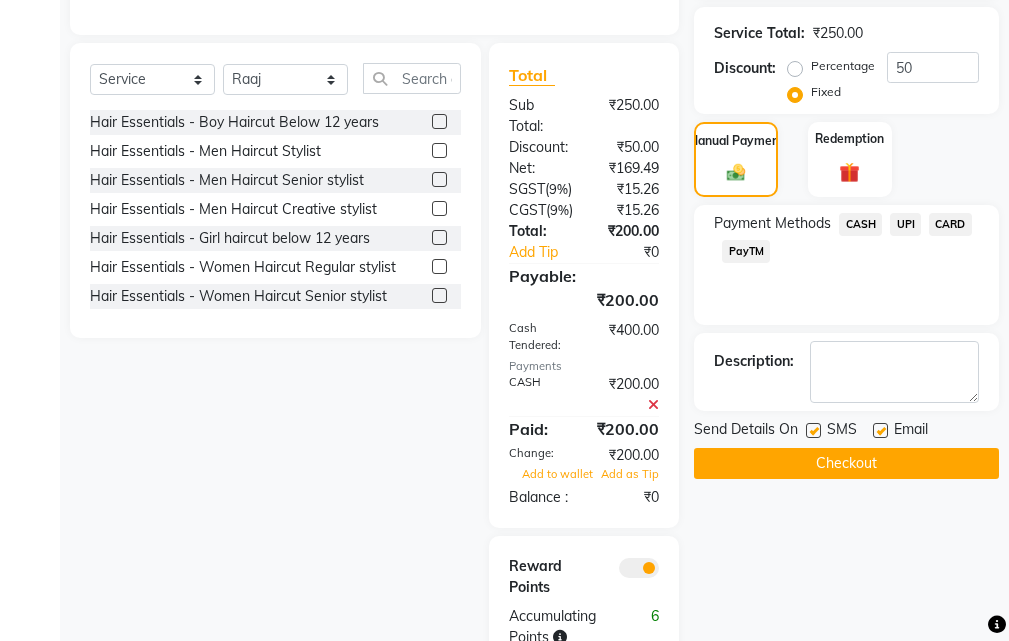 click 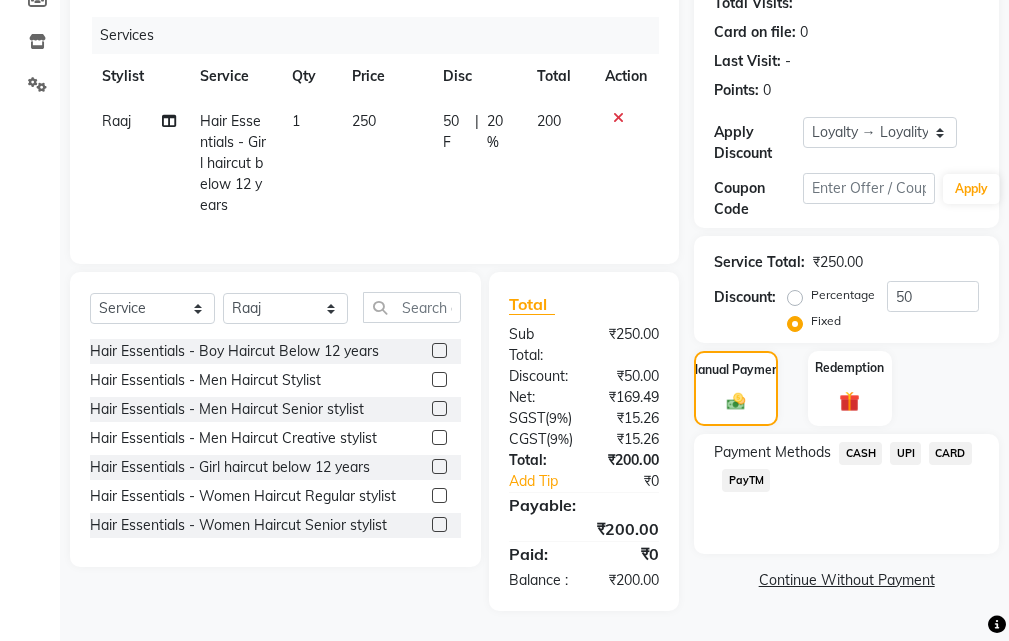click on "CASH" 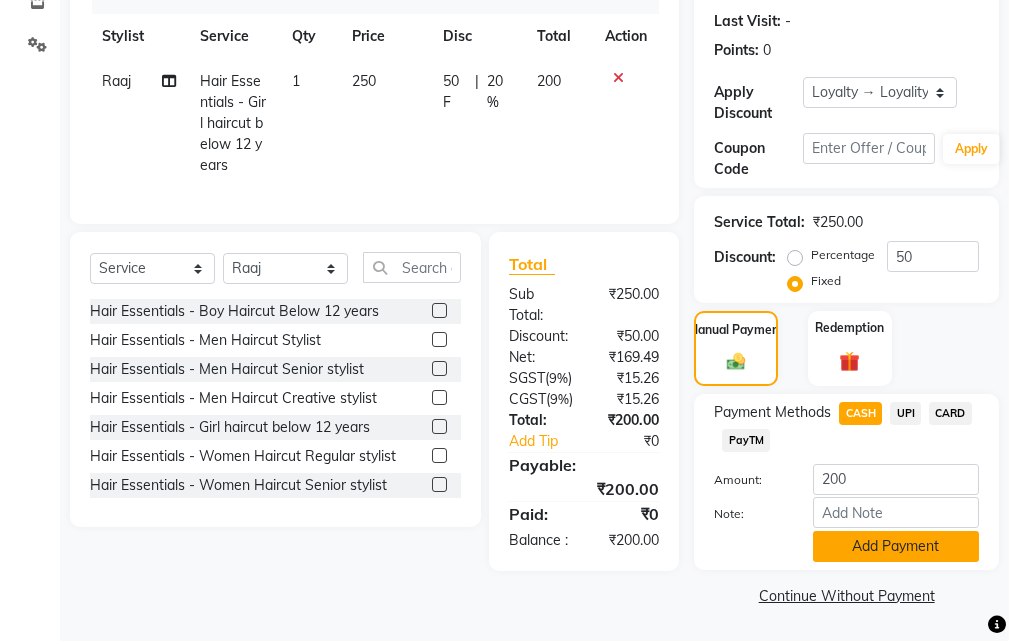 click on "Add Payment" 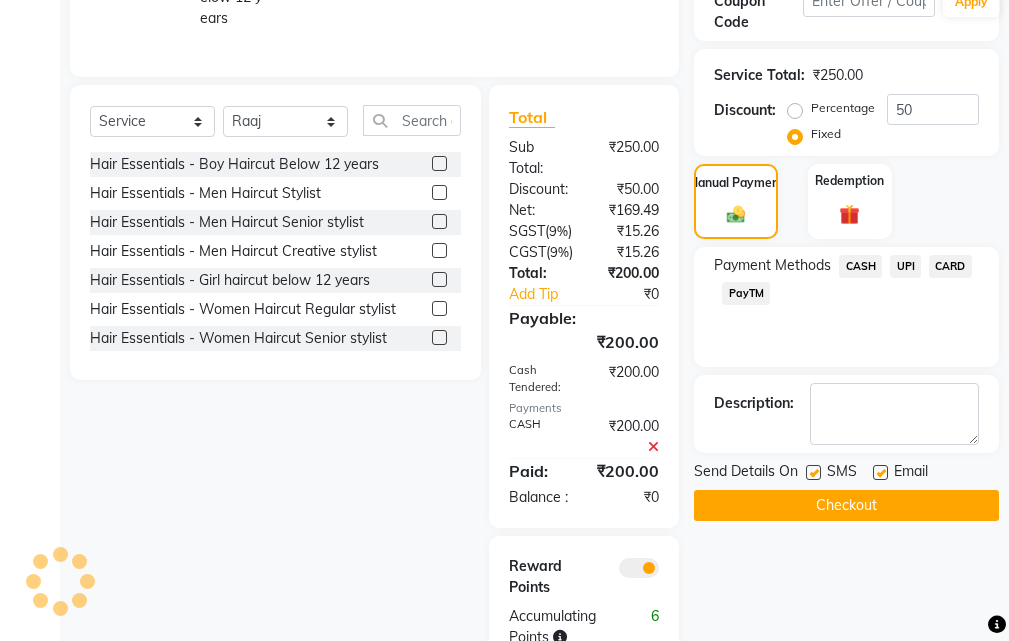 scroll, scrollTop: 480, scrollLeft: 0, axis: vertical 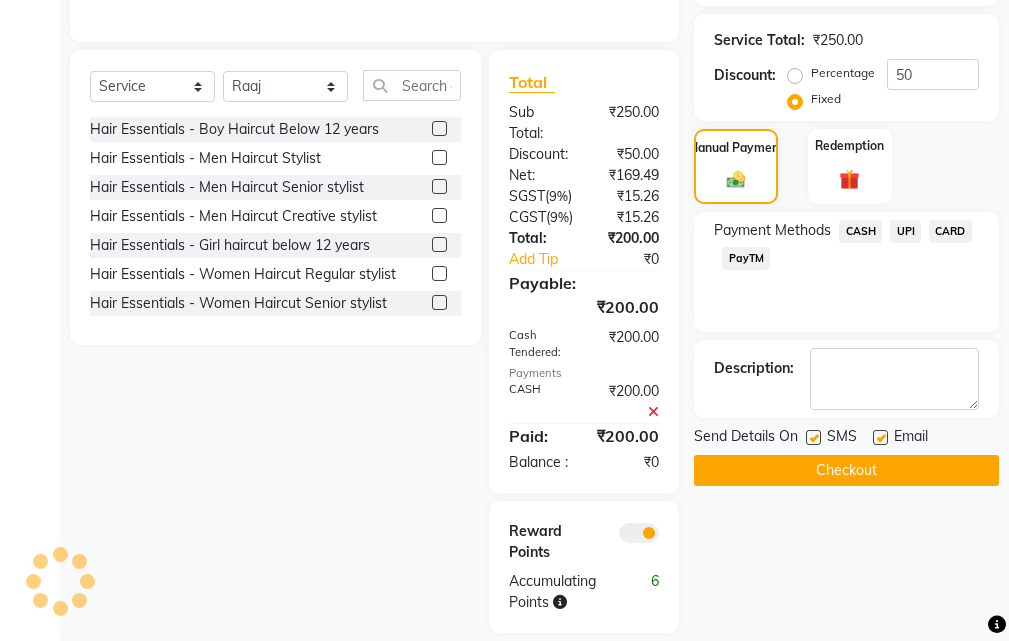 click on "Checkout" 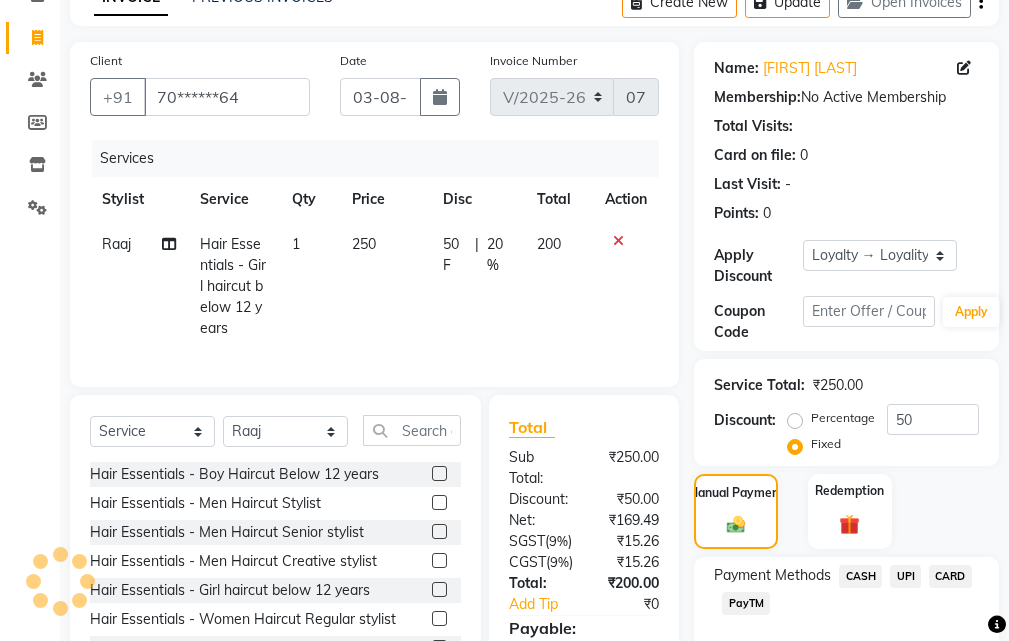 scroll, scrollTop: 80, scrollLeft: 0, axis: vertical 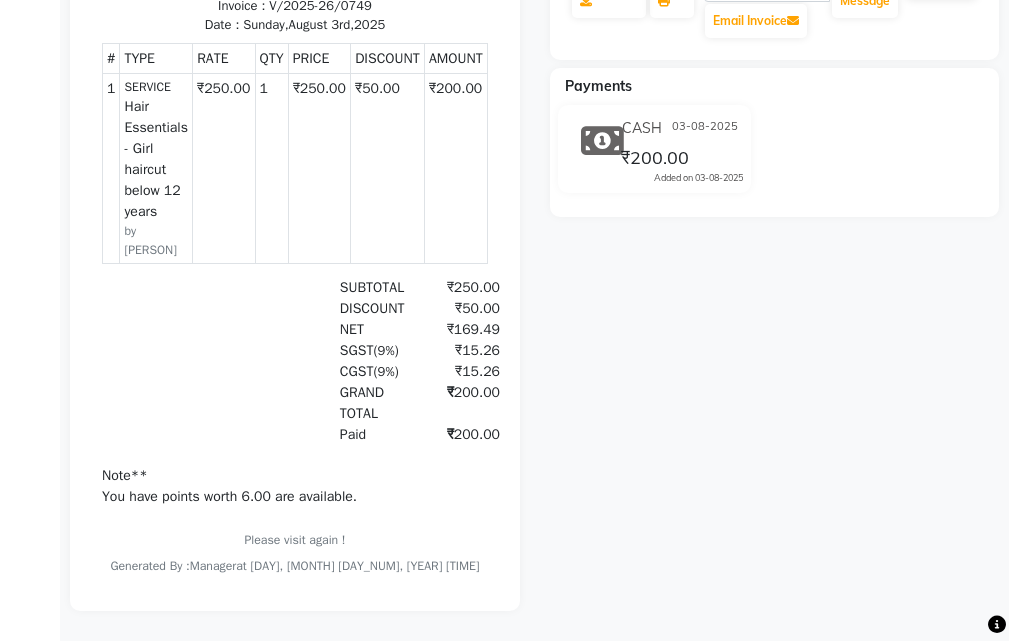 select on "service" 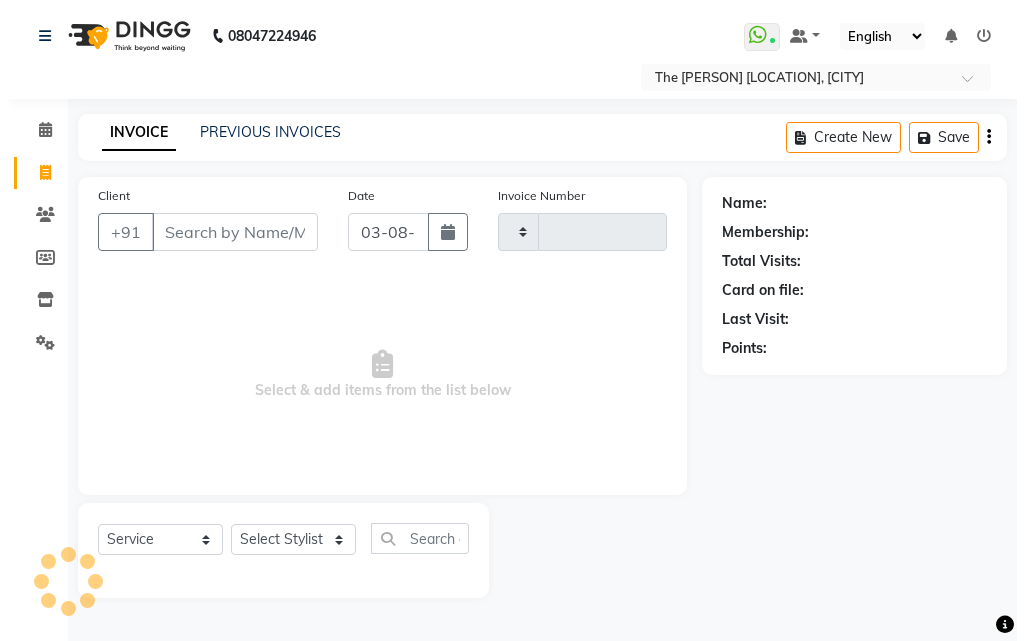 scroll, scrollTop: 0, scrollLeft: 0, axis: both 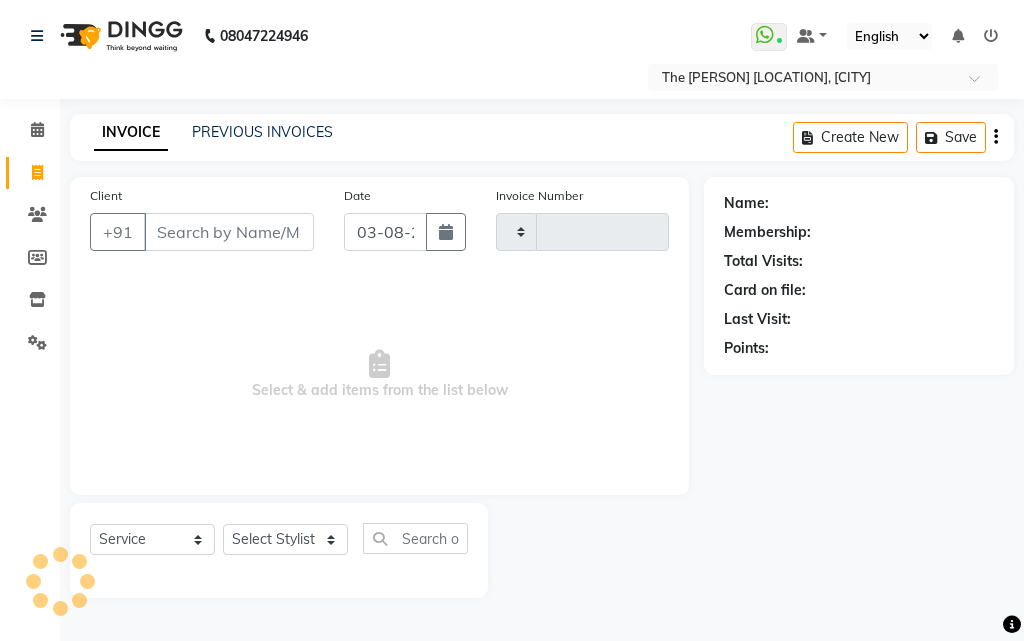 type on "0750" 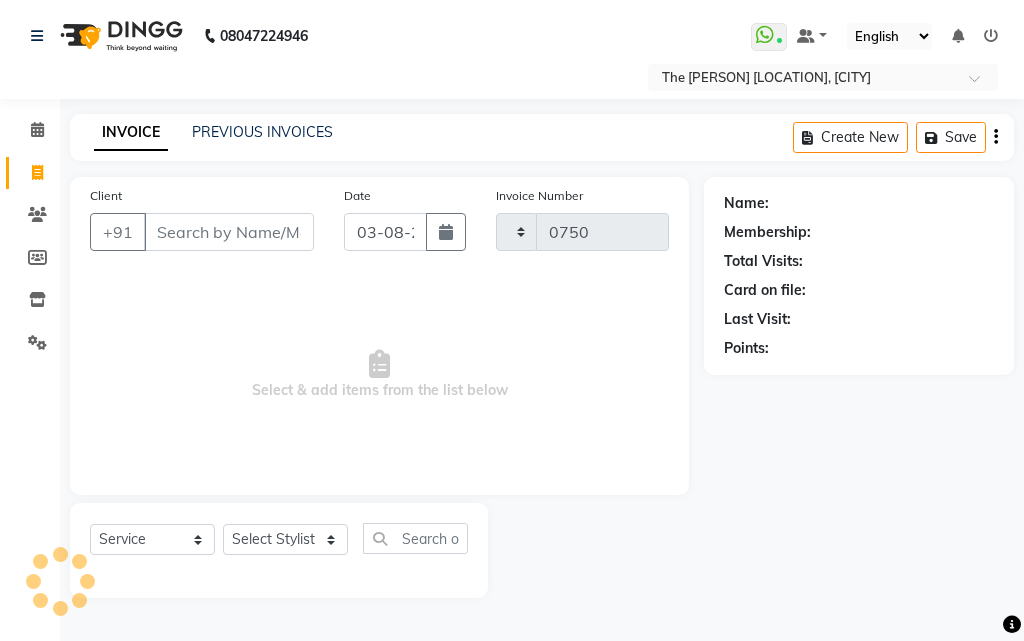 select on "6473" 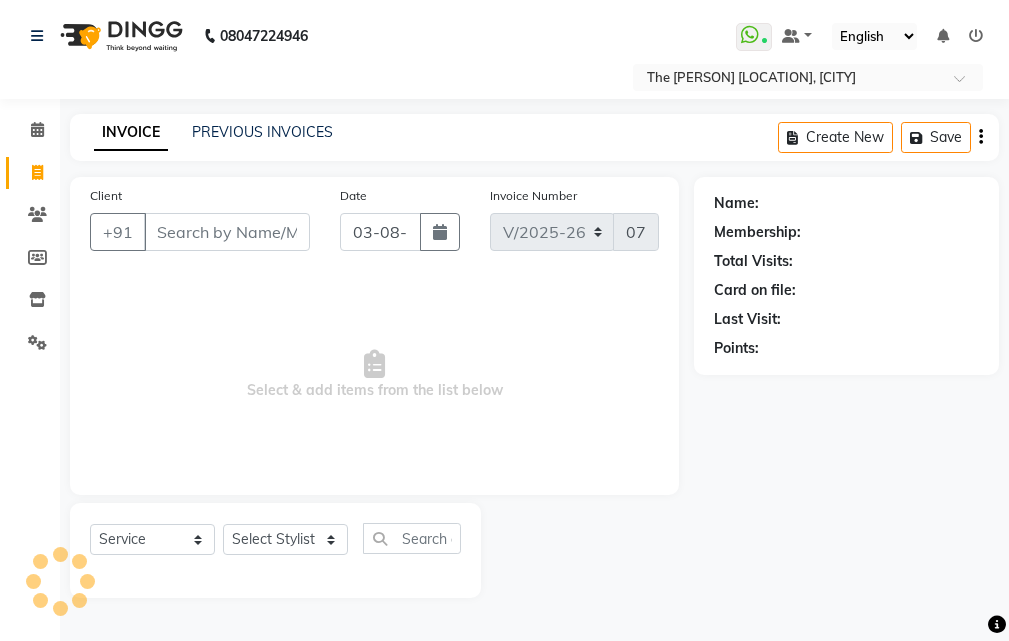 select on "63556" 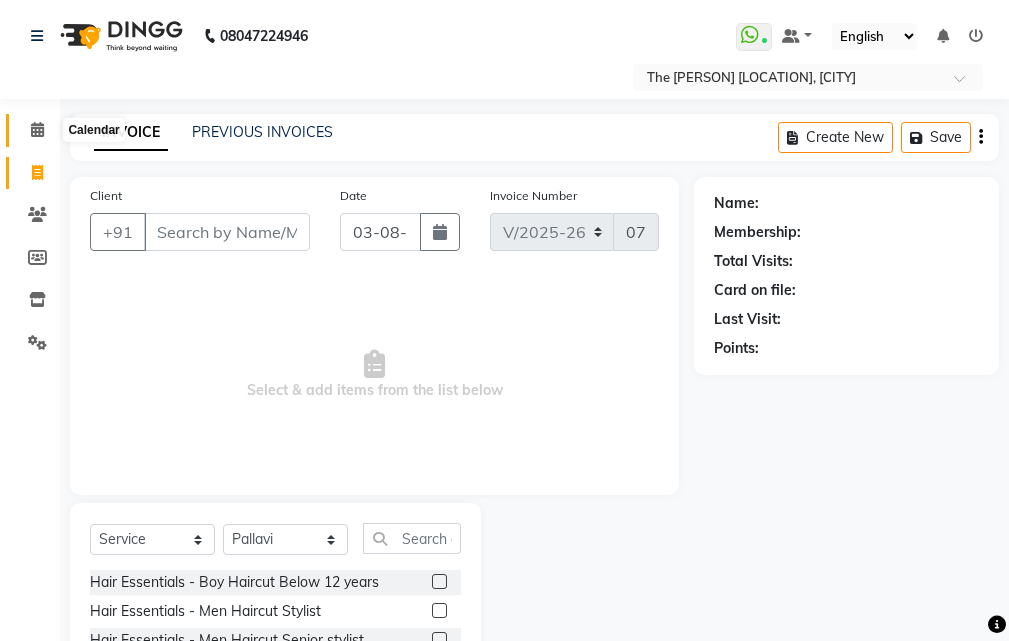 click 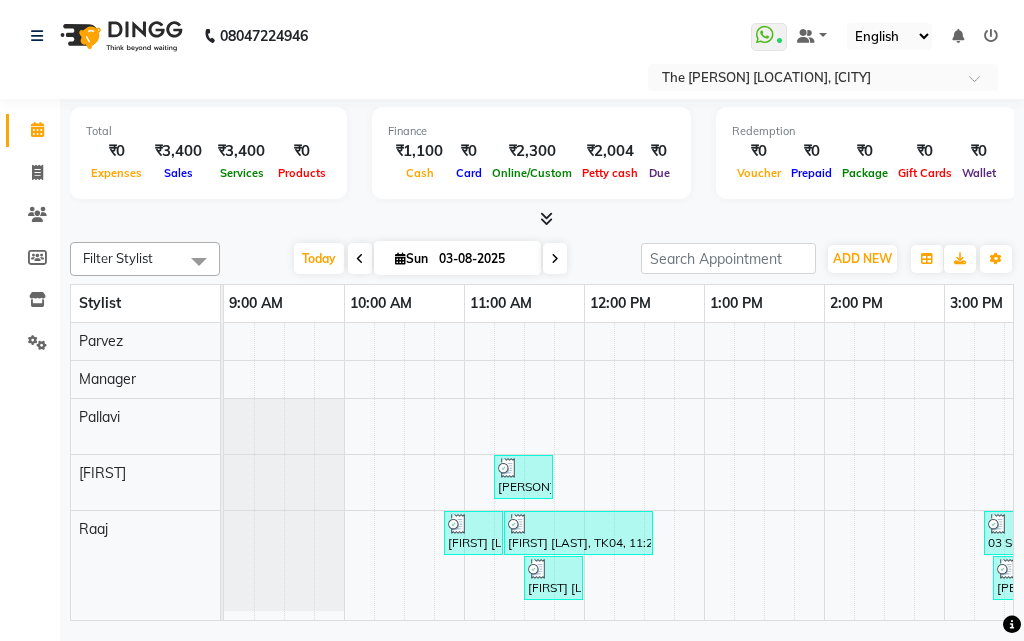 scroll, scrollTop: 6, scrollLeft: 0, axis: vertical 